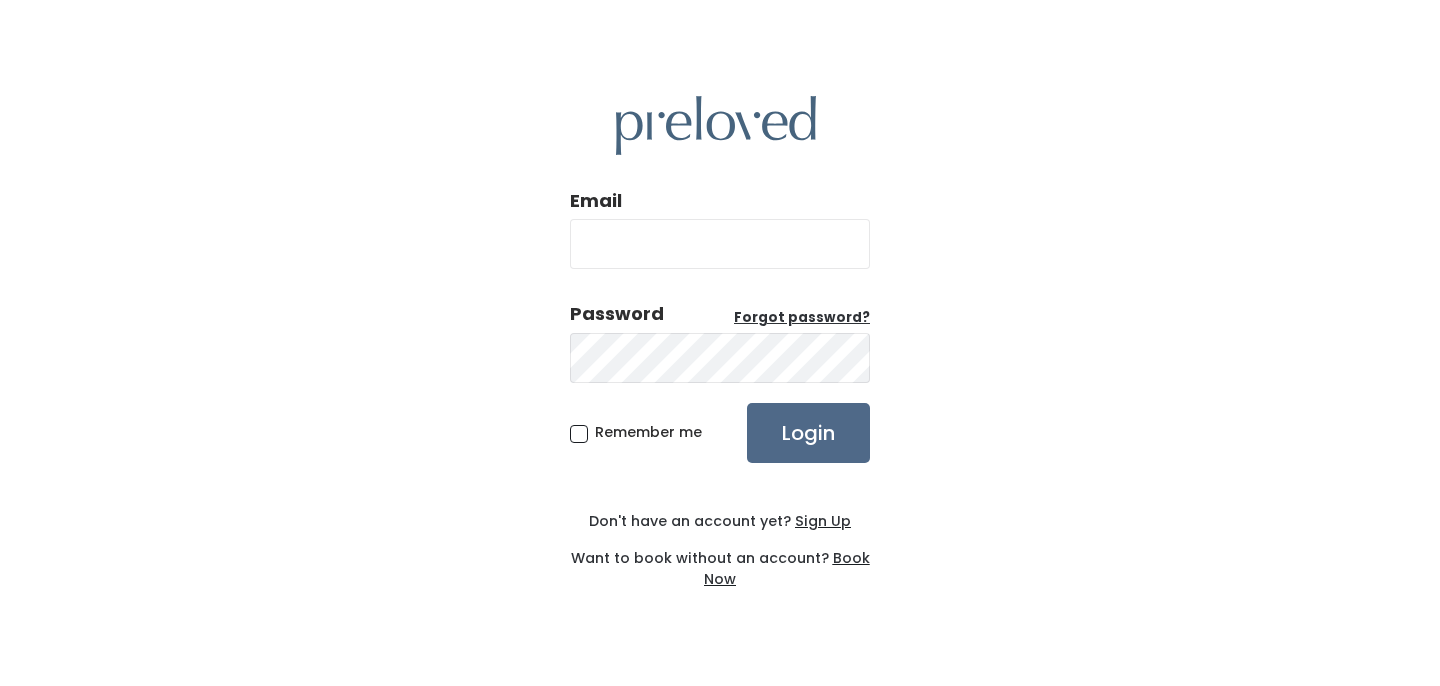 scroll, scrollTop: 0, scrollLeft: 0, axis: both 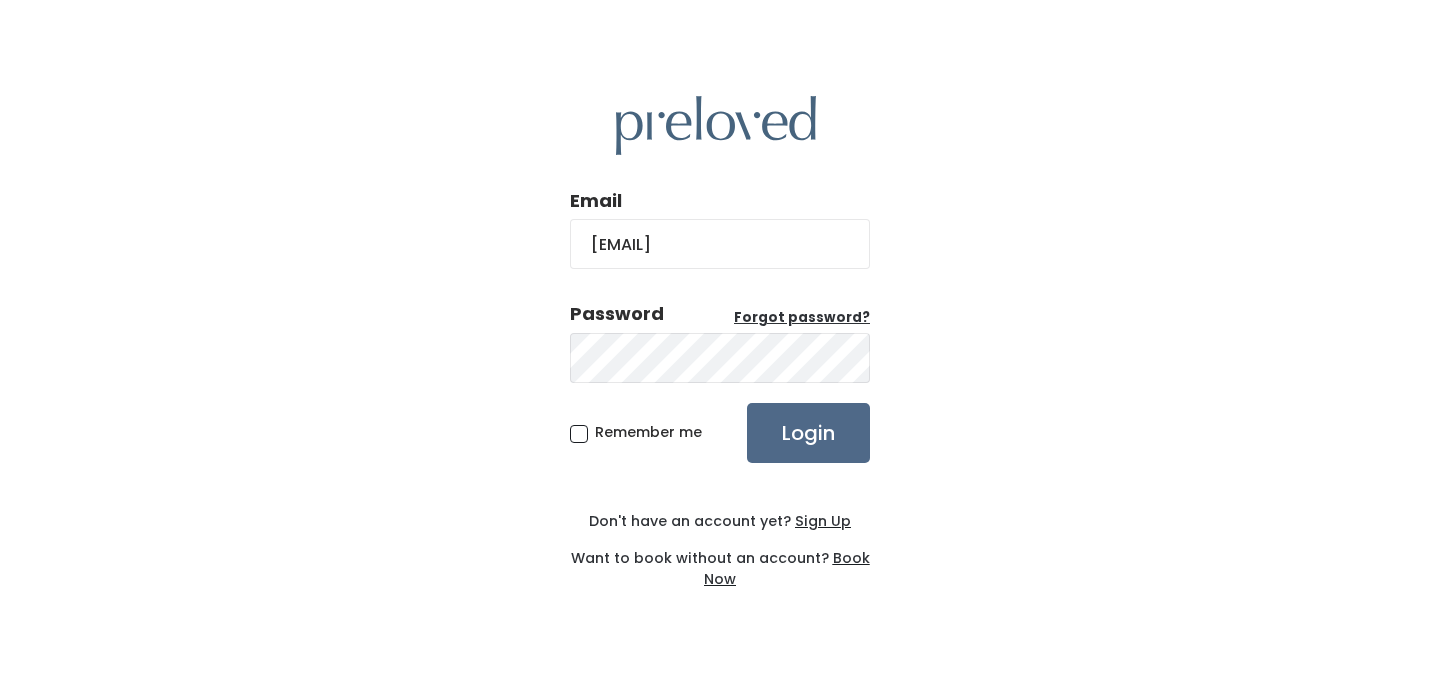 type on "krbroederlow@hotmail.com" 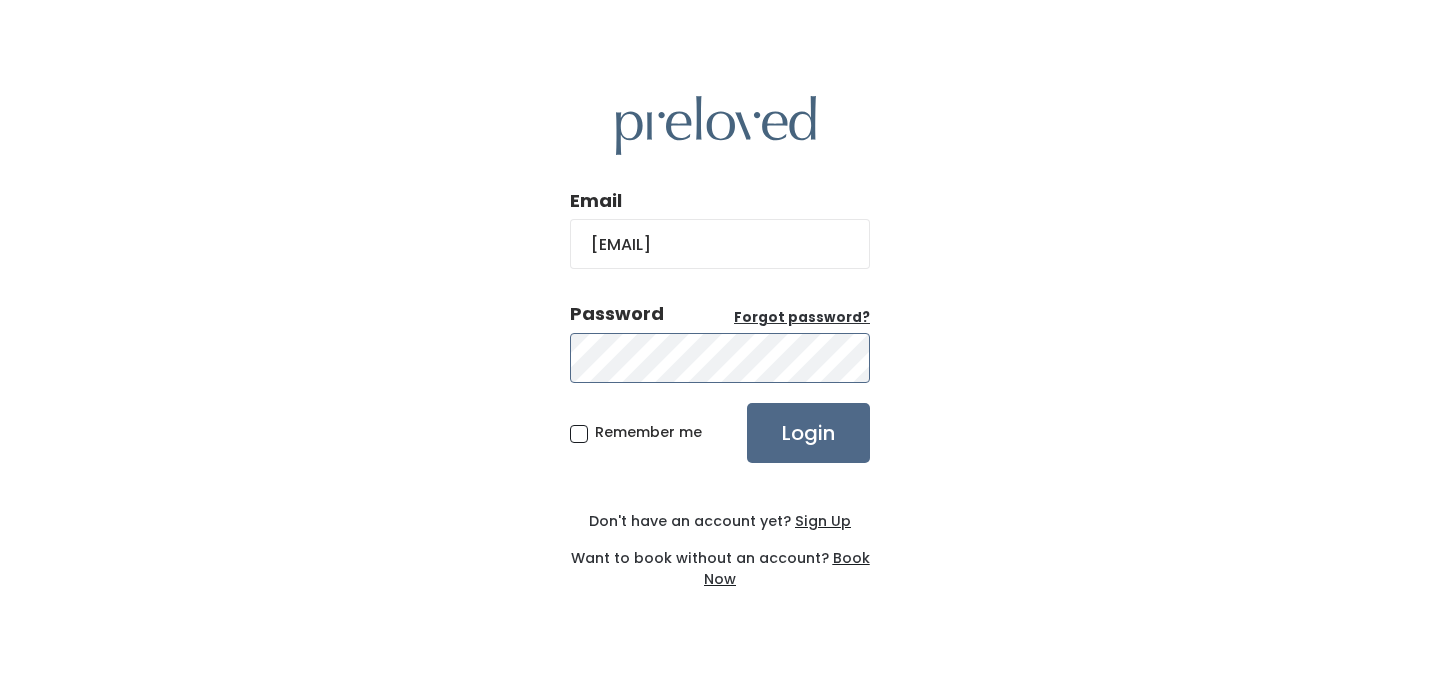 click on "Login" at bounding box center [808, 433] 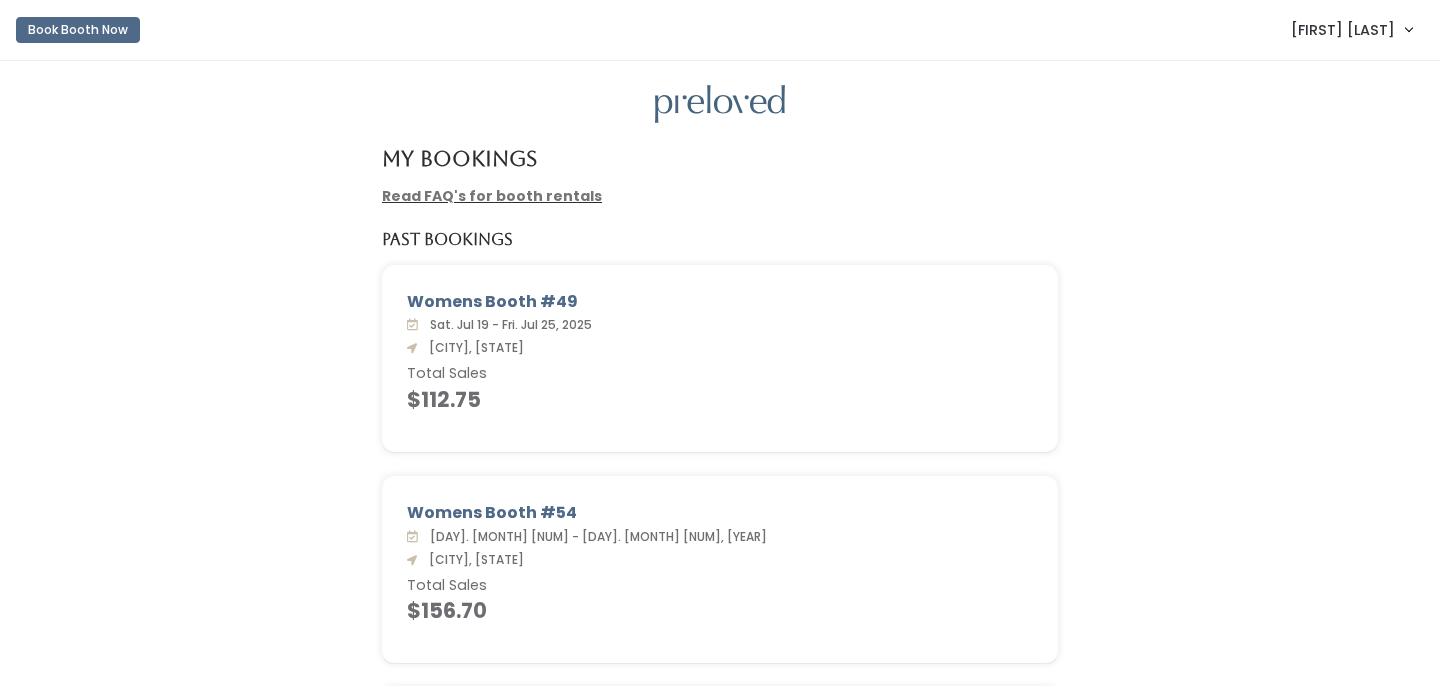 scroll, scrollTop: 0, scrollLeft: 0, axis: both 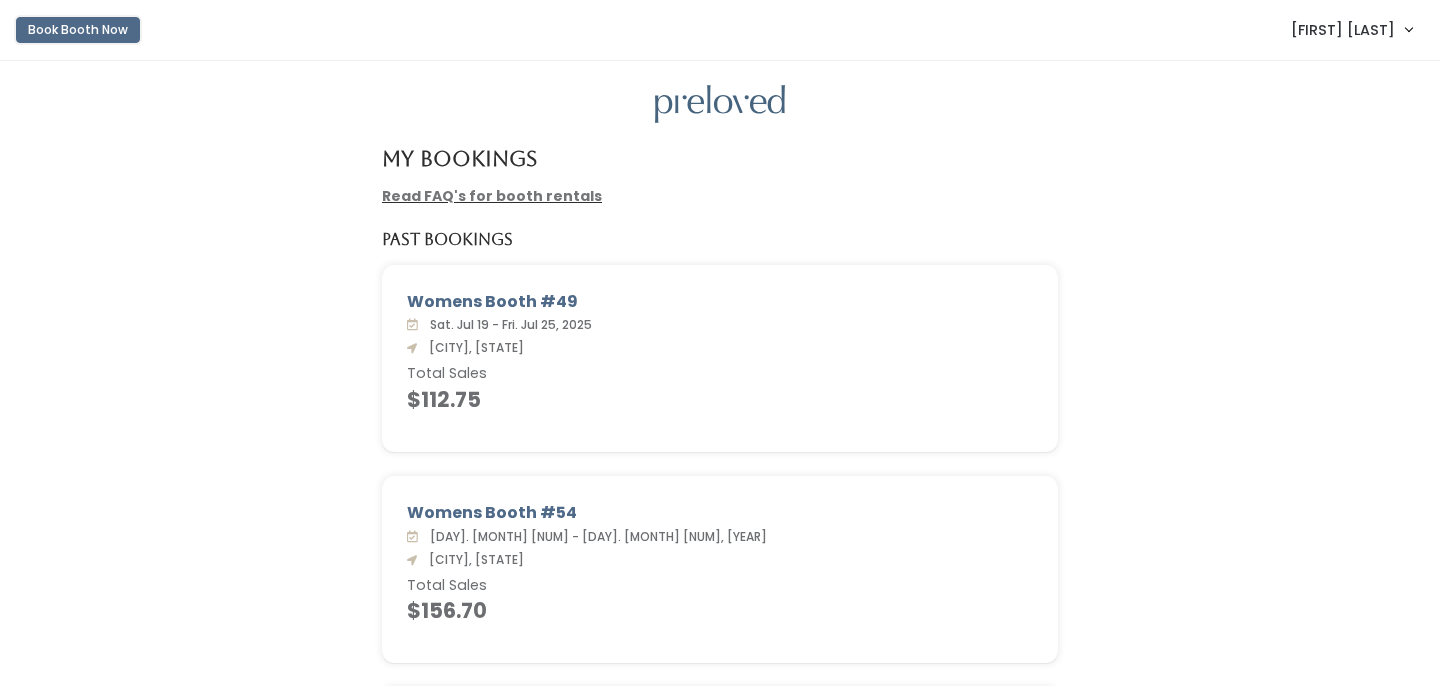 click on "Book Booth Now" at bounding box center (78, 30) 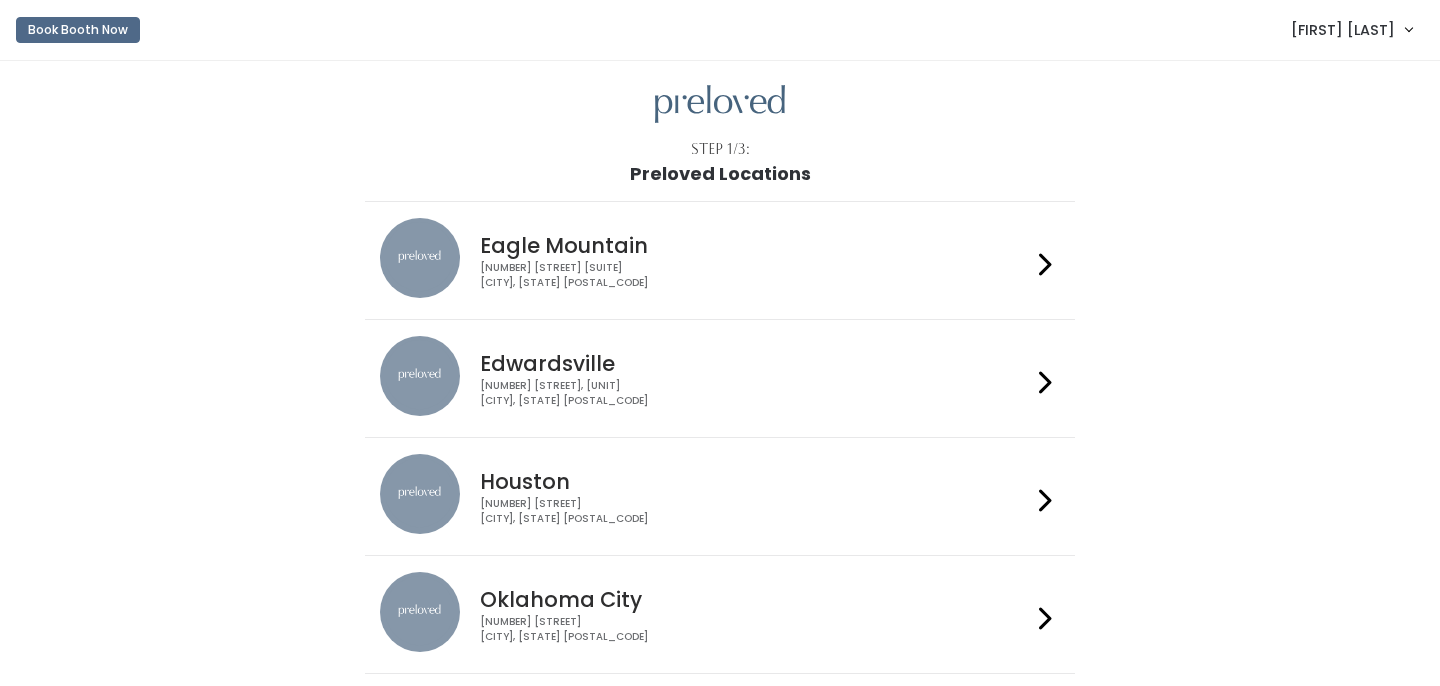 scroll, scrollTop: 0, scrollLeft: 0, axis: both 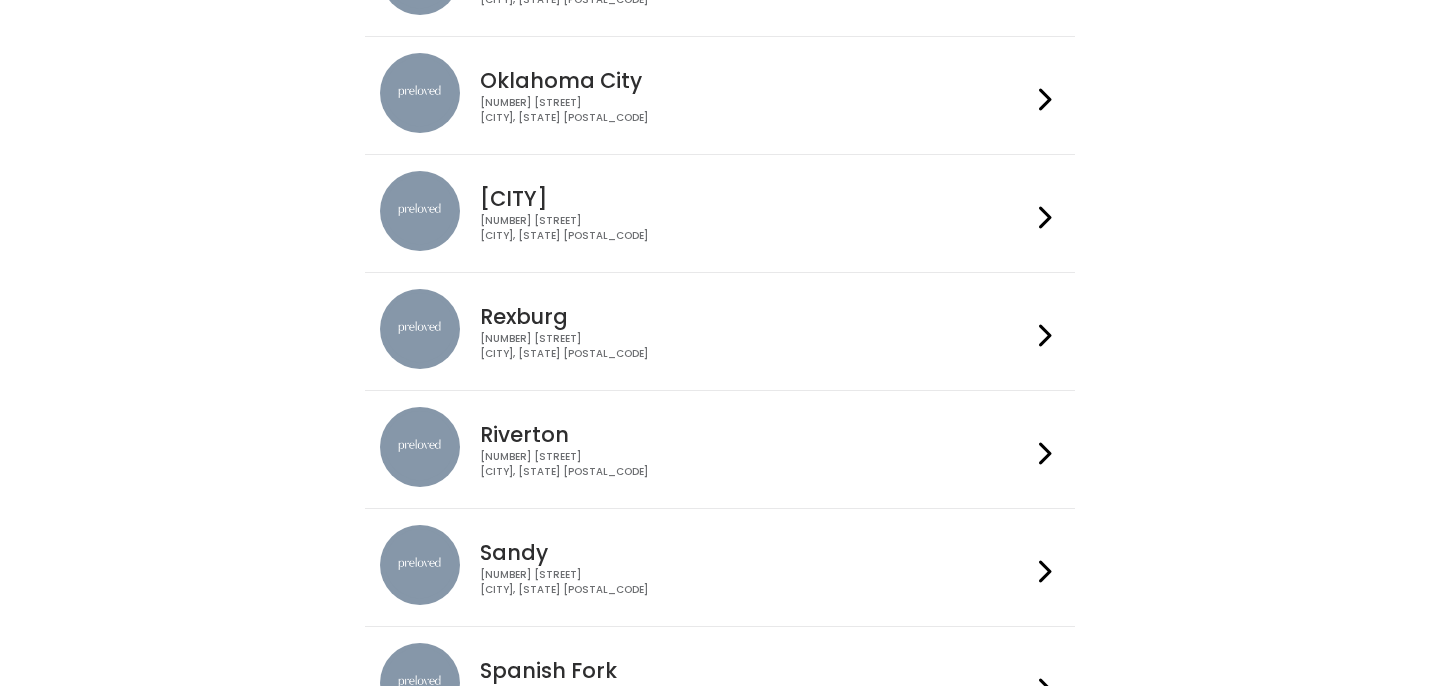 click on "Riverton" at bounding box center [755, 434] 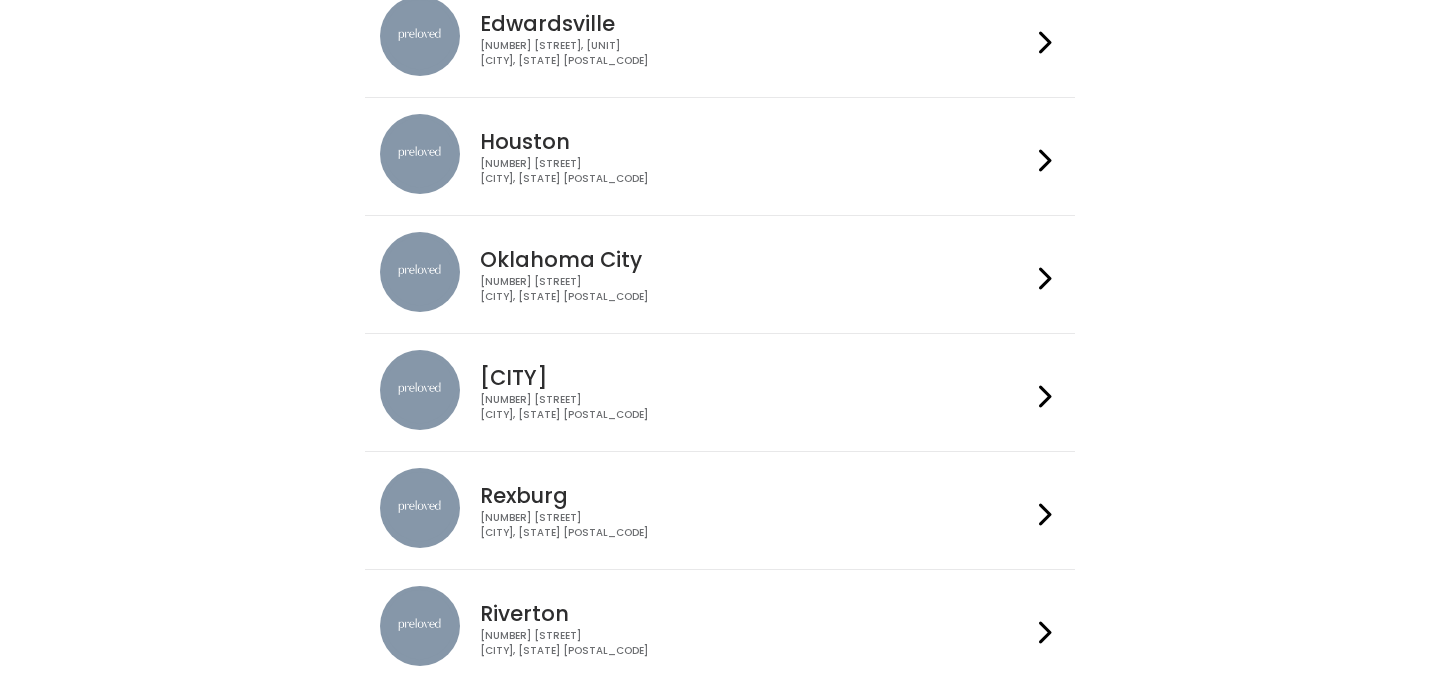 scroll, scrollTop: 0, scrollLeft: 0, axis: both 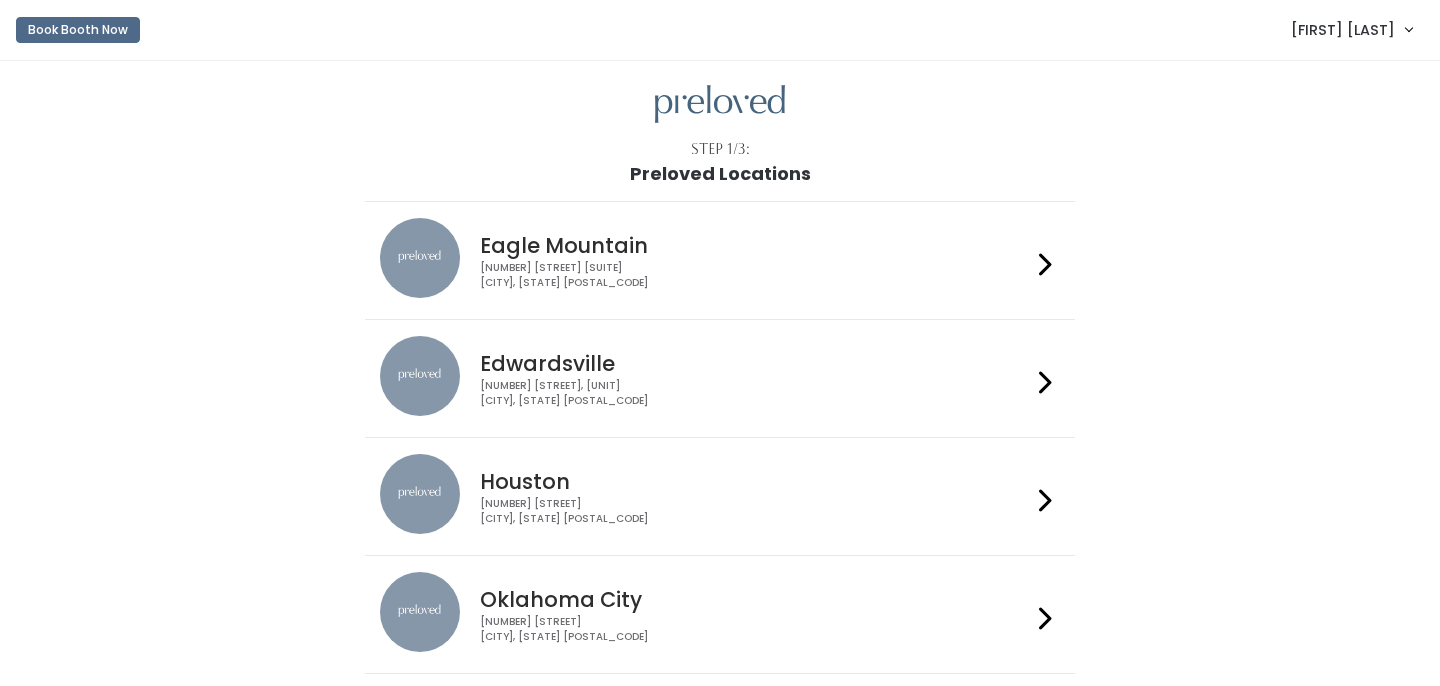 click at bounding box center [720, 104] 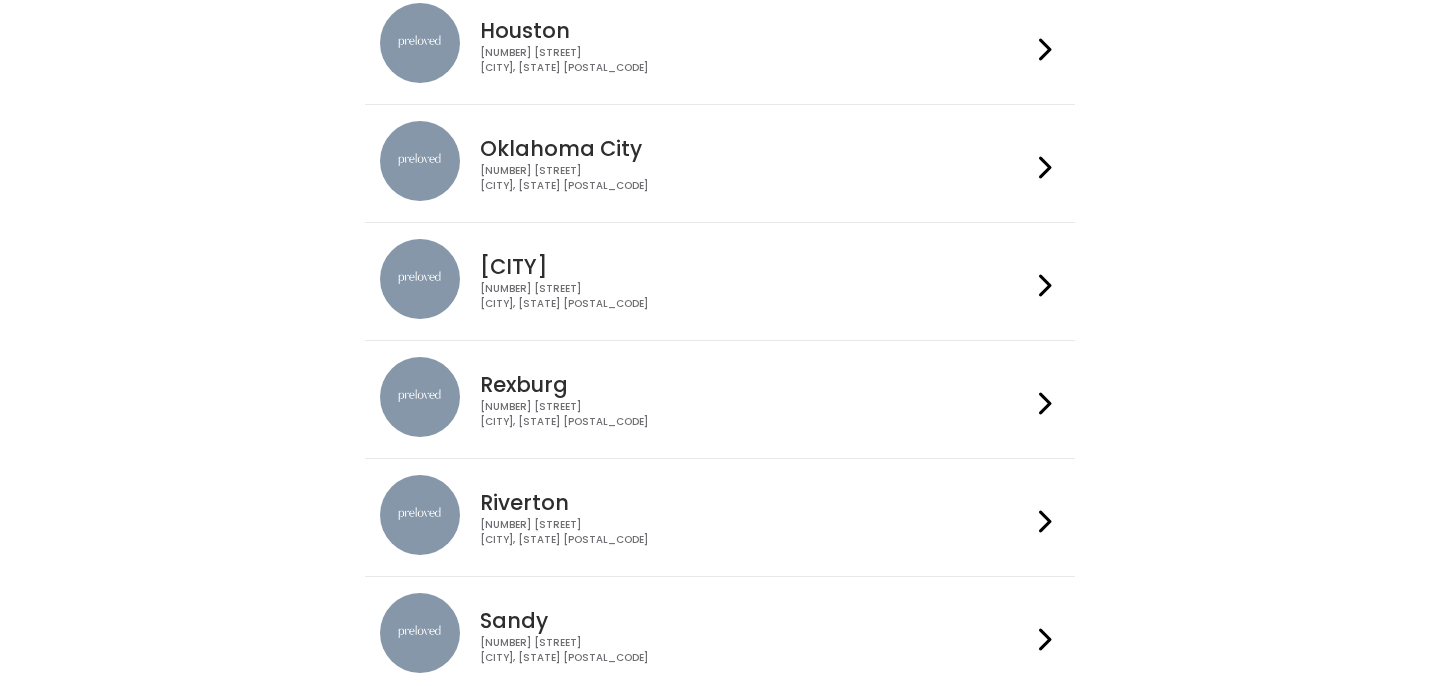 scroll, scrollTop: 711, scrollLeft: 0, axis: vertical 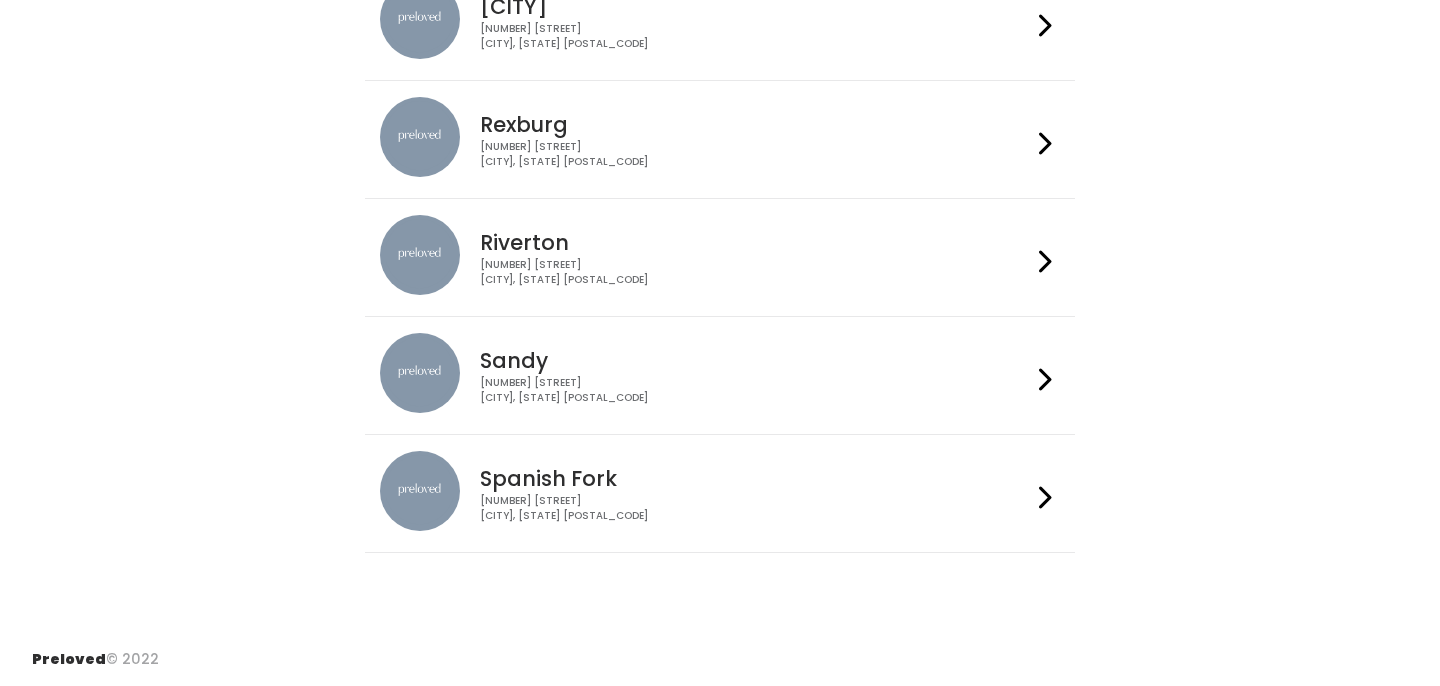 click on "Sandy" at bounding box center (755, 360) 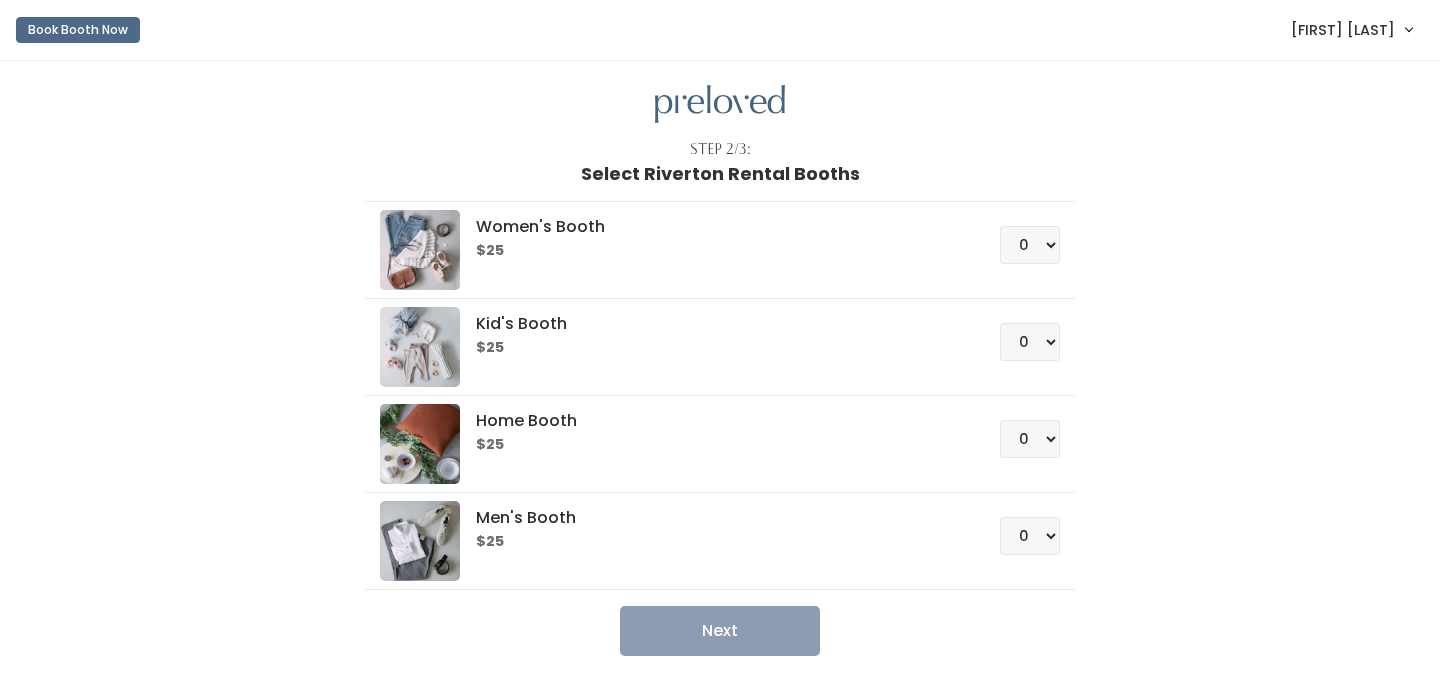 scroll, scrollTop: 0, scrollLeft: 0, axis: both 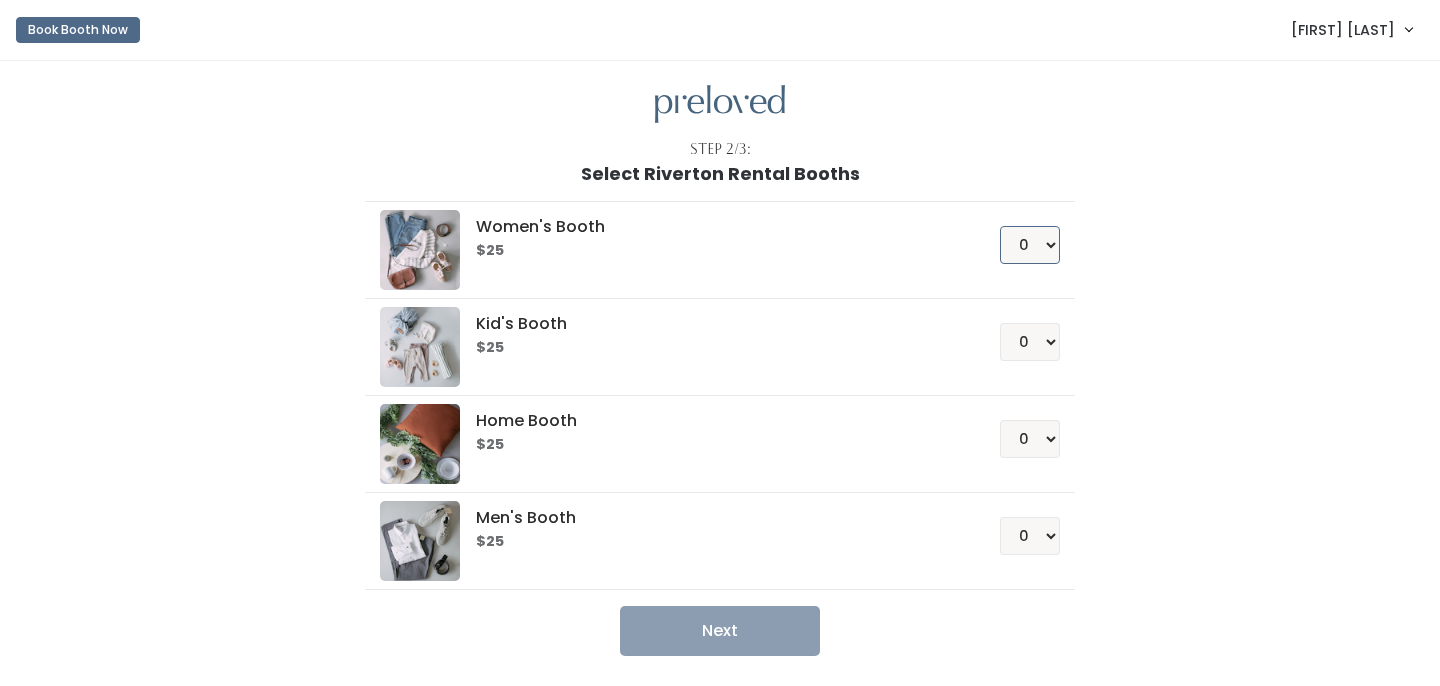 click on "0
1
2
3
4" at bounding box center [1030, 245] 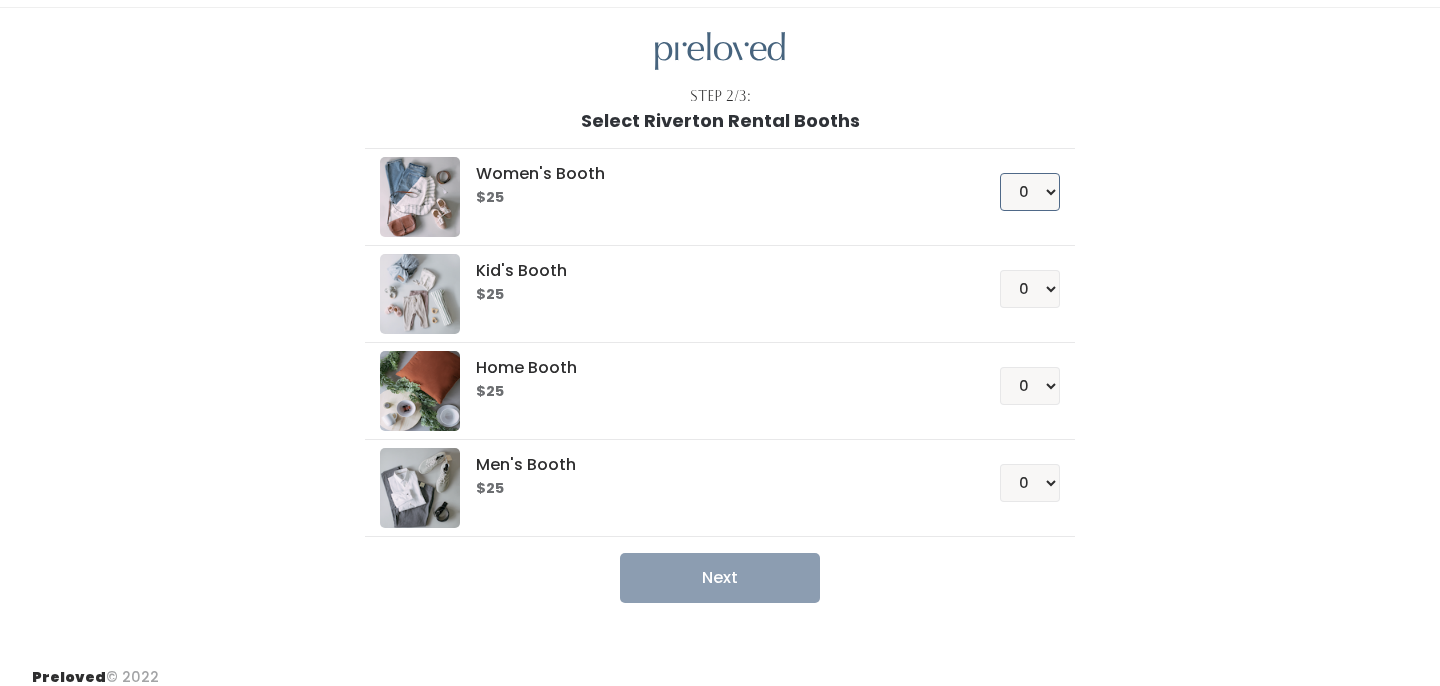 scroll, scrollTop: 71, scrollLeft: 0, axis: vertical 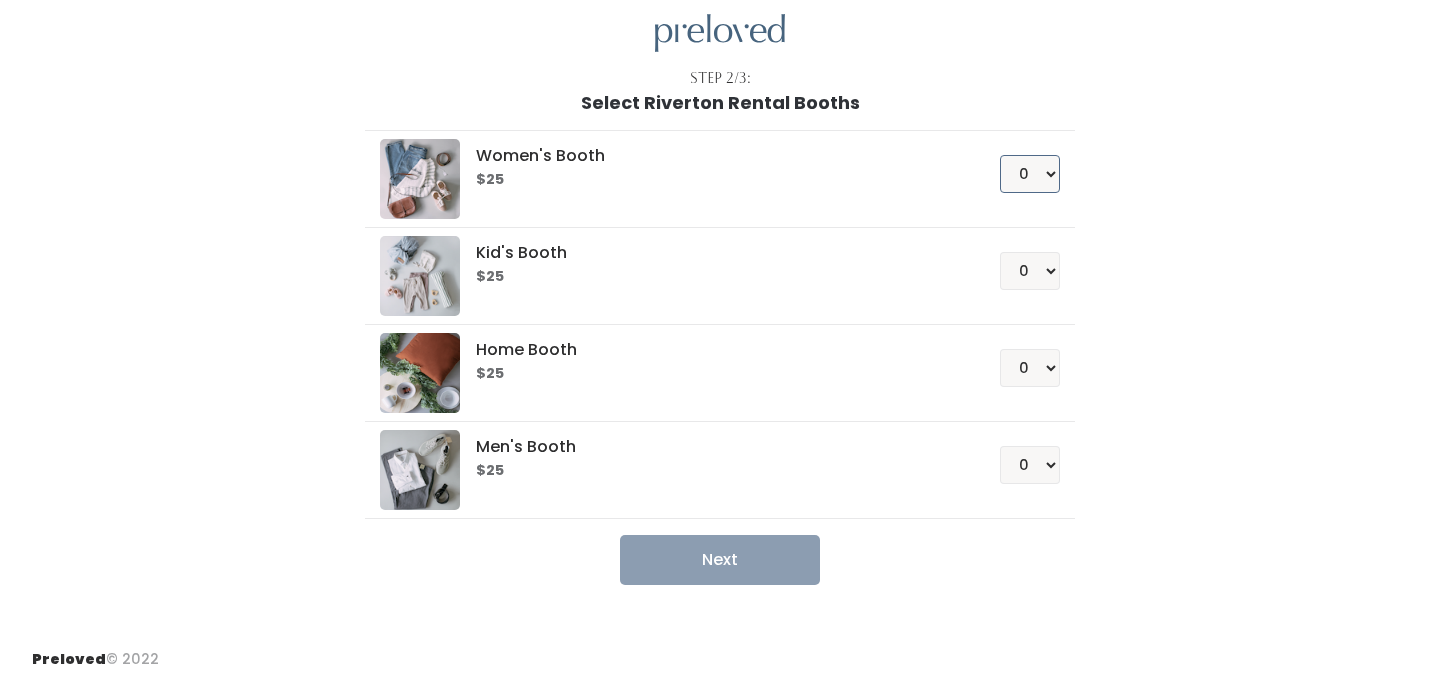 click on "0
1
2
3
4" at bounding box center [1030, 174] 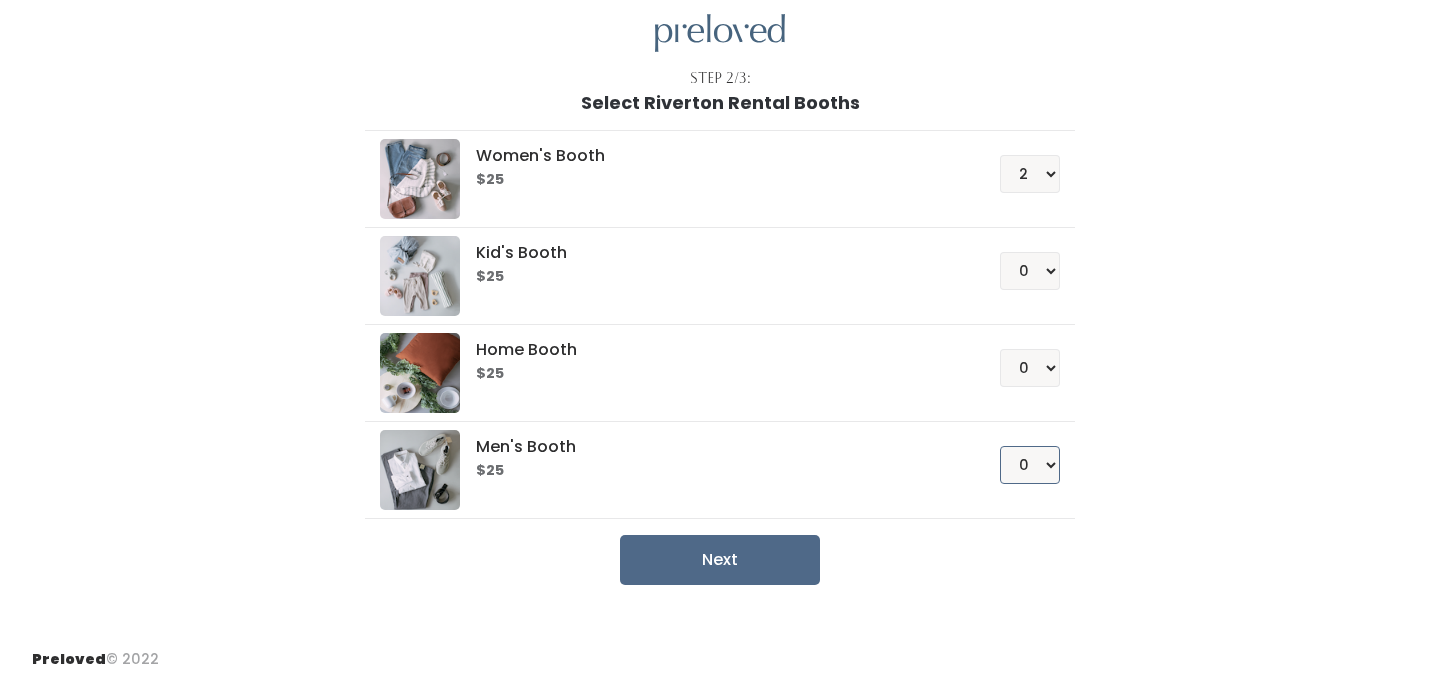 click on "0
1
2
3
4" at bounding box center [1030, 465] 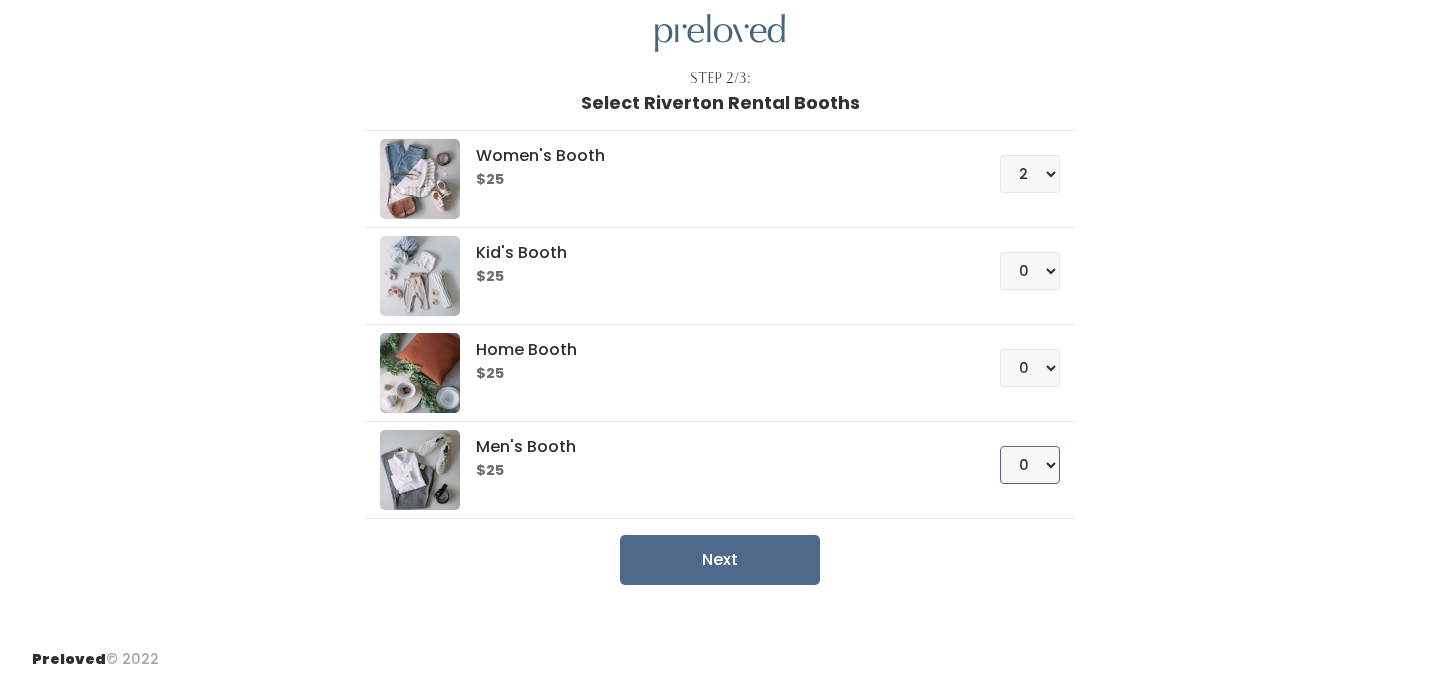 select on "1" 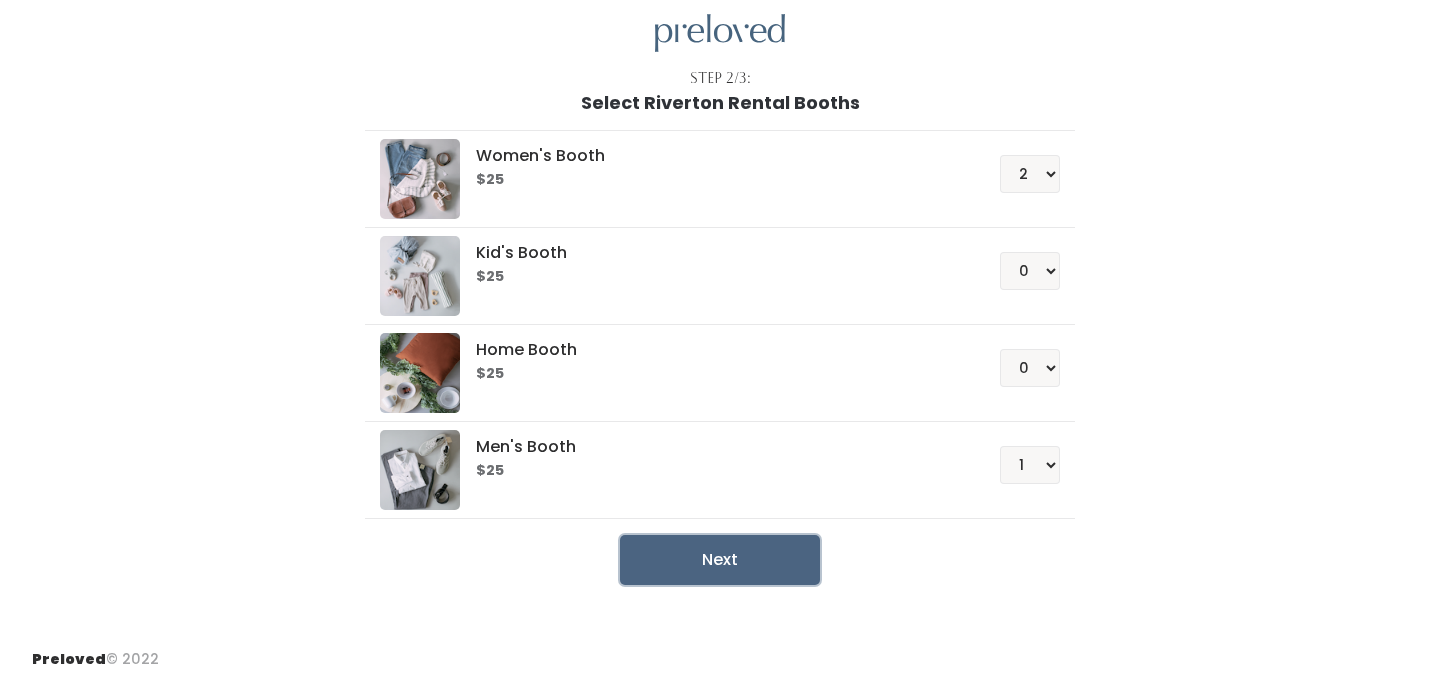 click on "Next" at bounding box center (720, 560) 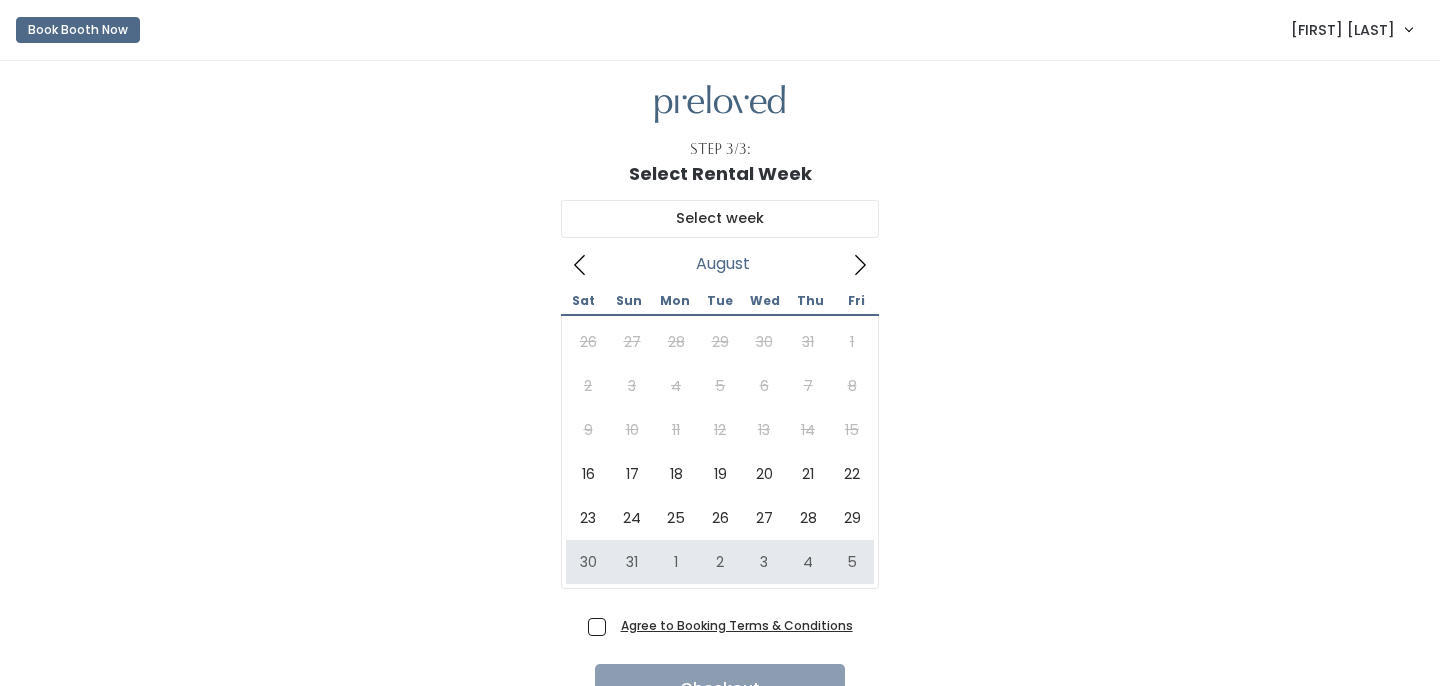 scroll, scrollTop: 0, scrollLeft: 0, axis: both 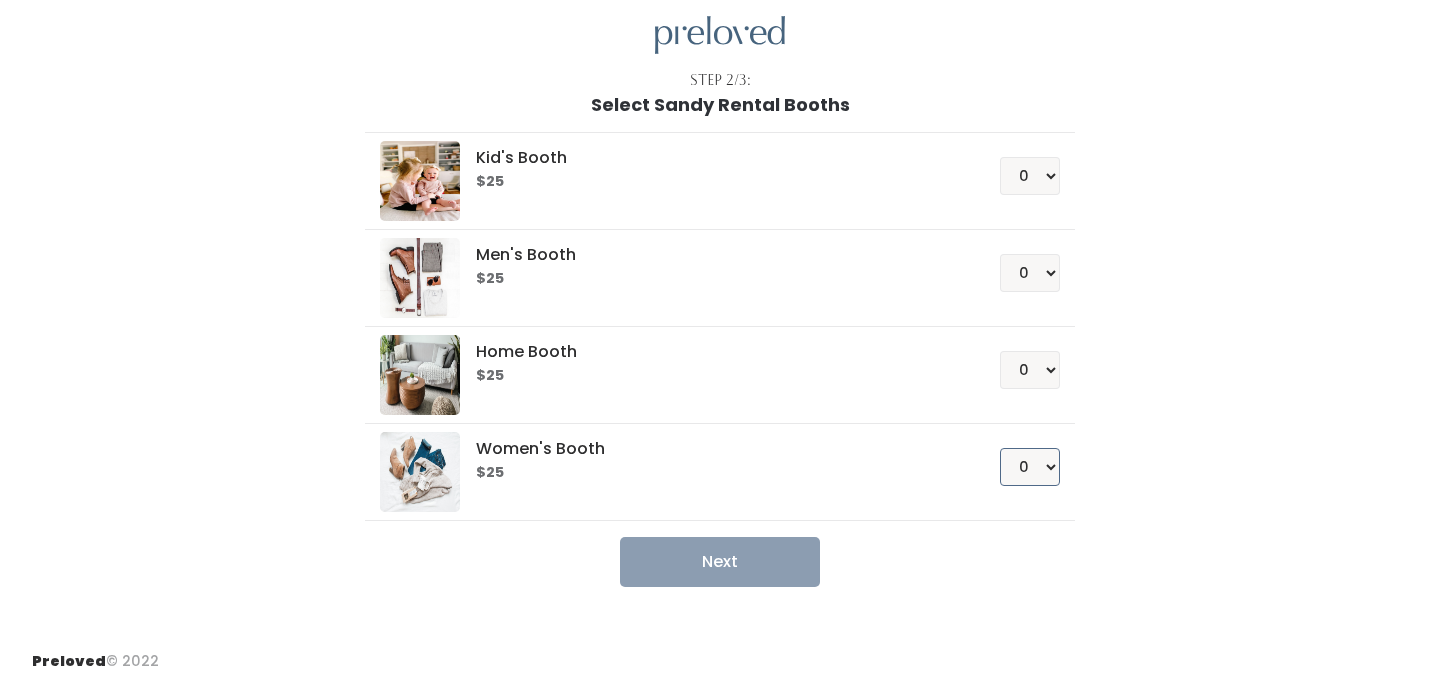 click on "0
1
2
3
4" at bounding box center (1030, 467) 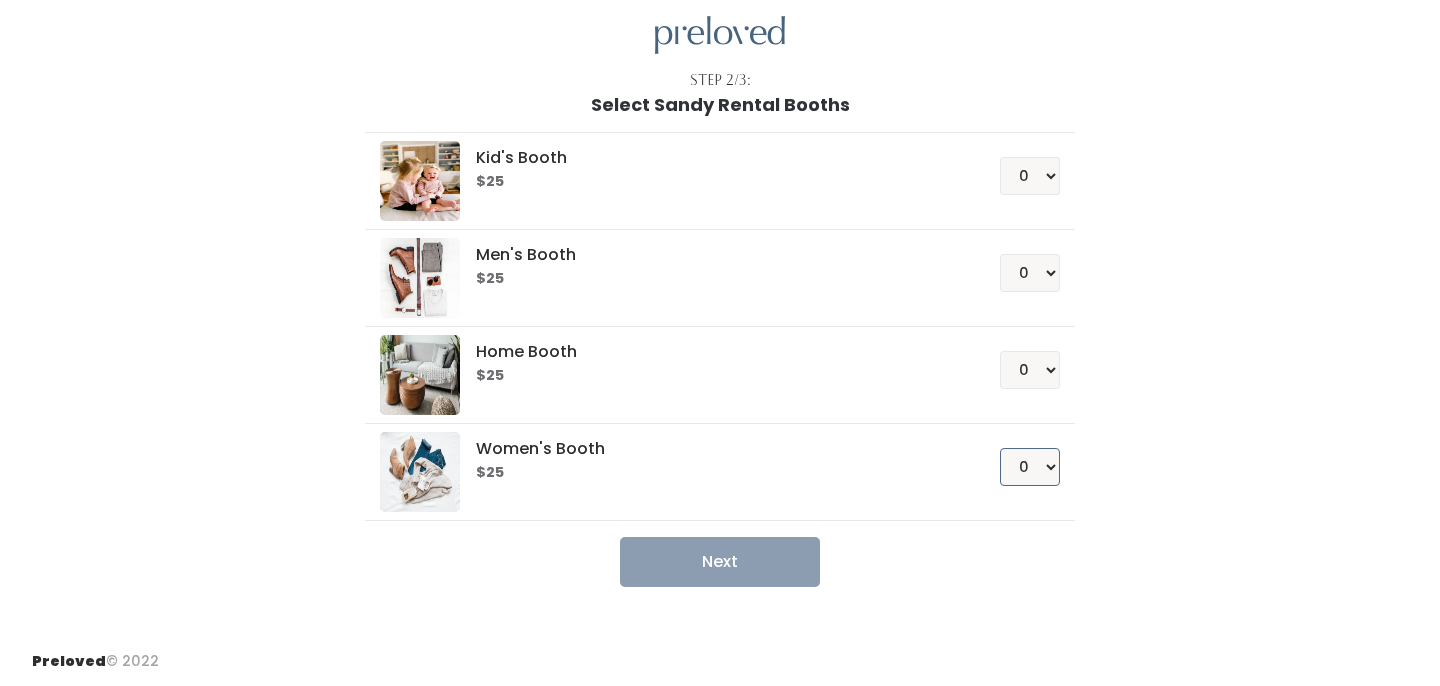 select on "2" 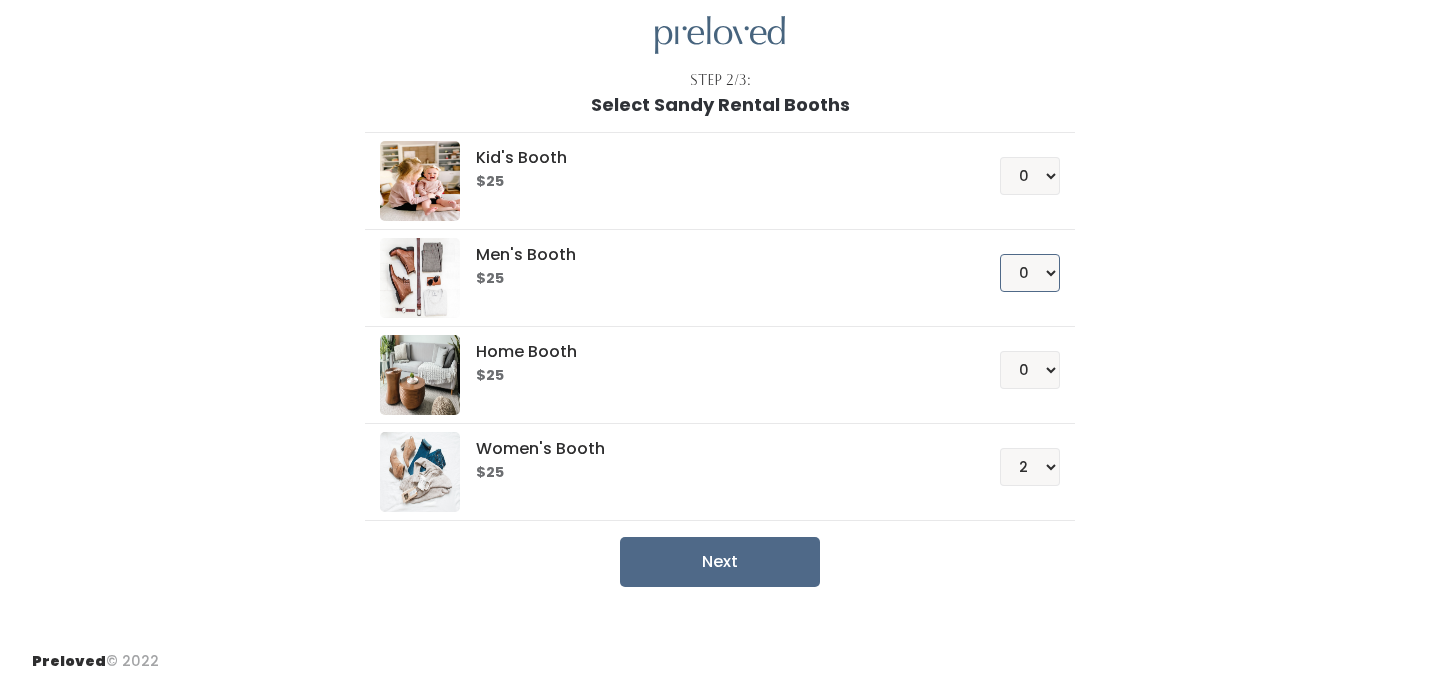click on "0
1
2
3
4" at bounding box center (1030, 273) 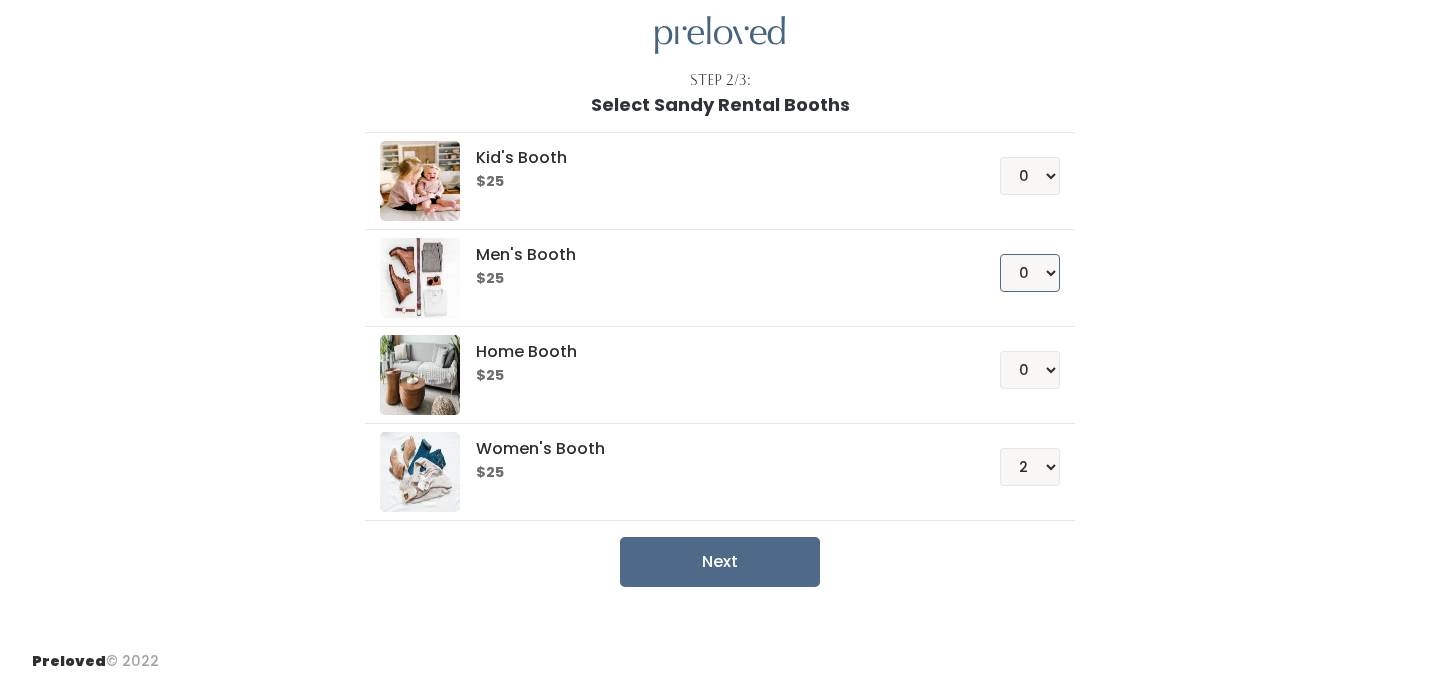 select on "1" 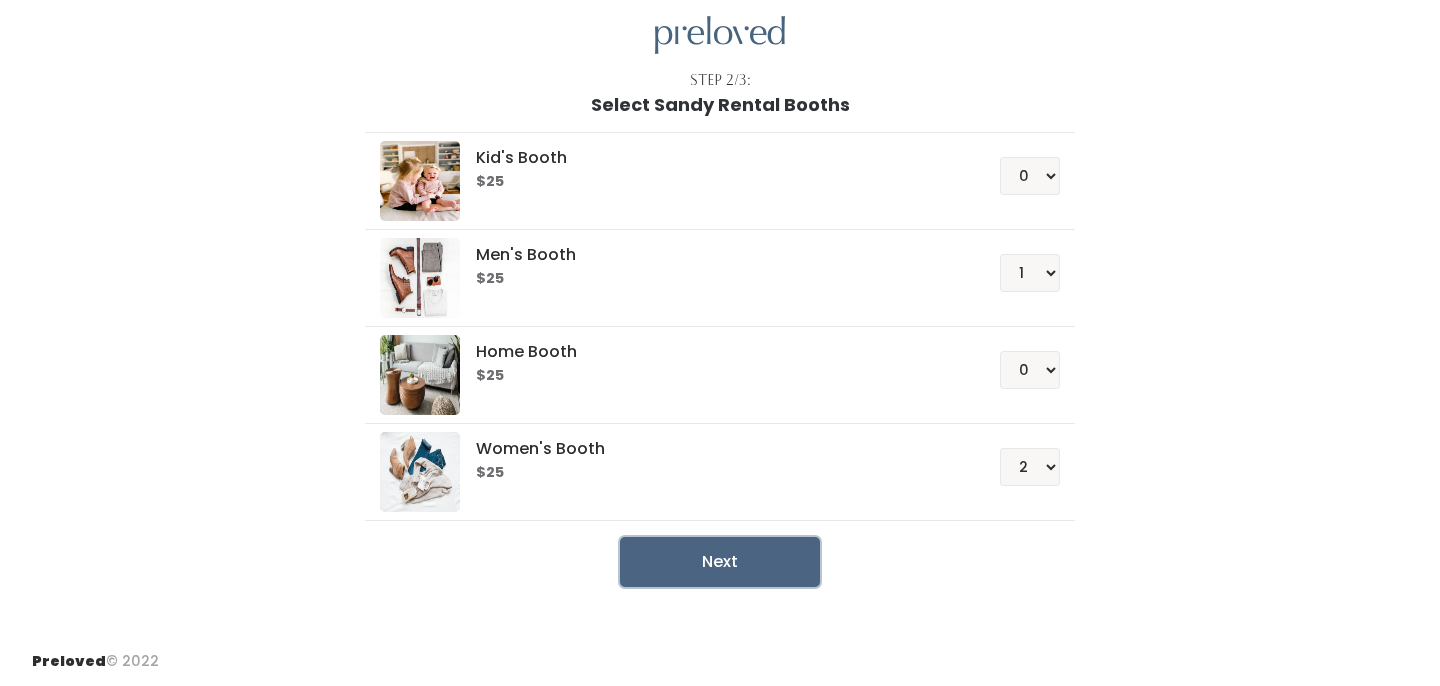 click on "Next" at bounding box center [720, 562] 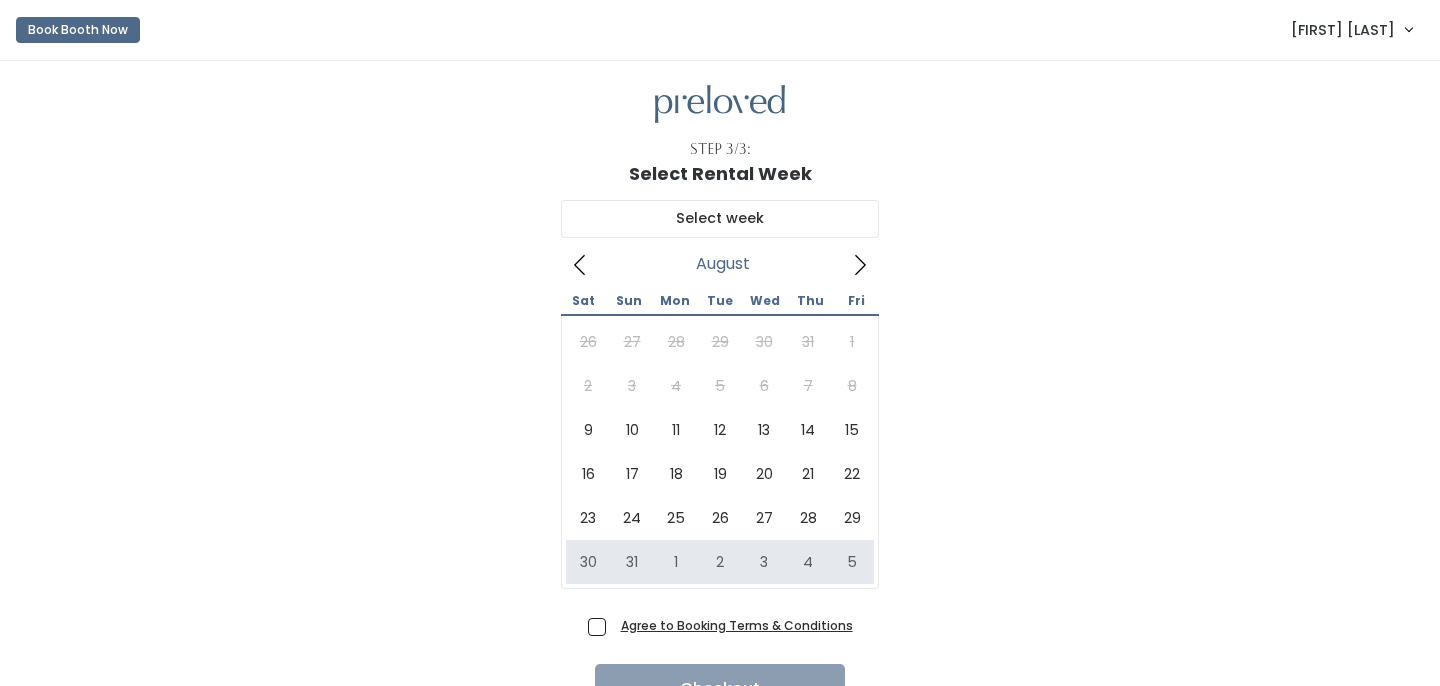 scroll, scrollTop: 0, scrollLeft: 0, axis: both 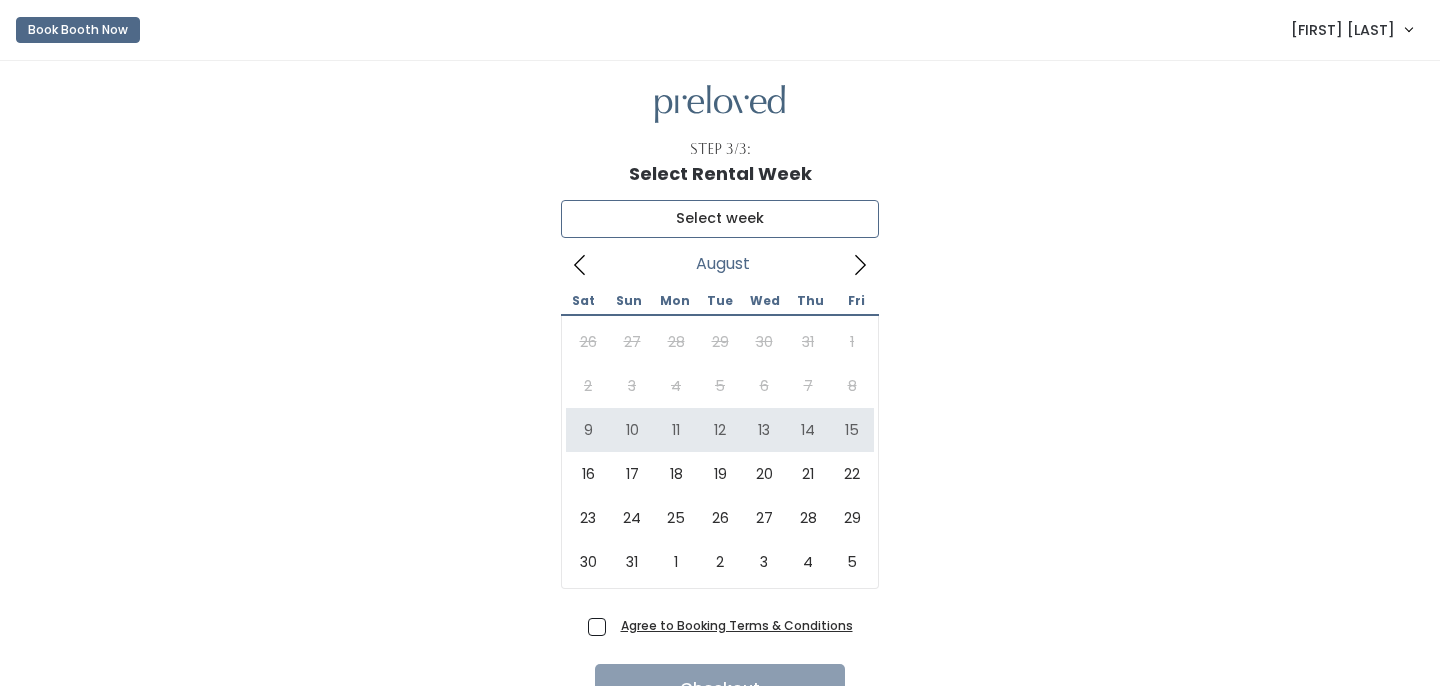 type on "August 9 to August 15" 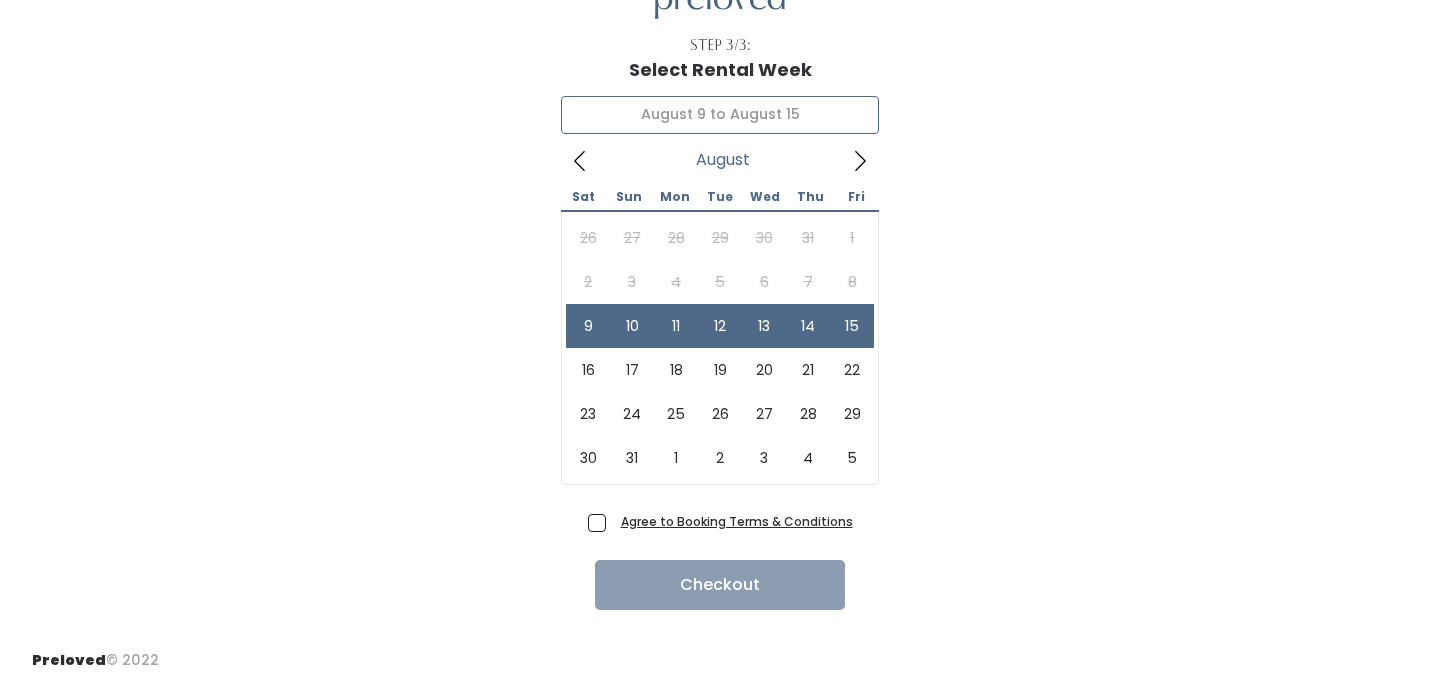 scroll, scrollTop: 105, scrollLeft: 0, axis: vertical 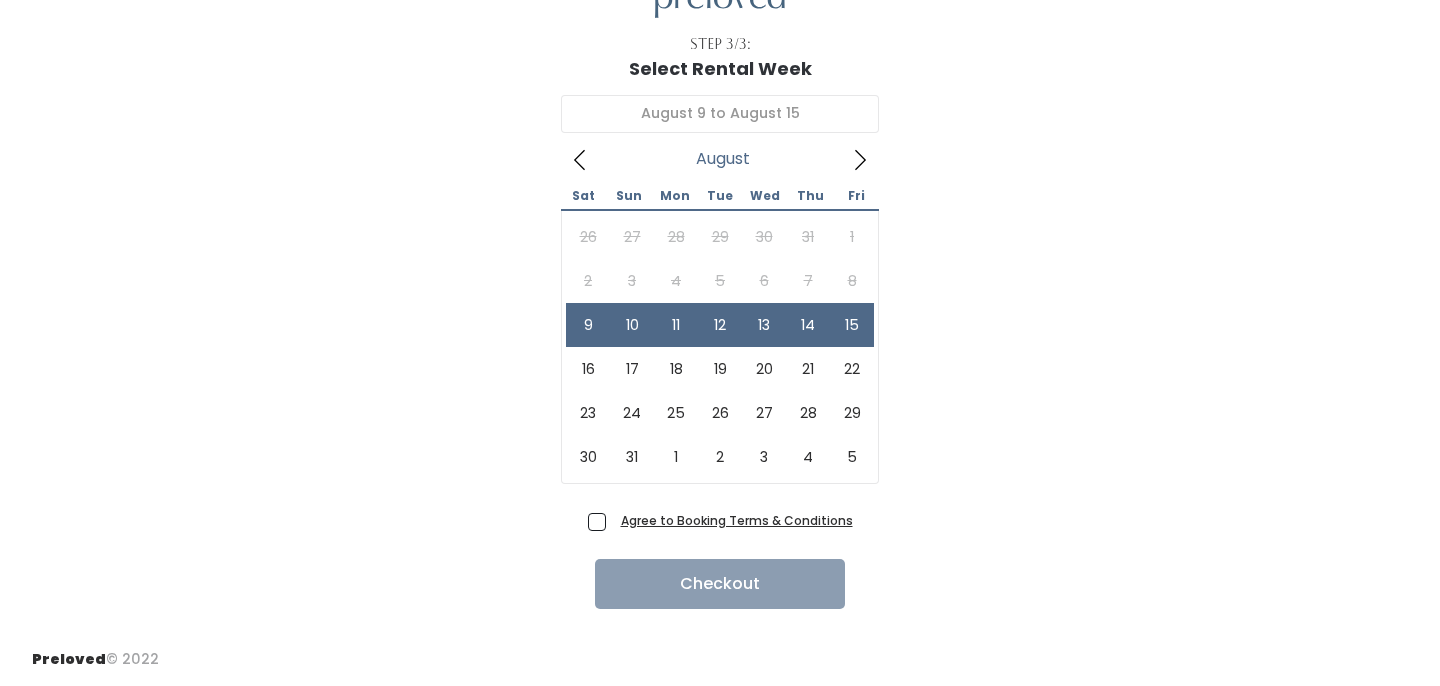 click on "Agree to Booking Terms & Conditions
Checkout" at bounding box center (720, 557) 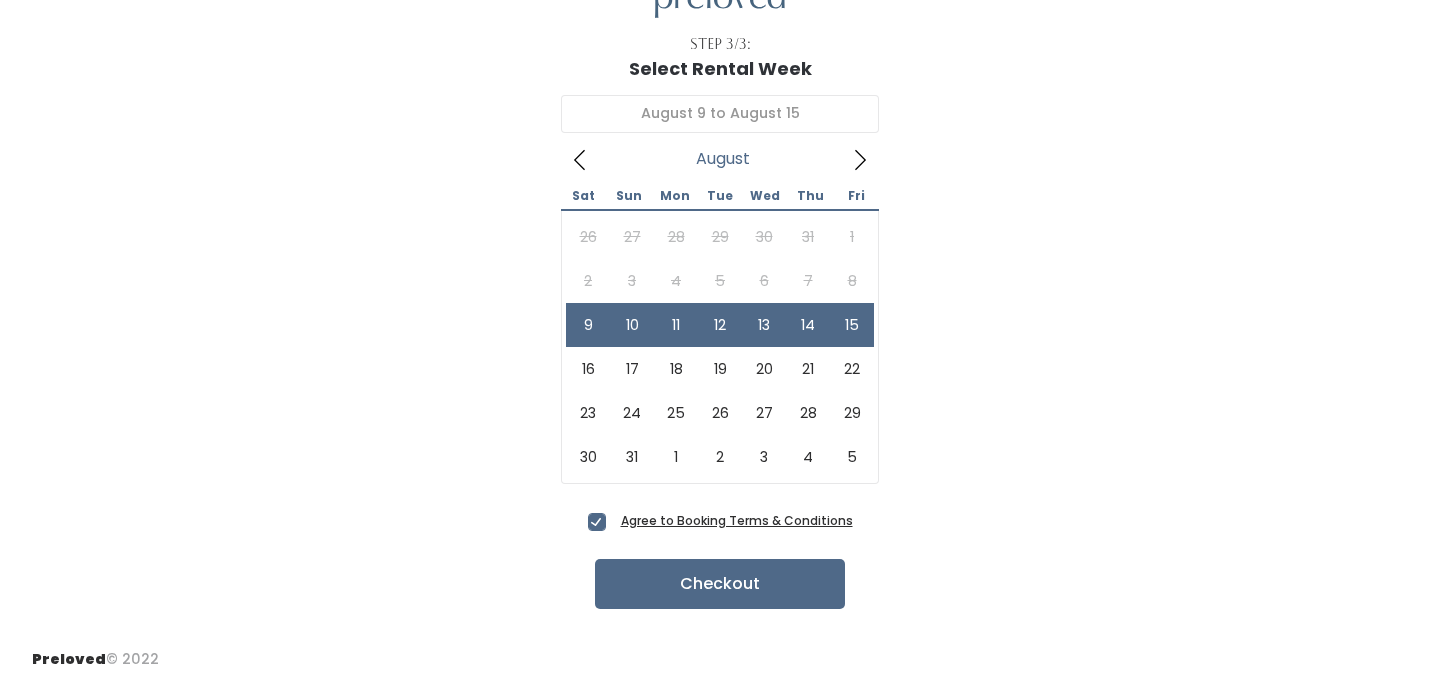 click on "Agree to Booking Terms & Conditions" at bounding box center (737, 520) 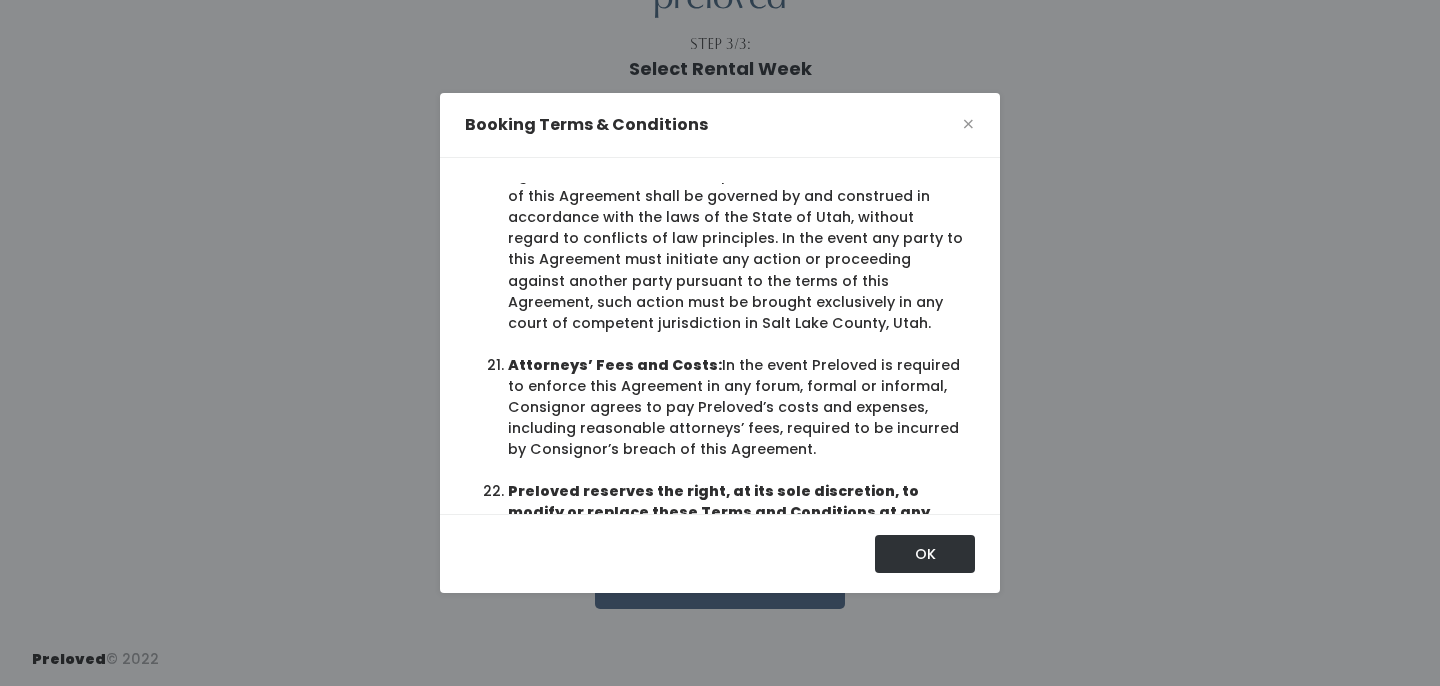 scroll, scrollTop: 4368, scrollLeft: 0, axis: vertical 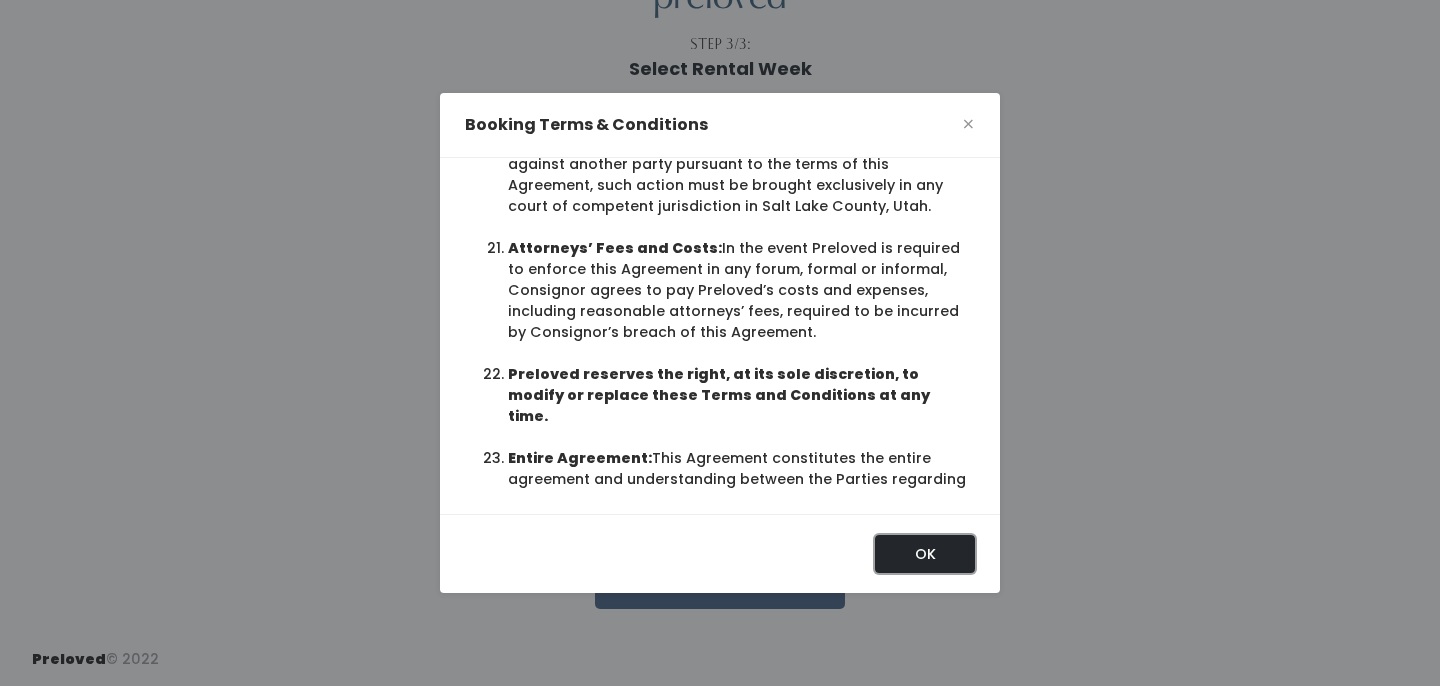 click on "OK" at bounding box center [925, 554] 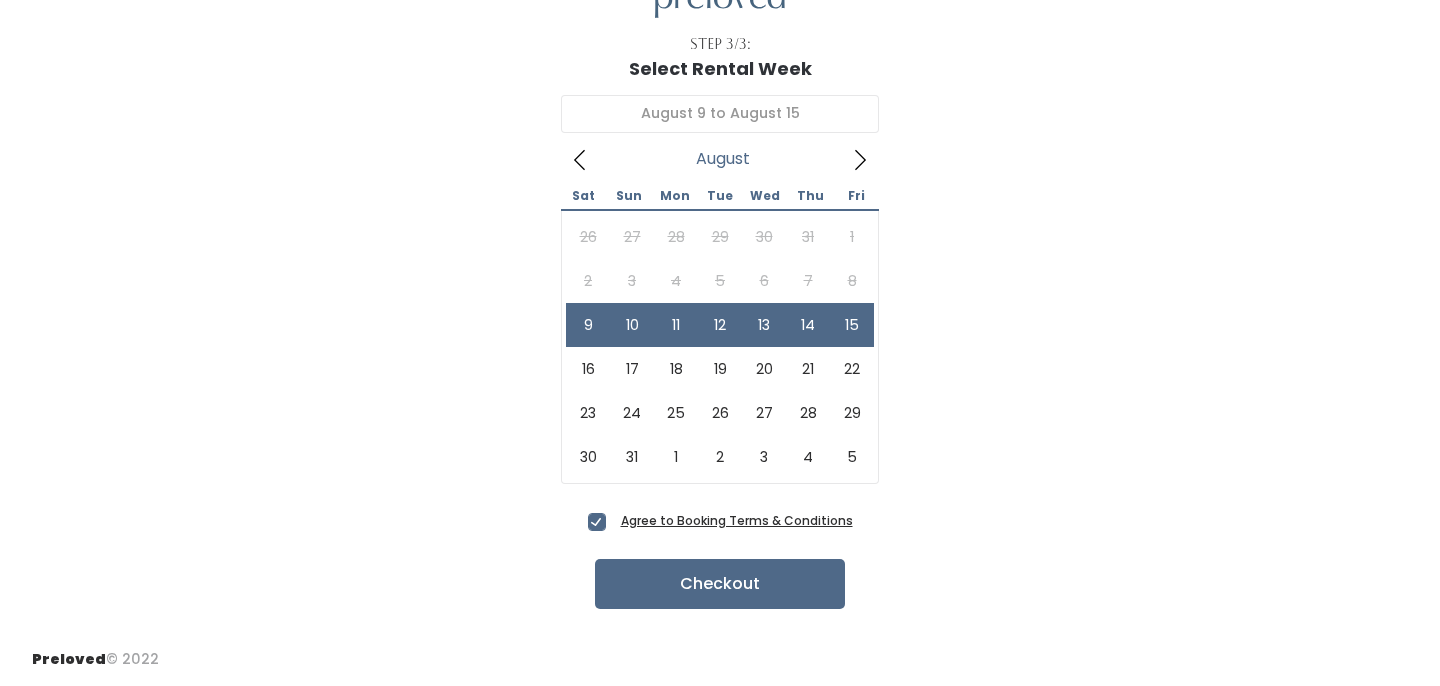 click on "Agree to Booking Terms & Conditions
Checkout" at bounding box center (720, 557) 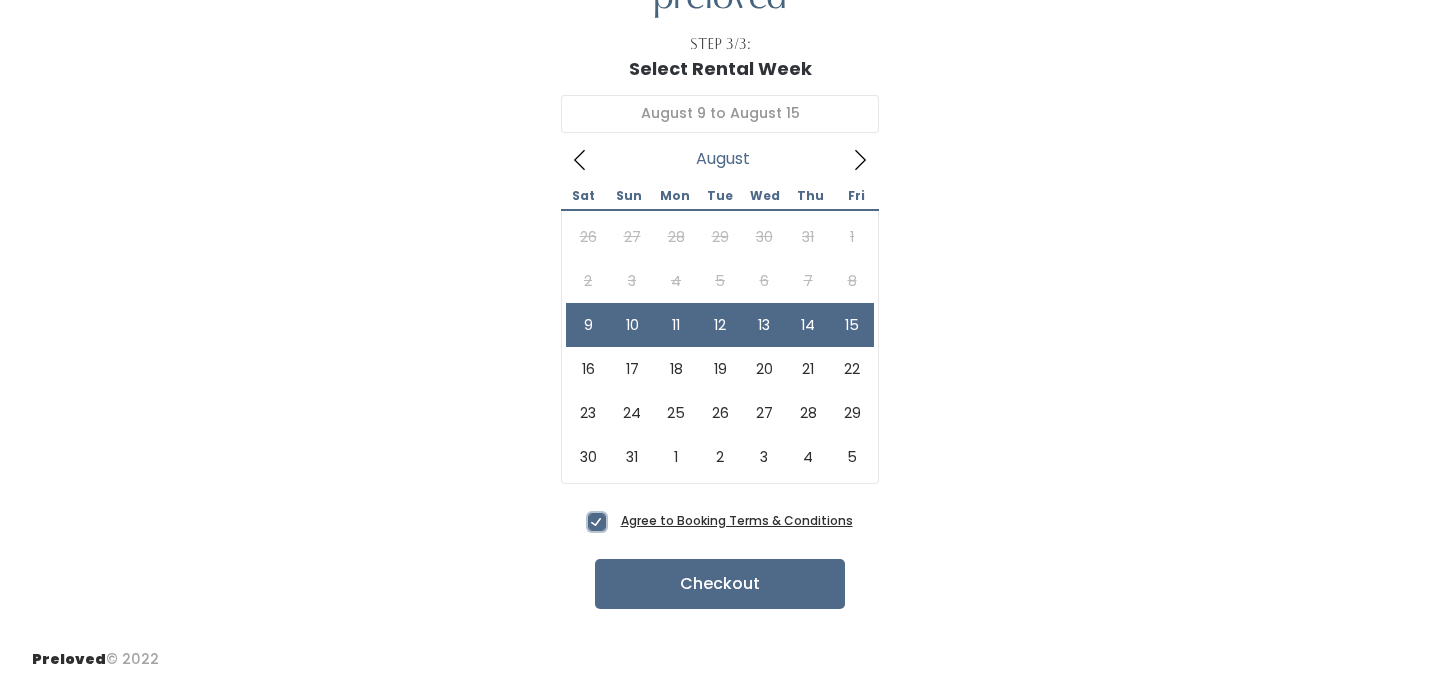 click on "Agree to Booking Terms & Conditions" at bounding box center [619, 516] 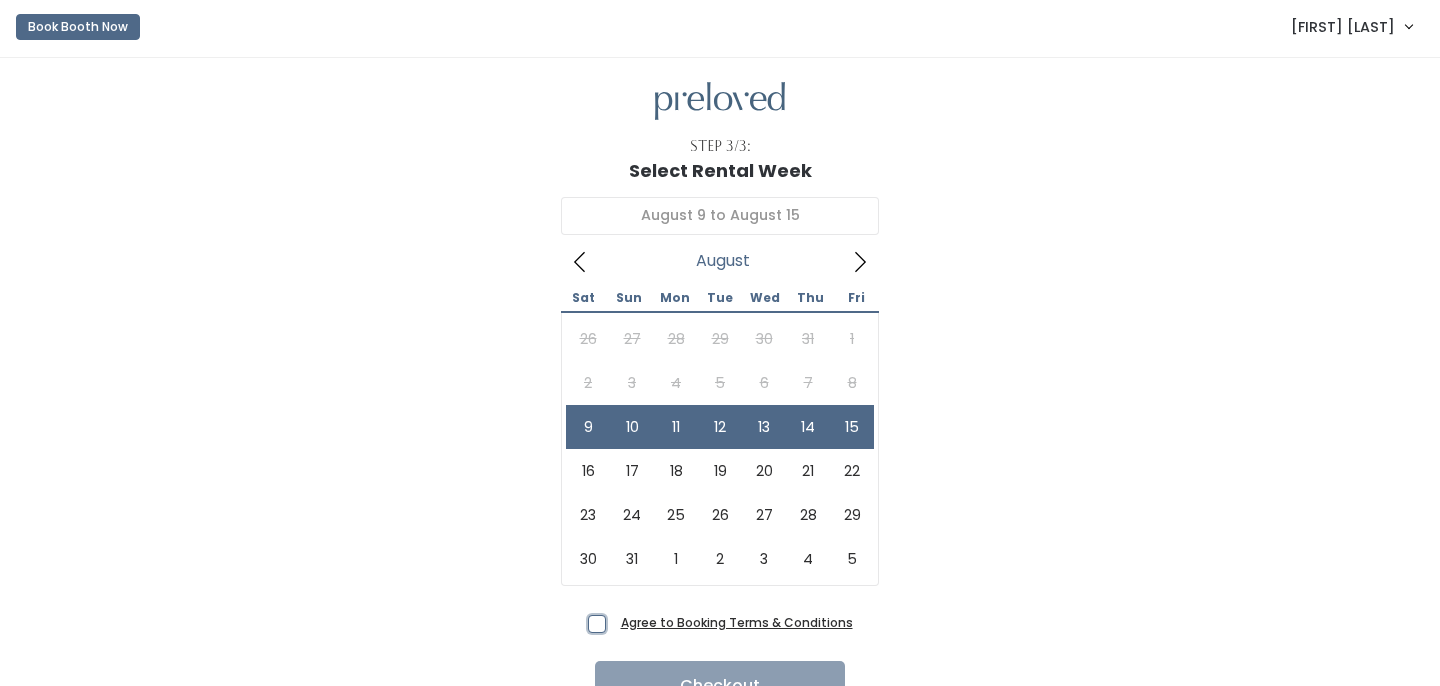scroll, scrollTop: 0, scrollLeft: 0, axis: both 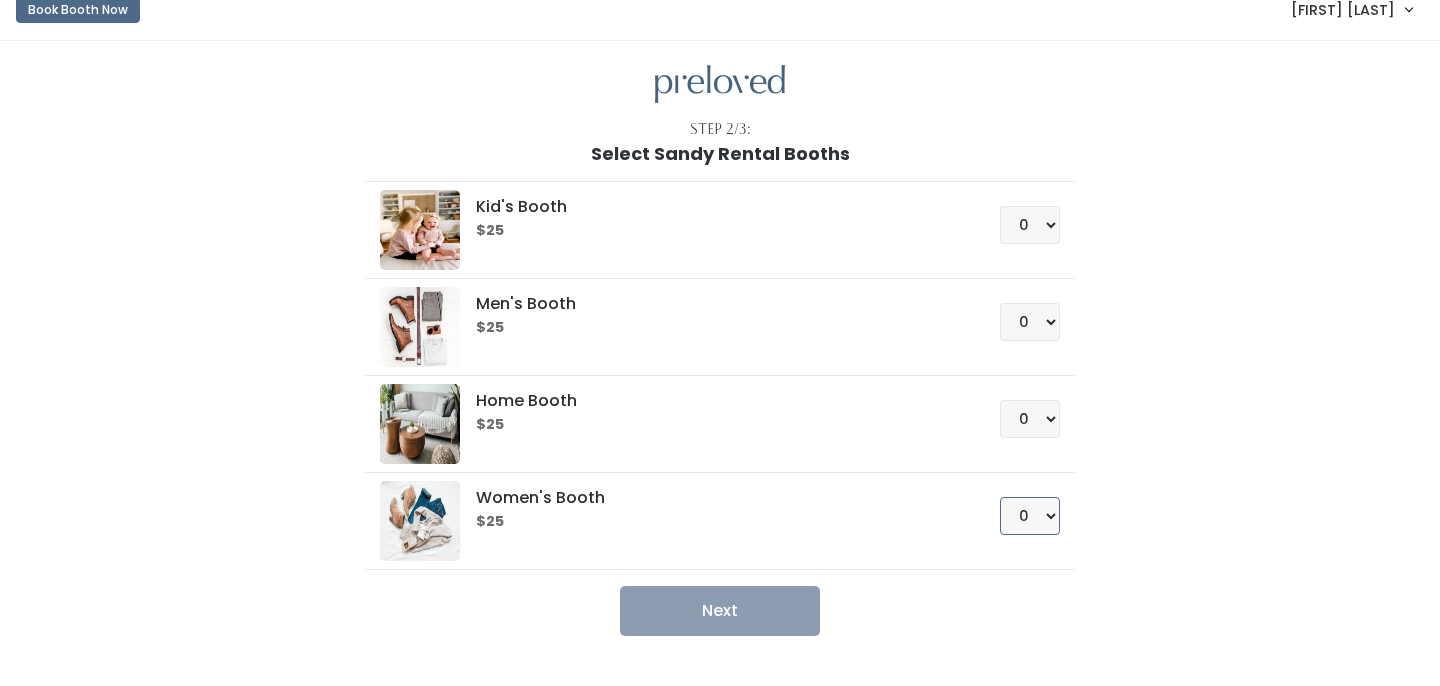 click on "0
1
2
3
4" at bounding box center [1030, 516] 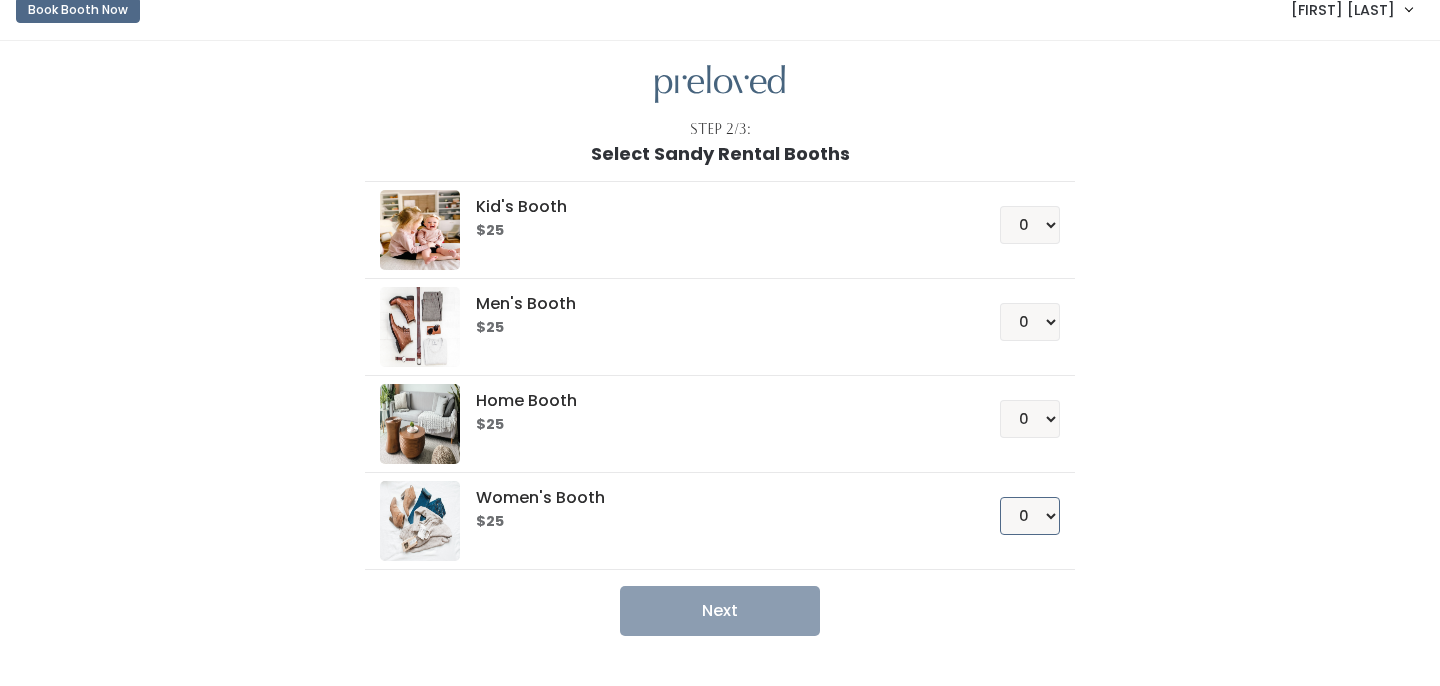 select on "2" 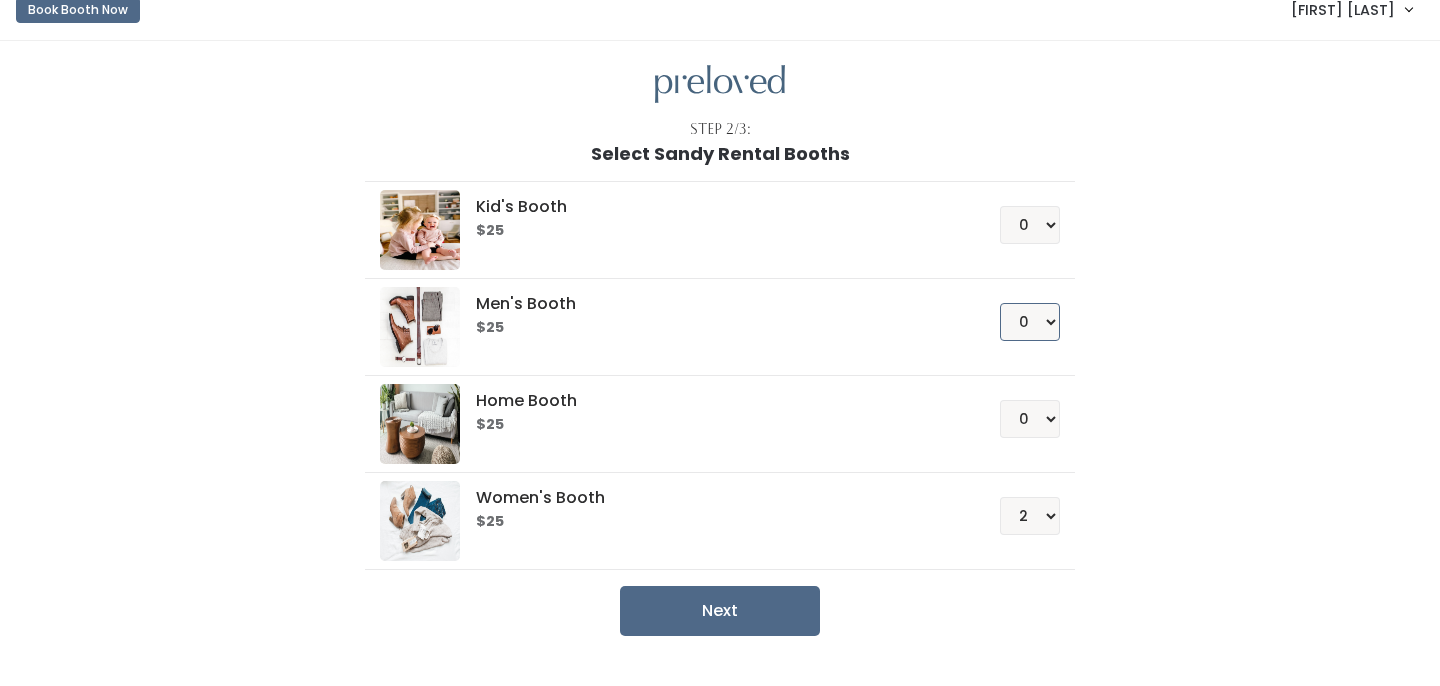 click on "0
1
2
3
4" at bounding box center [1030, 322] 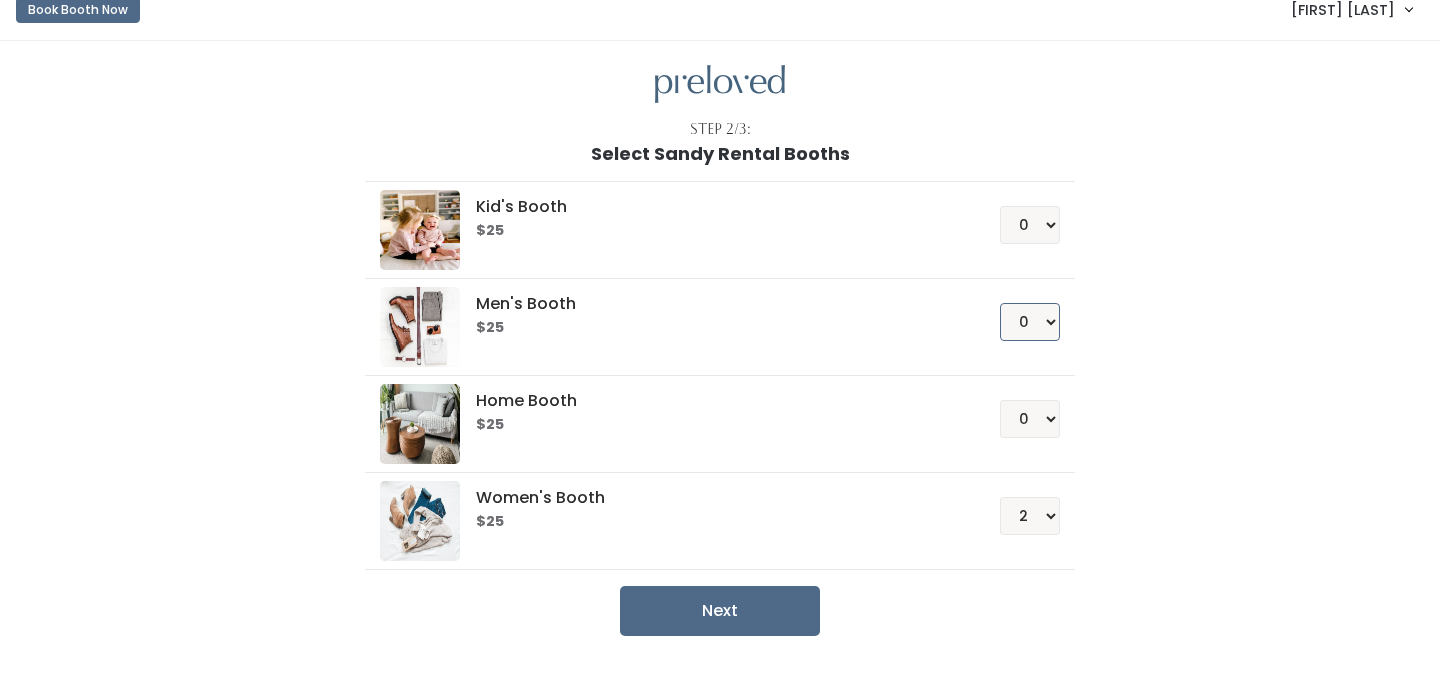 select on "1" 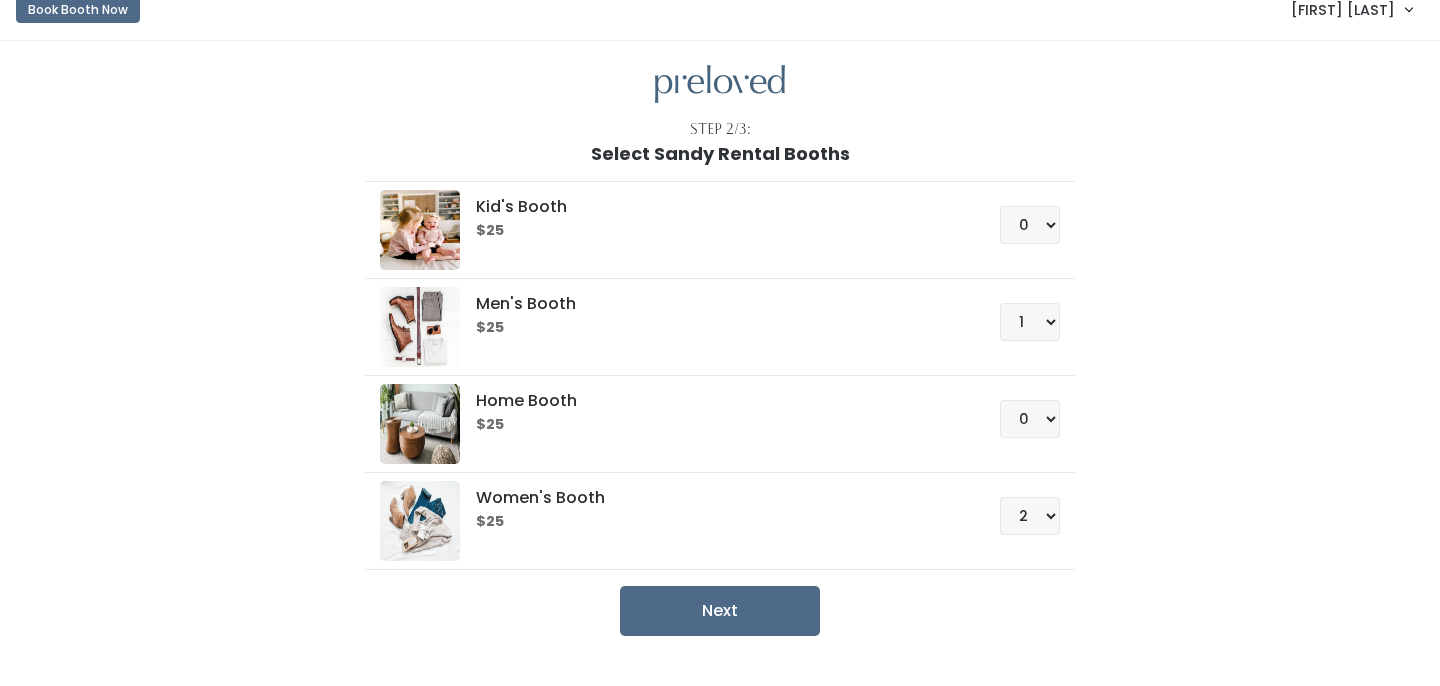 click on "Kid's Booth
$25
0
1
2
3
4
Men's Booth
$25
0
1
2
3
4" at bounding box center [720, 400] 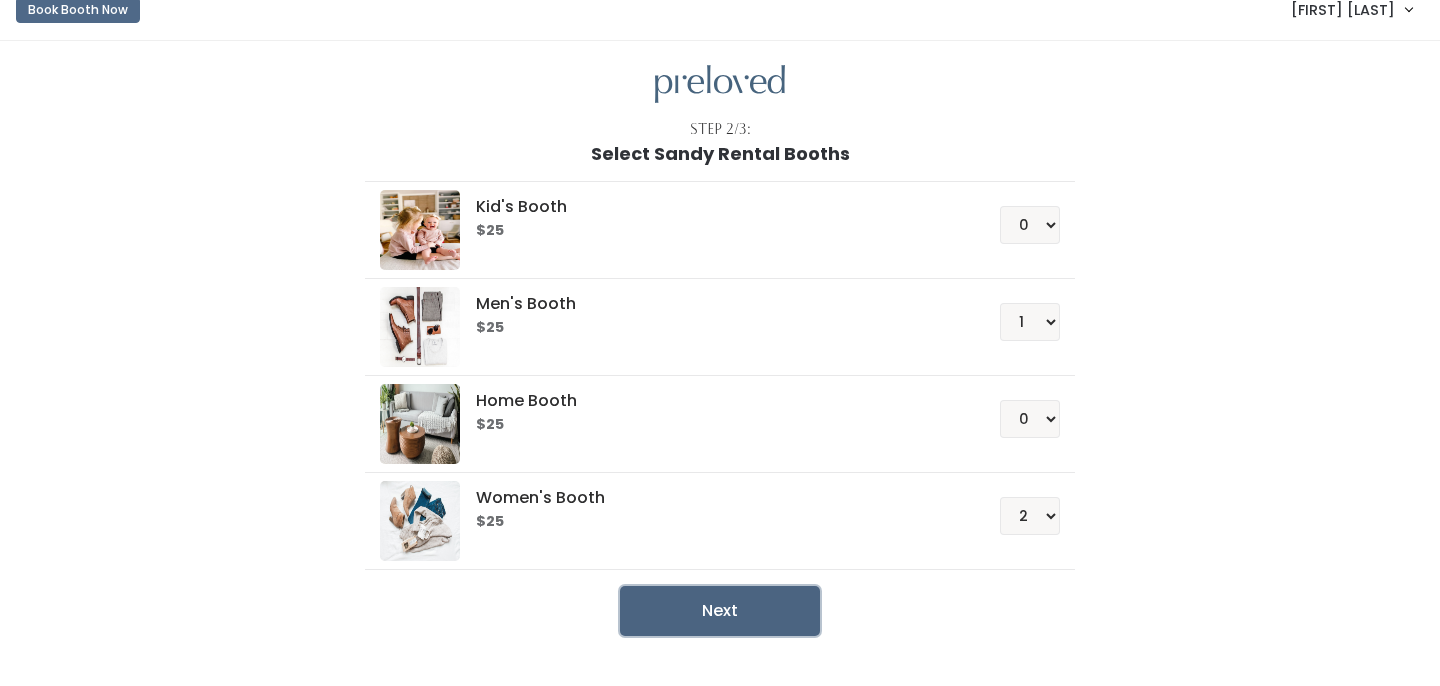 click on "Next" at bounding box center [720, 611] 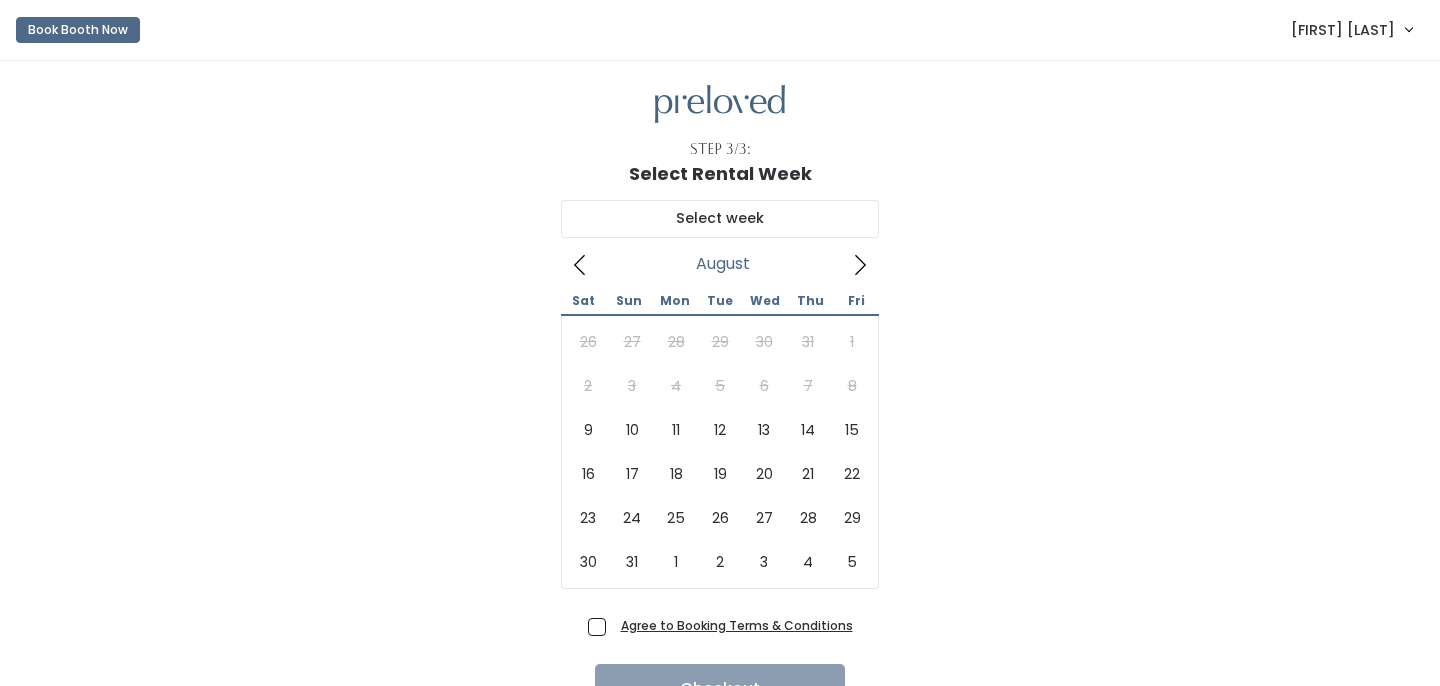 scroll, scrollTop: 0, scrollLeft: 0, axis: both 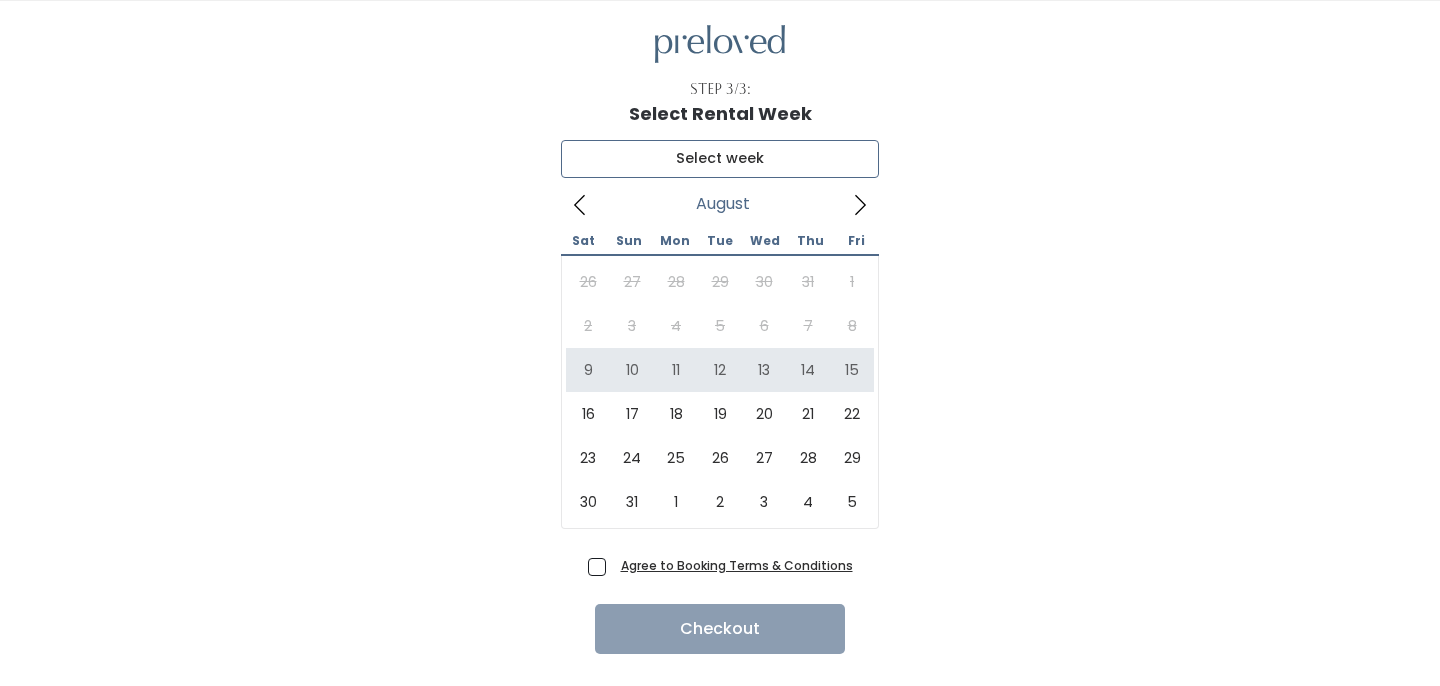 type on "August 9 to August 15" 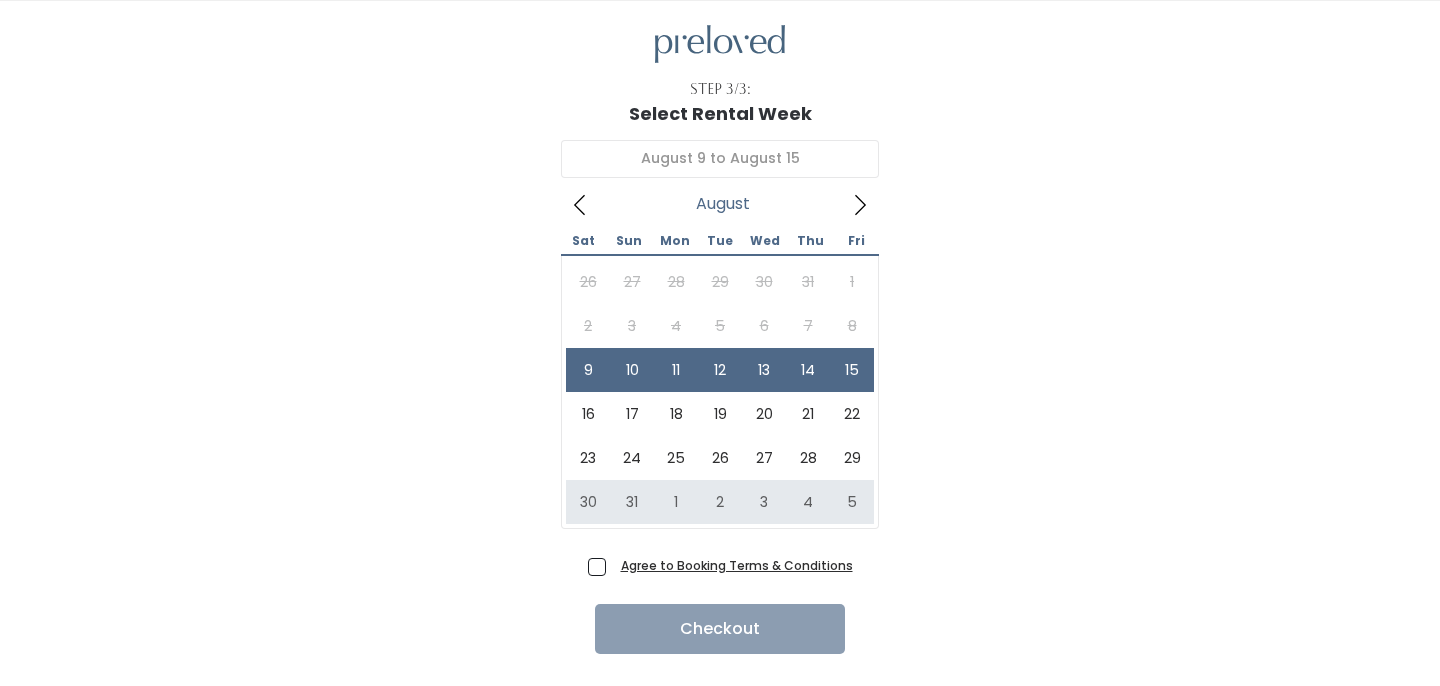 click on "Agree to Booking Terms & Conditions" at bounding box center (733, 565) 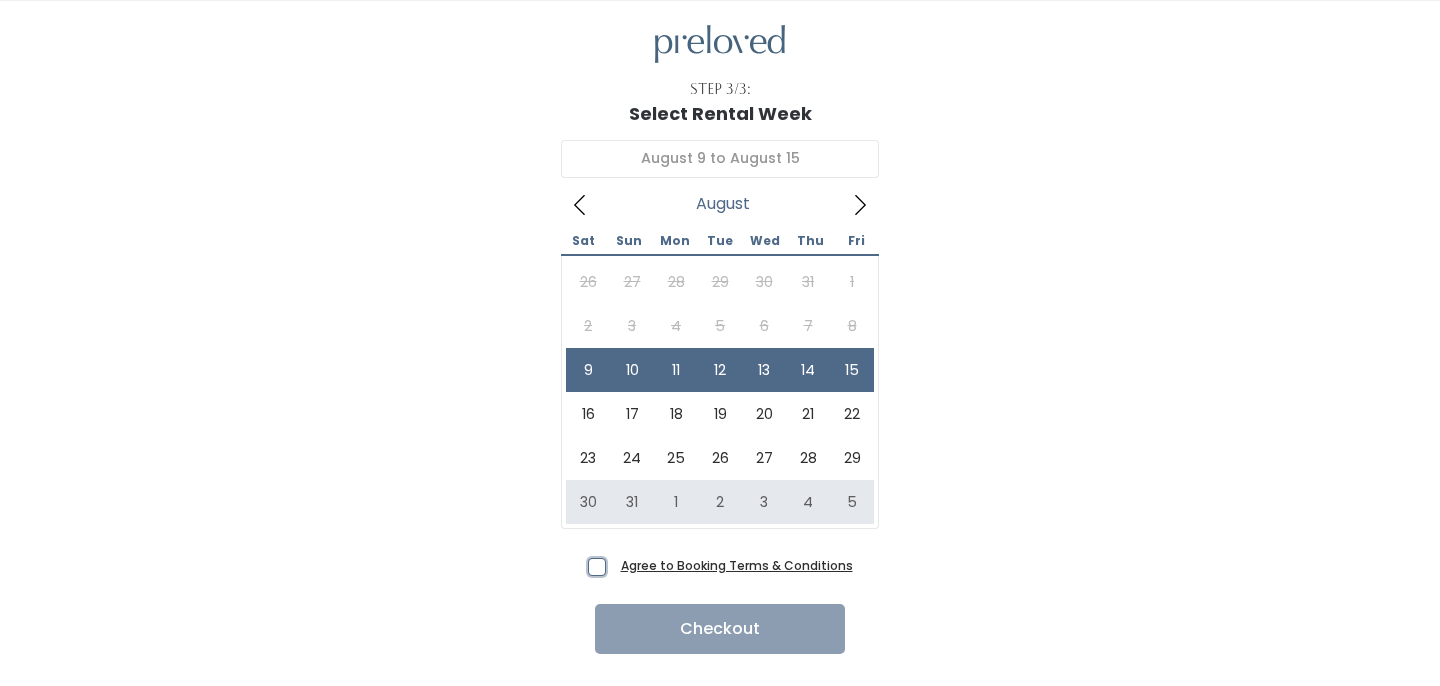 click on "Agree to Booking Terms & Conditions" at bounding box center [619, 561] 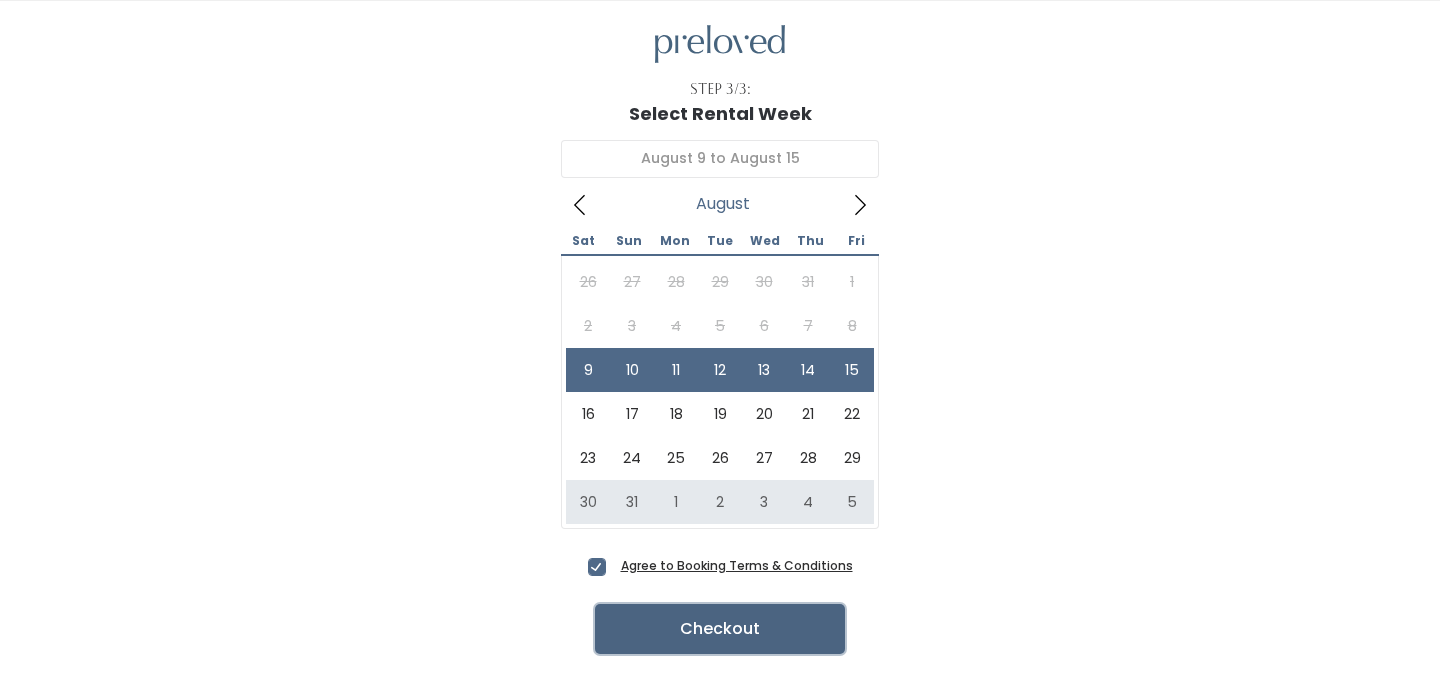 click on "Checkout" at bounding box center [720, 629] 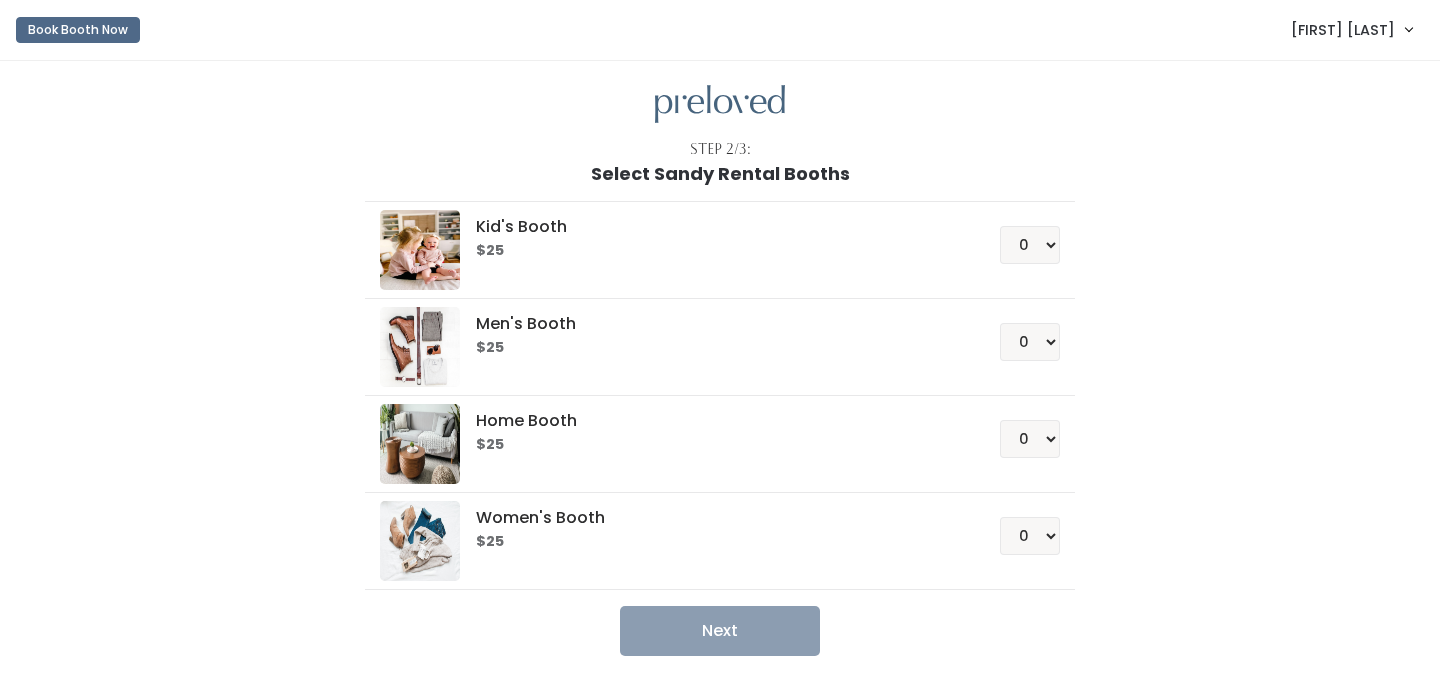 scroll, scrollTop: 20, scrollLeft: 0, axis: vertical 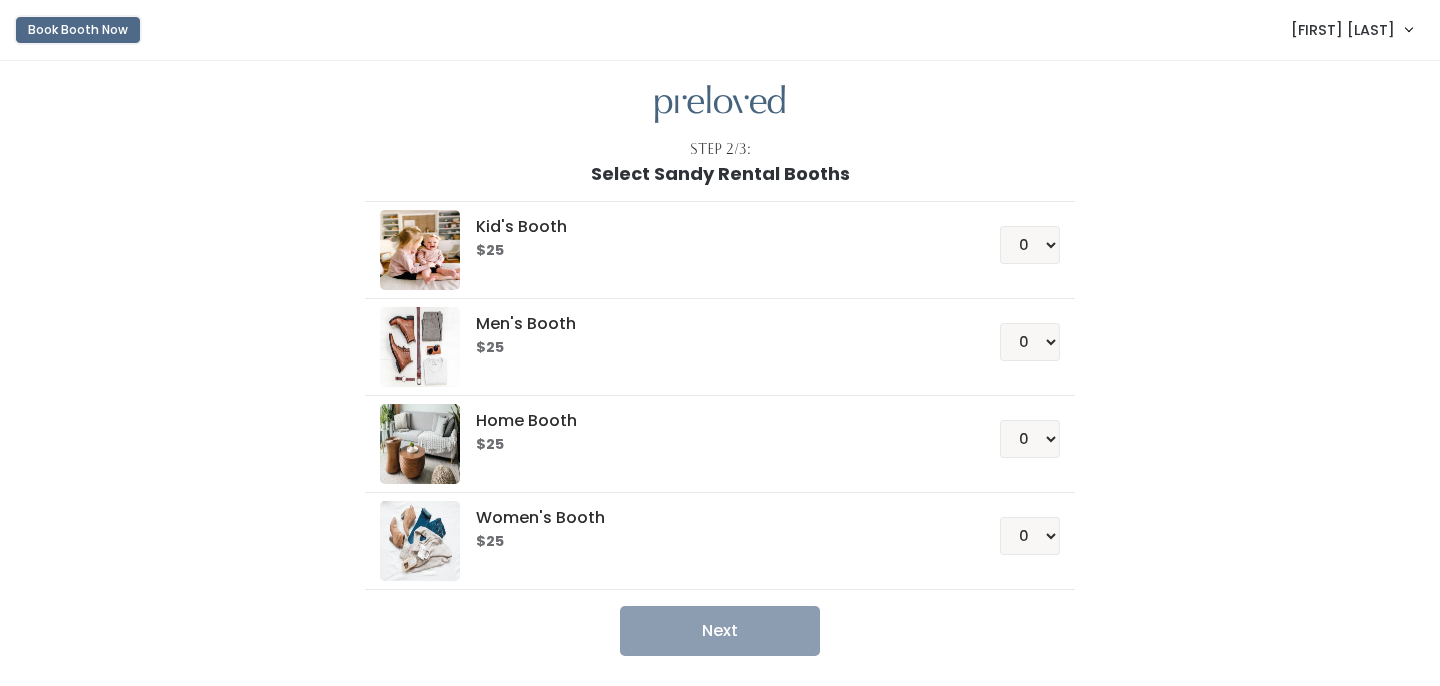 click on "Book Booth Now" at bounding box center (78, 30) 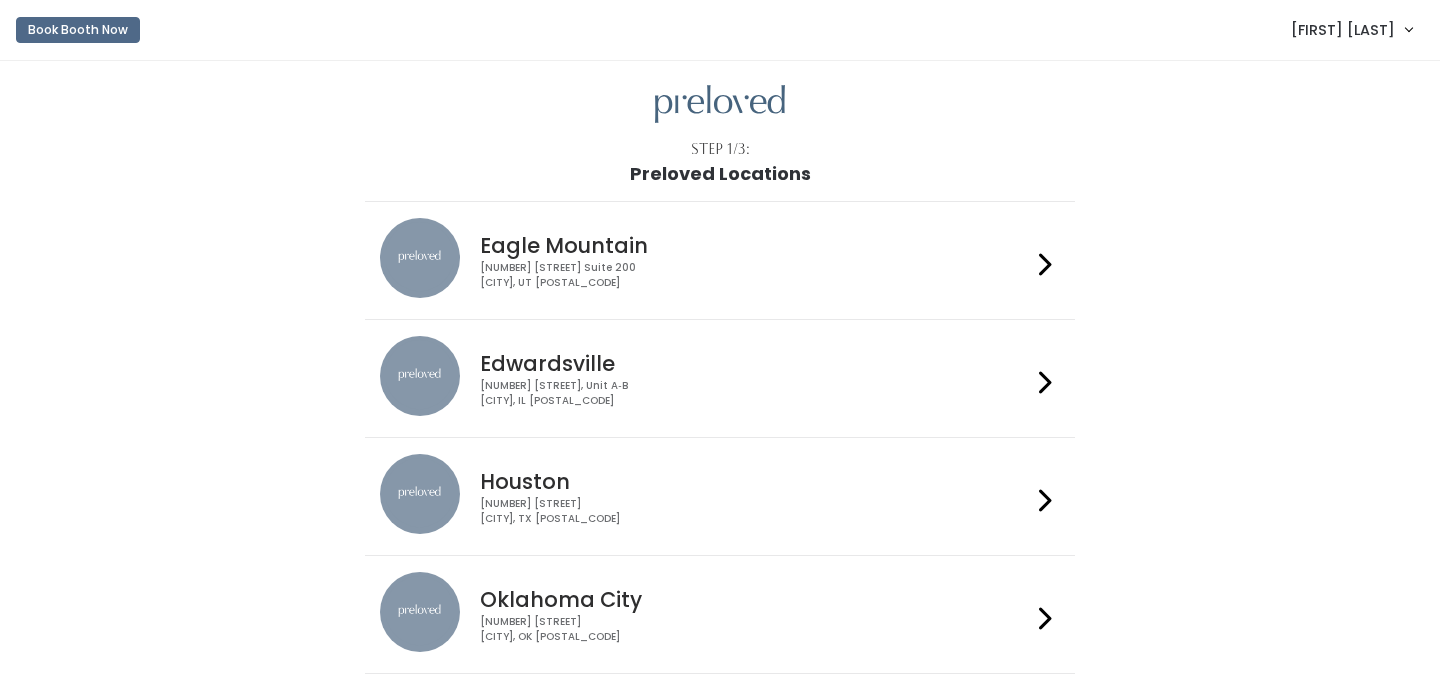 scroll, scrollTop: 0, scrollLeft: 0, axis: both 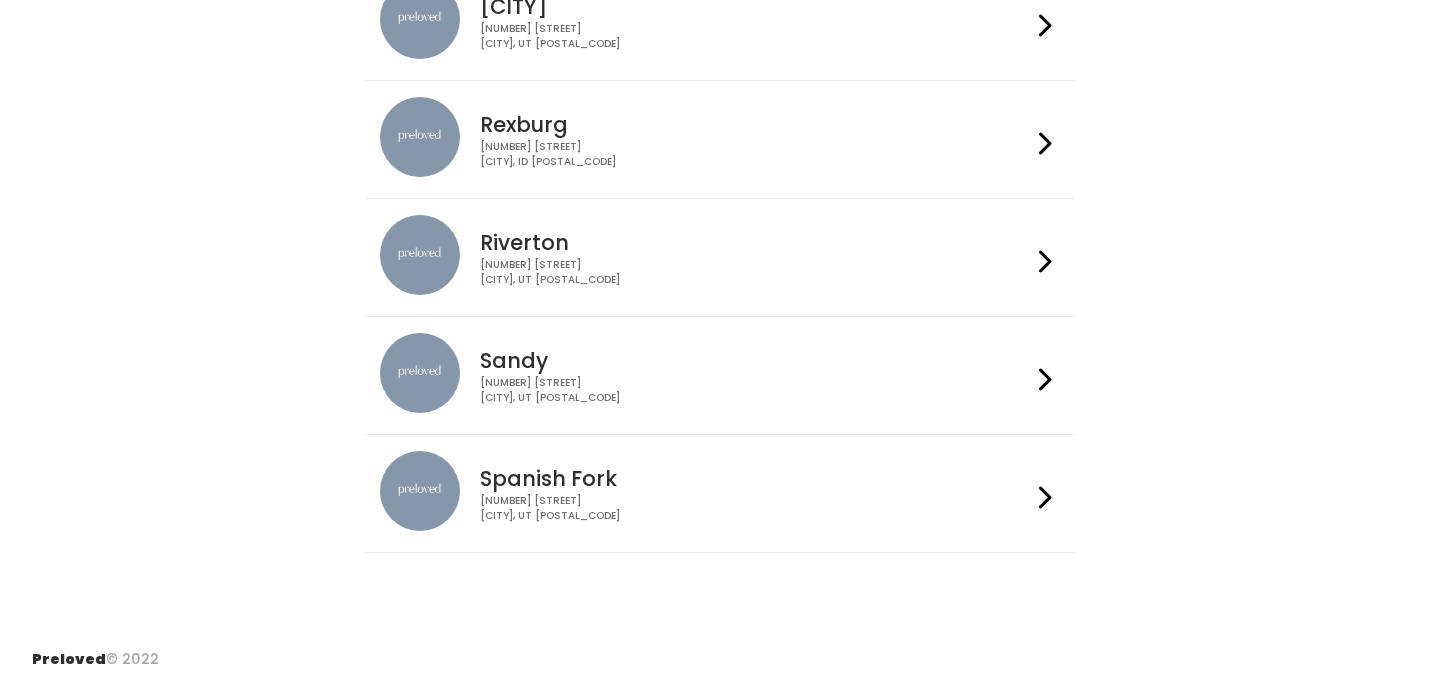click on "Sandy" at bounding box center [755, 360] 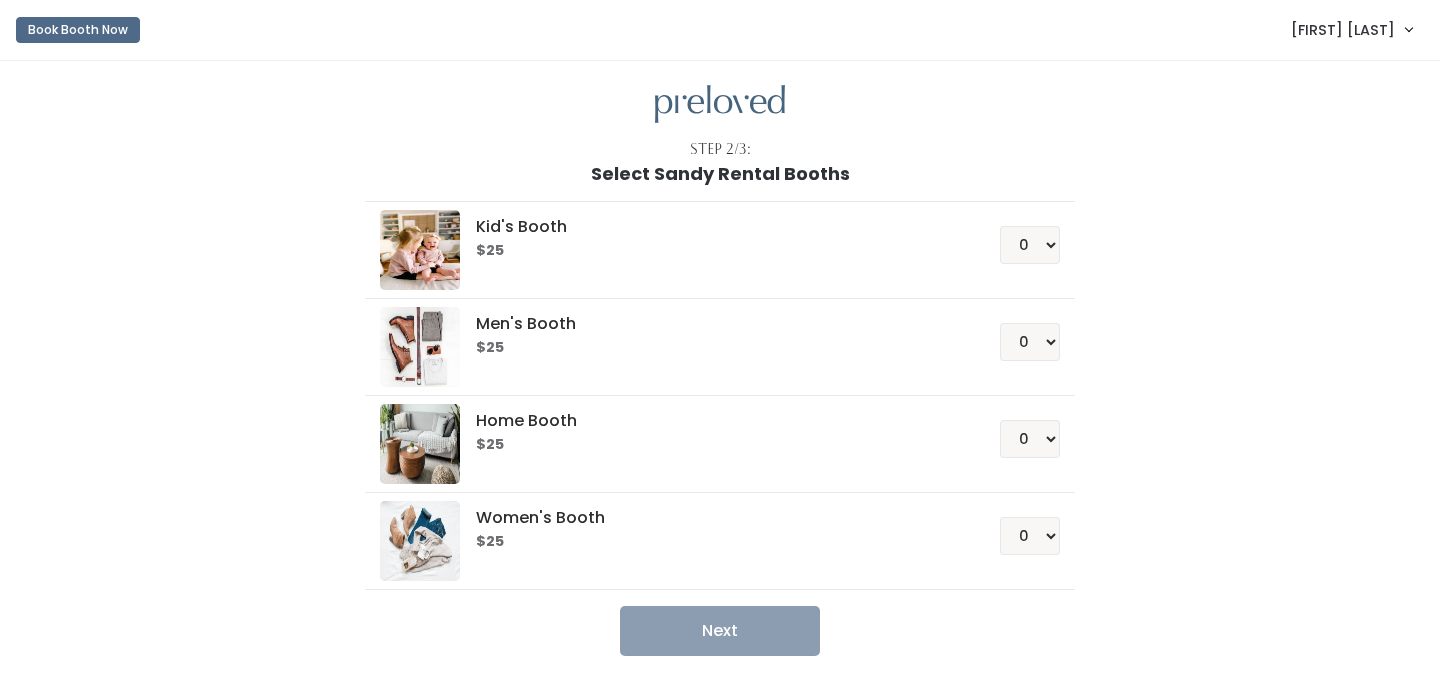 scroll, scrollTop: 0, scrollLeft: 0, axis: both 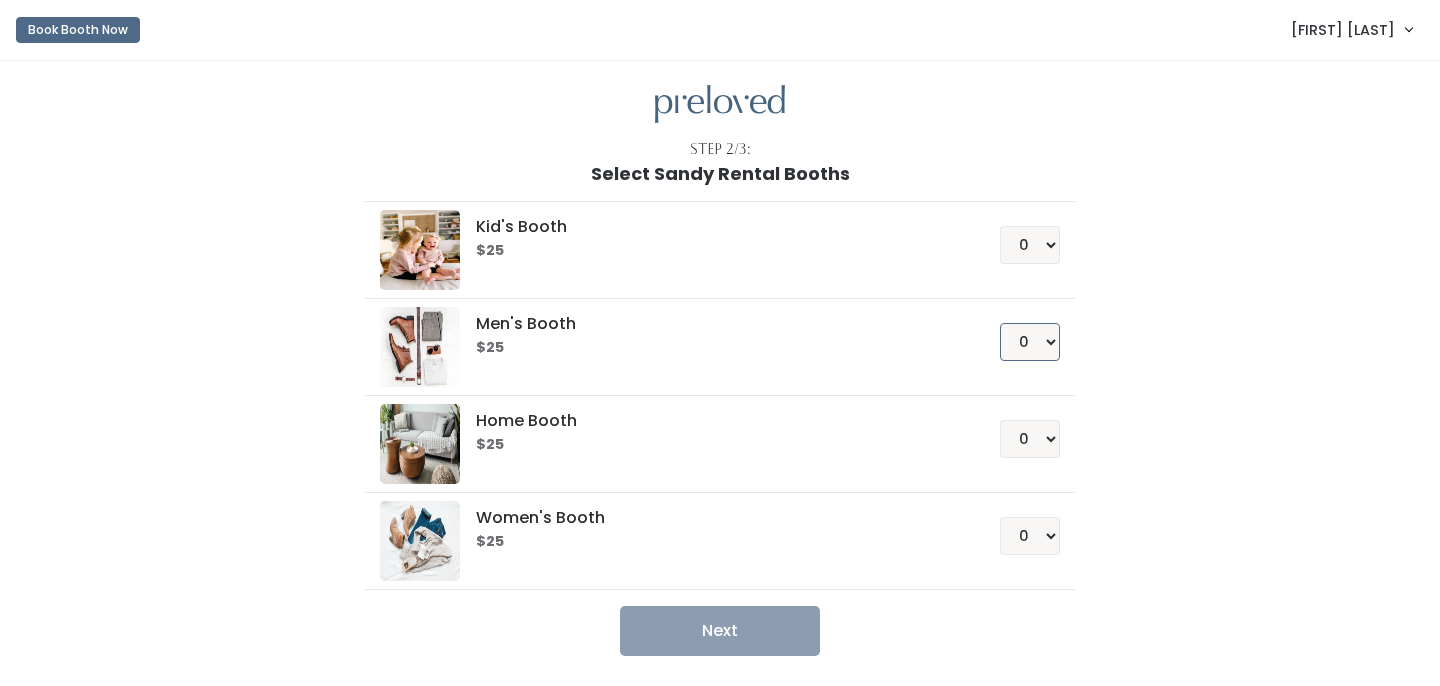 click on "0
1
2
3
4" at bounding box center (1030, 342) 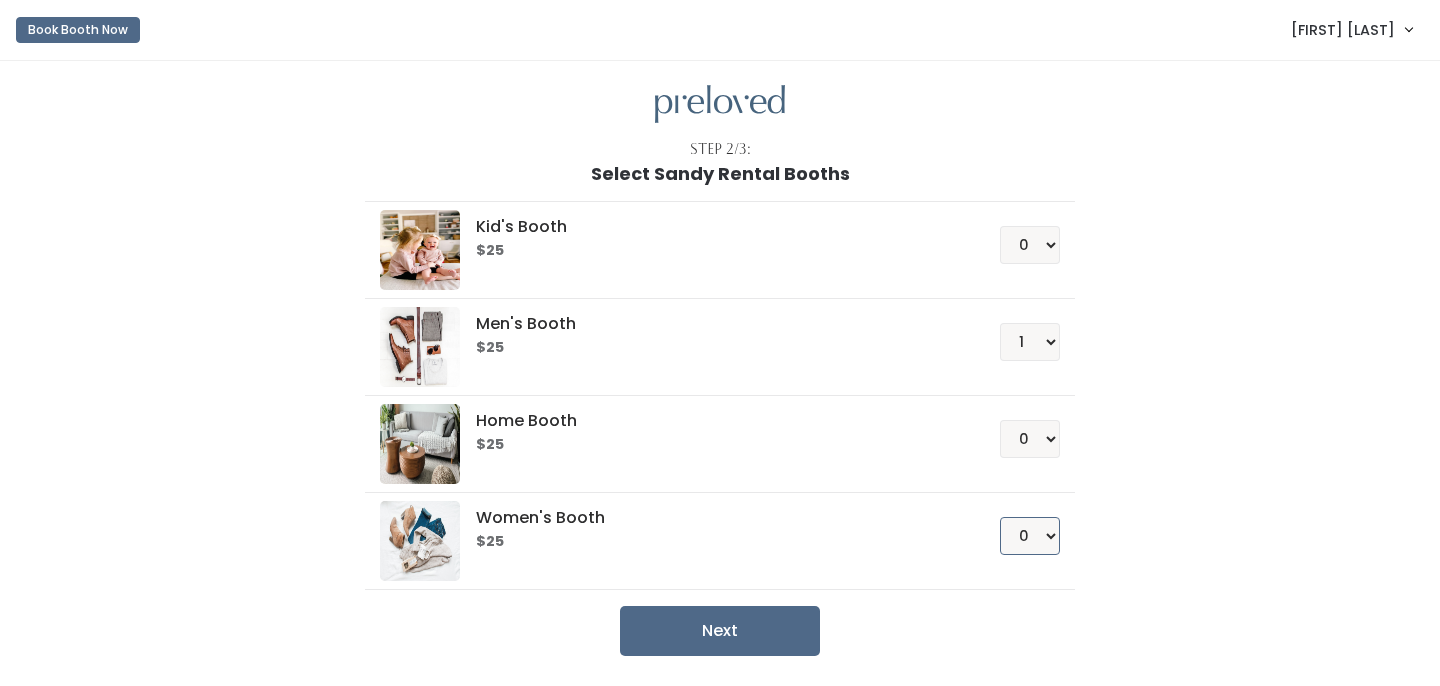 click on "0
1
2
3
4" at bounding box center (1030, 536) 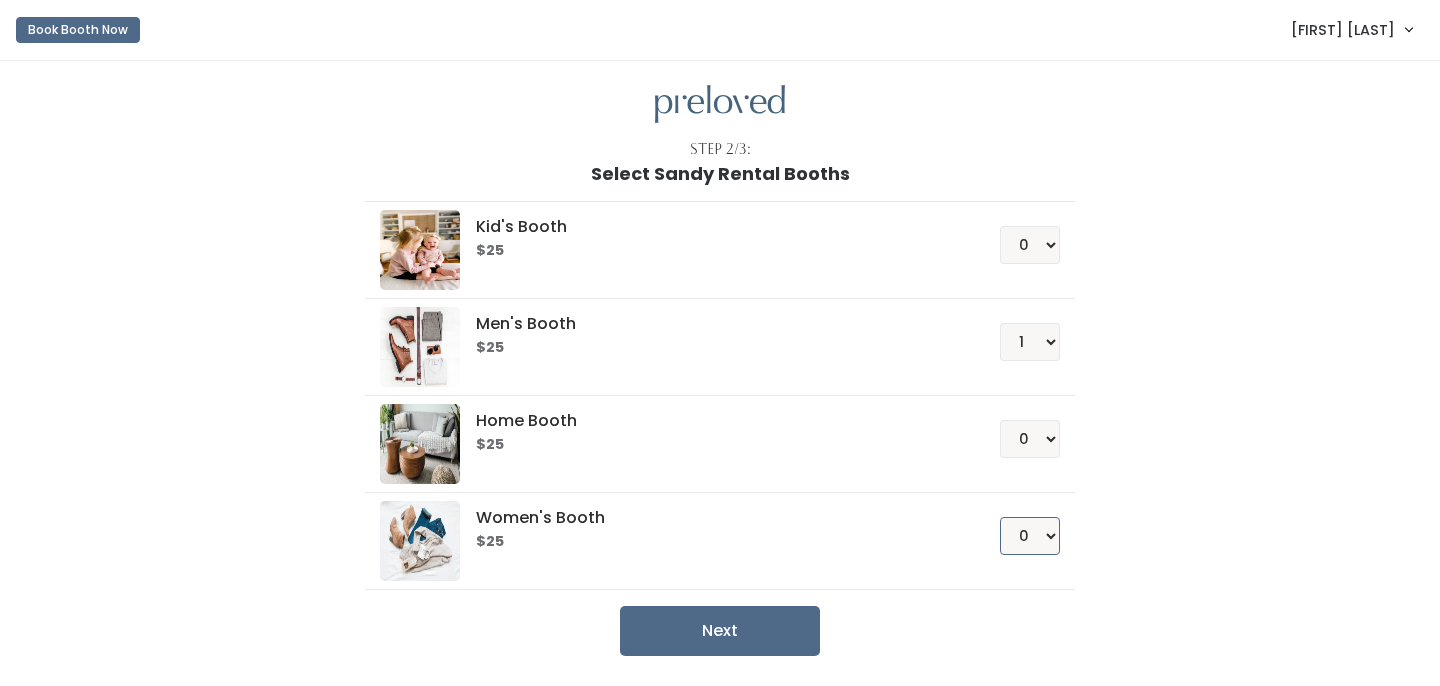 select on "1" 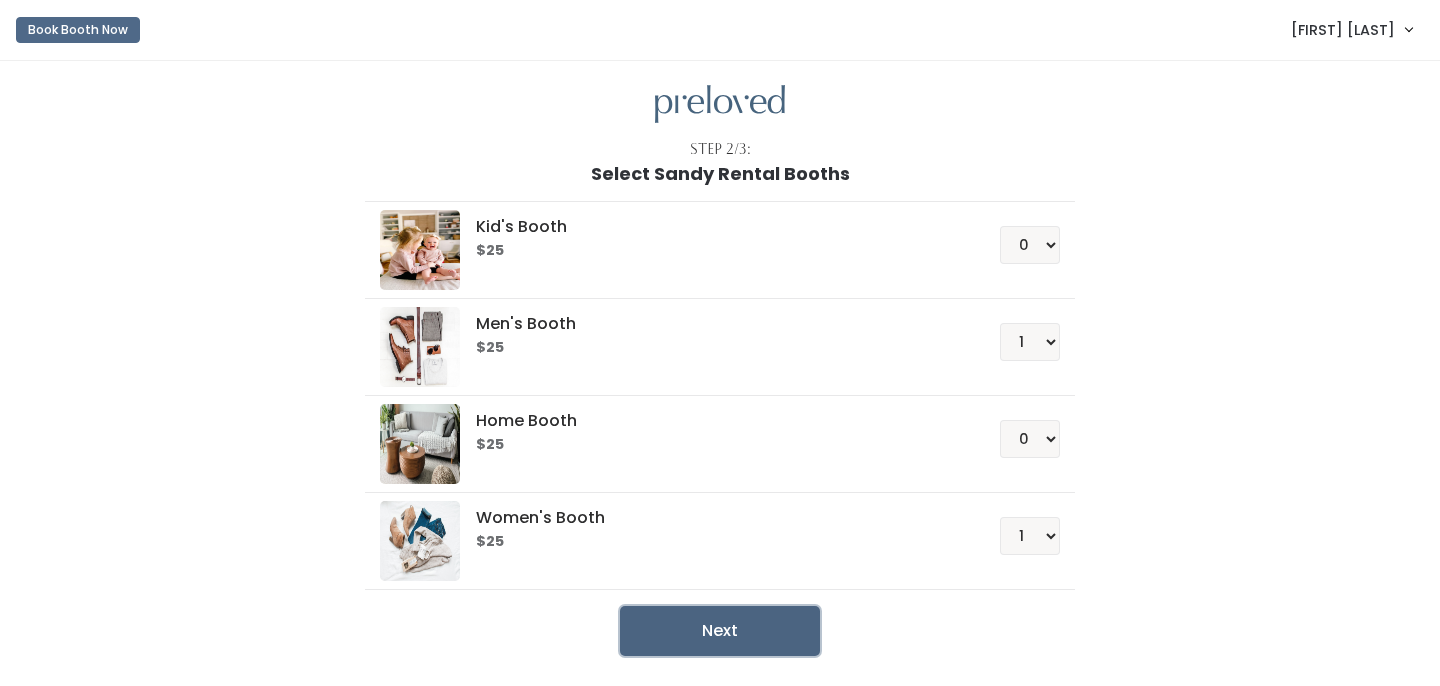 click on "Next" at bounding box center [720, 631] 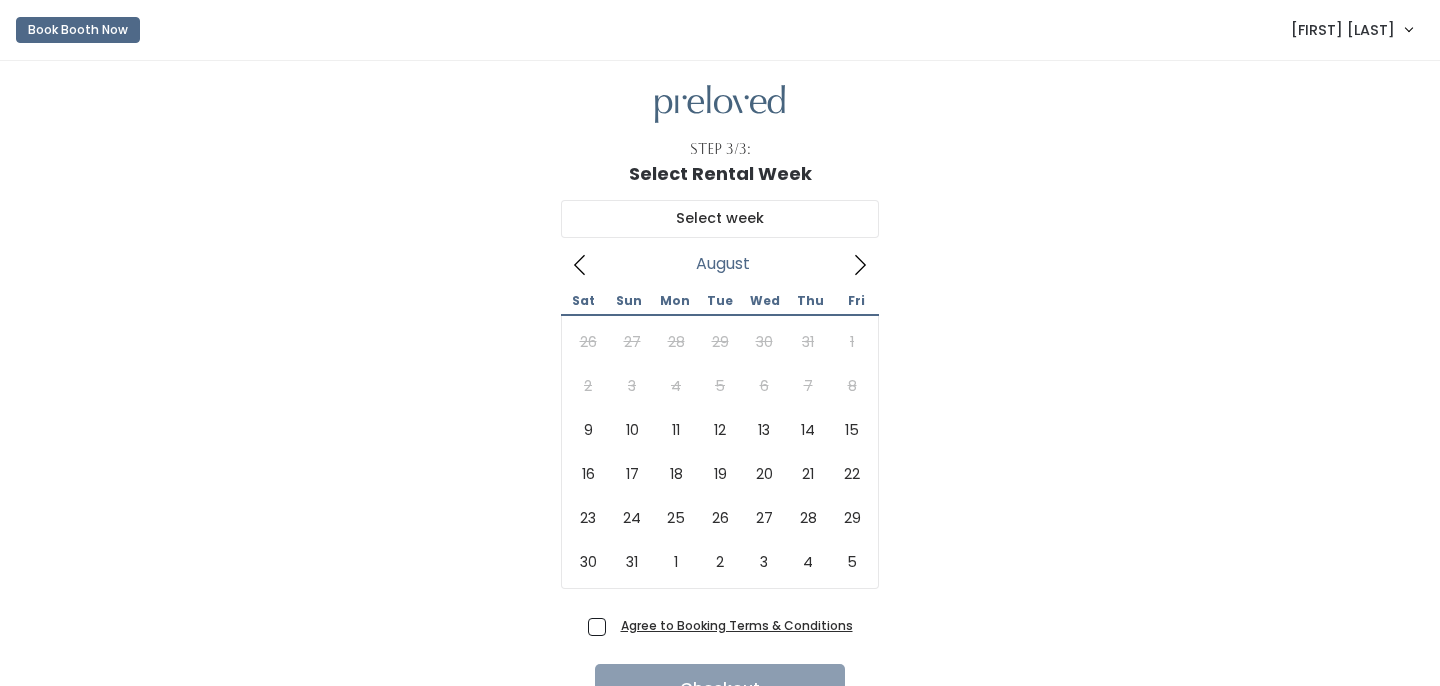 scroll, scrollTop: 0, scrollLeft: 0, axis: both 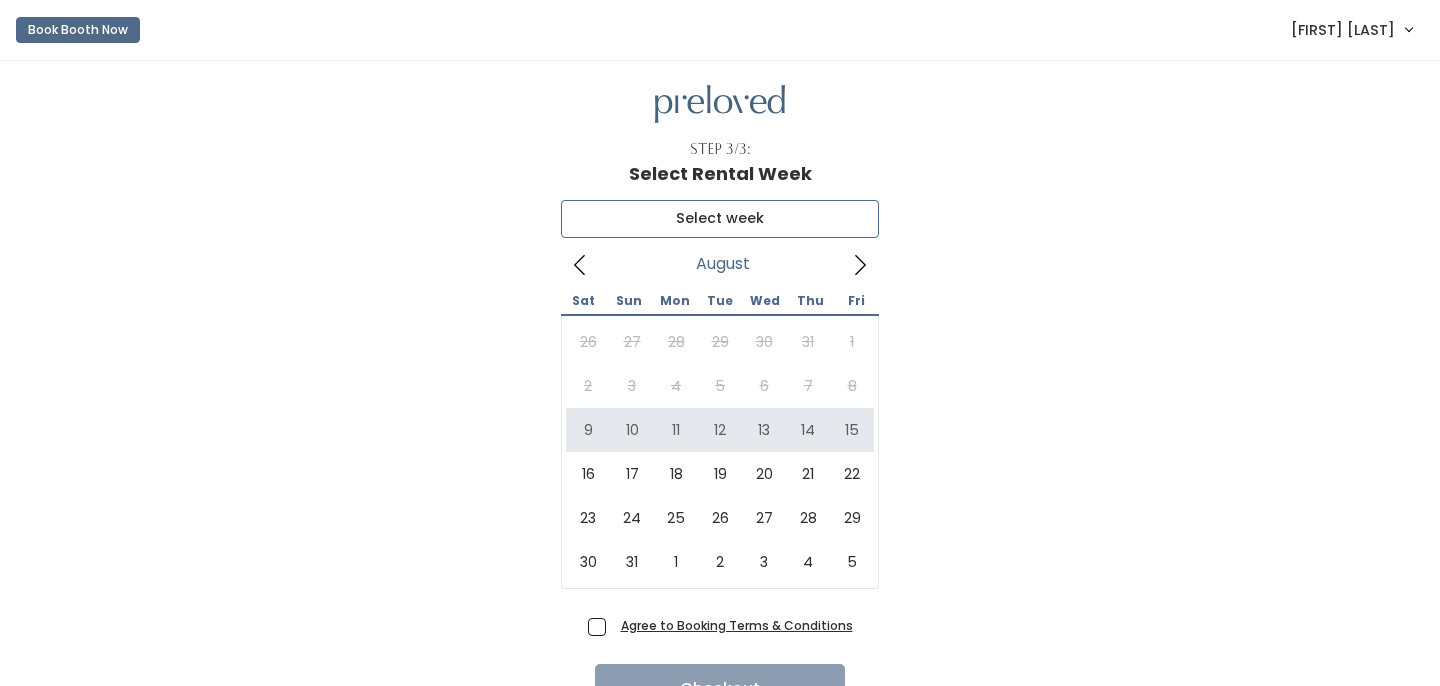 type on "August 9 to August 15" 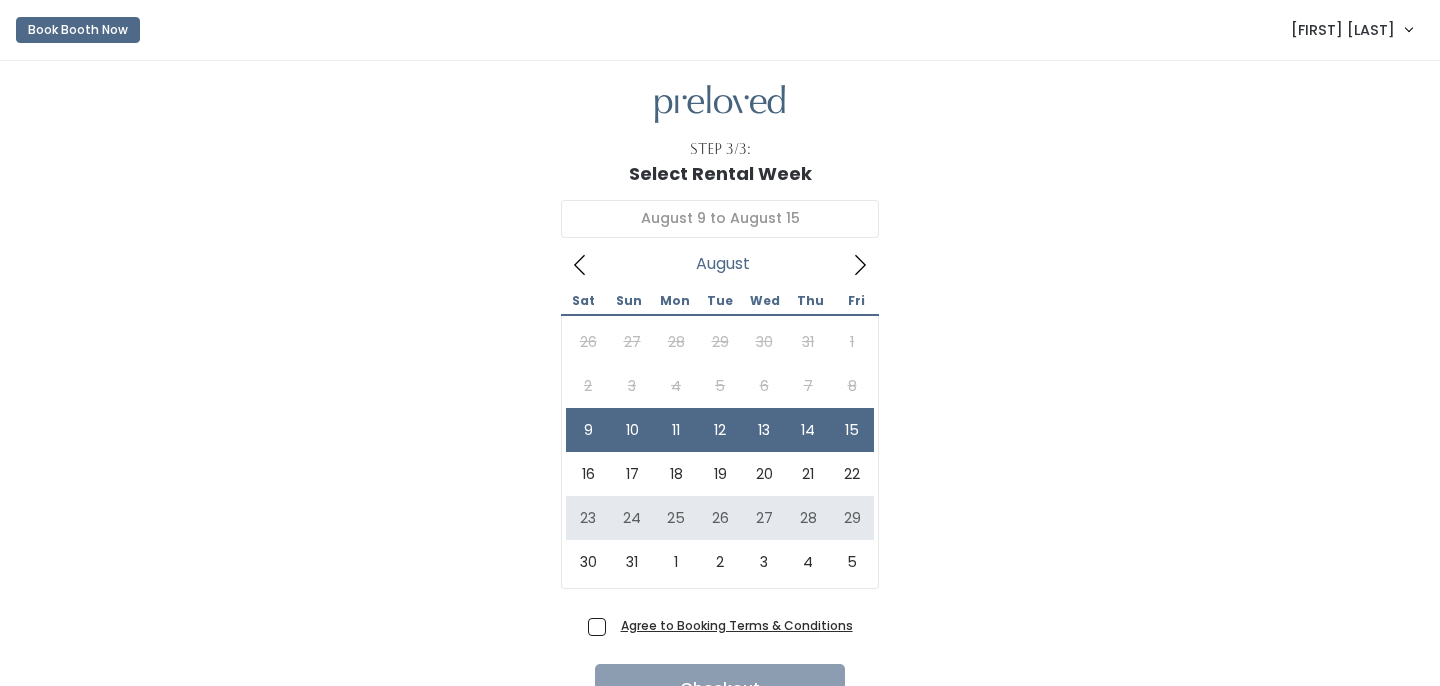 click on "Agree to Booking Terms & Conditions" at bounding box center (733, 625) 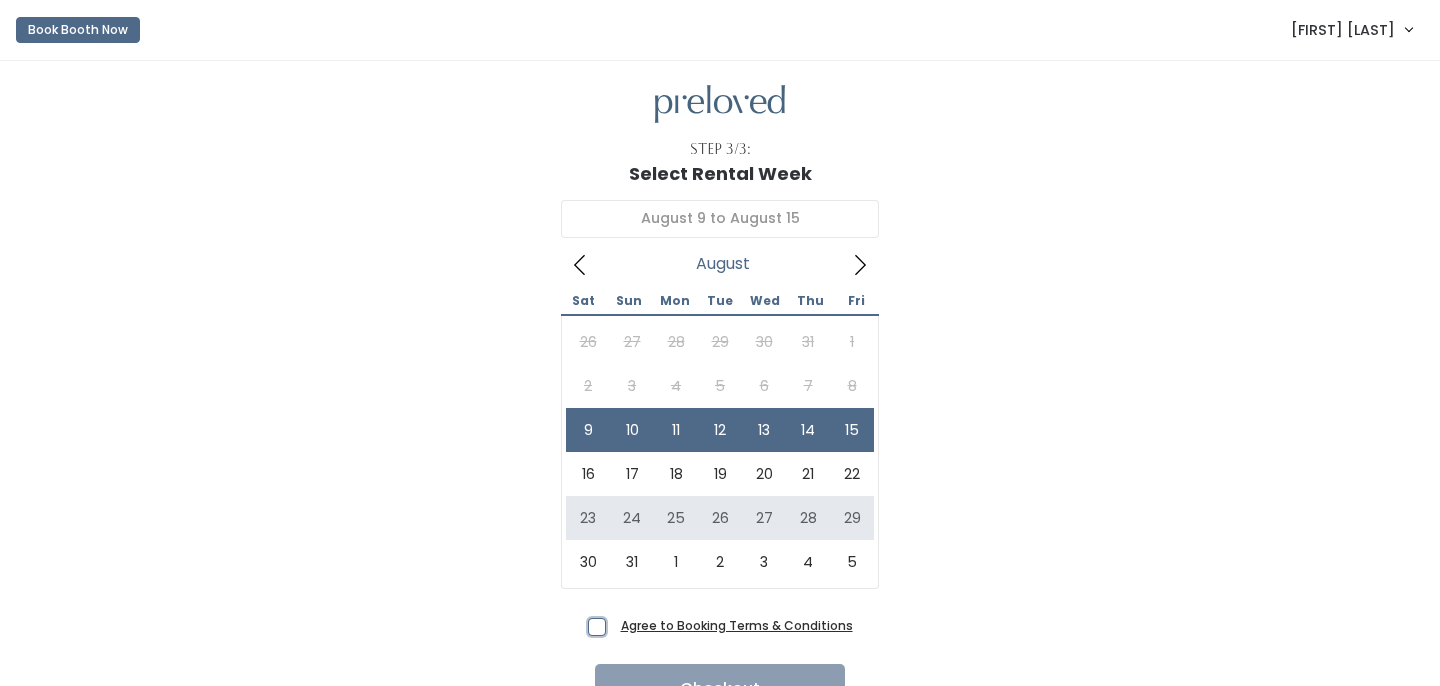click on "Agree to Booking Terms & Conditions" at bounding box center [619, 621] 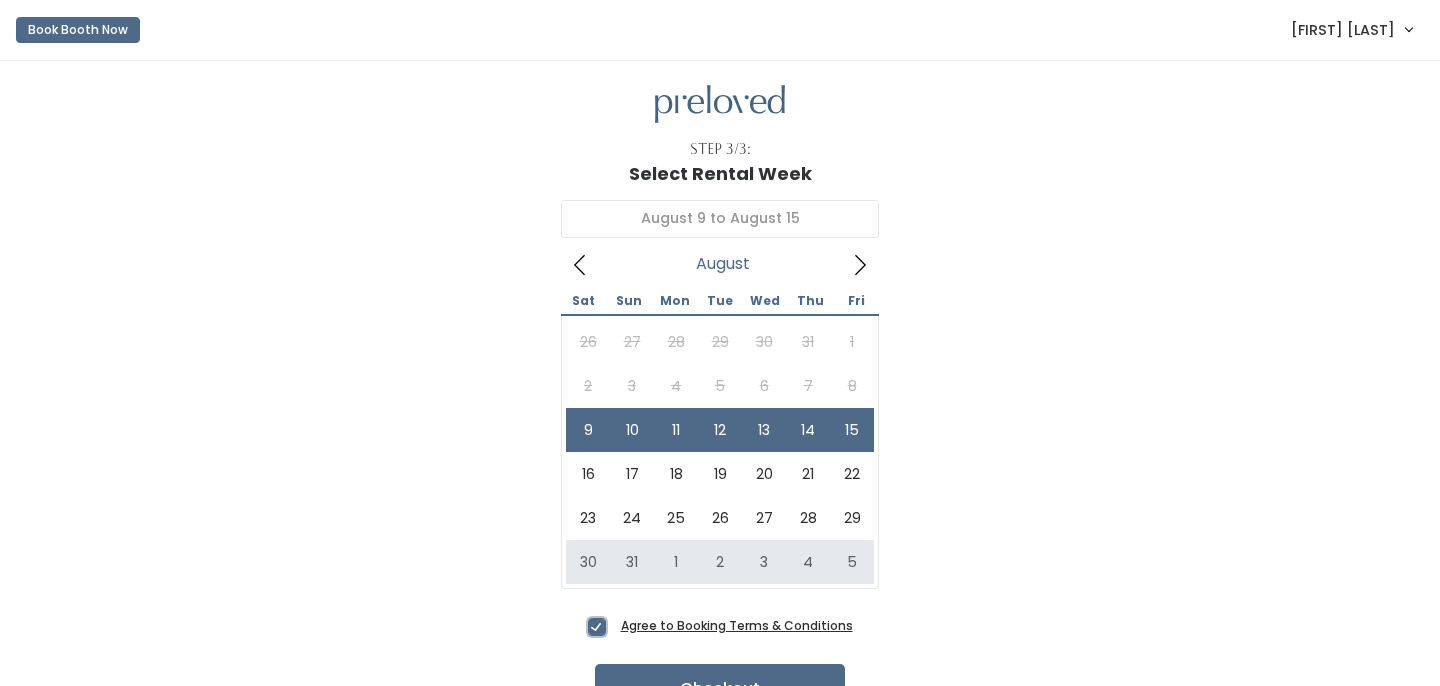 scroll, scrollTop: 105, scrollLeft: 0, axis: vertical 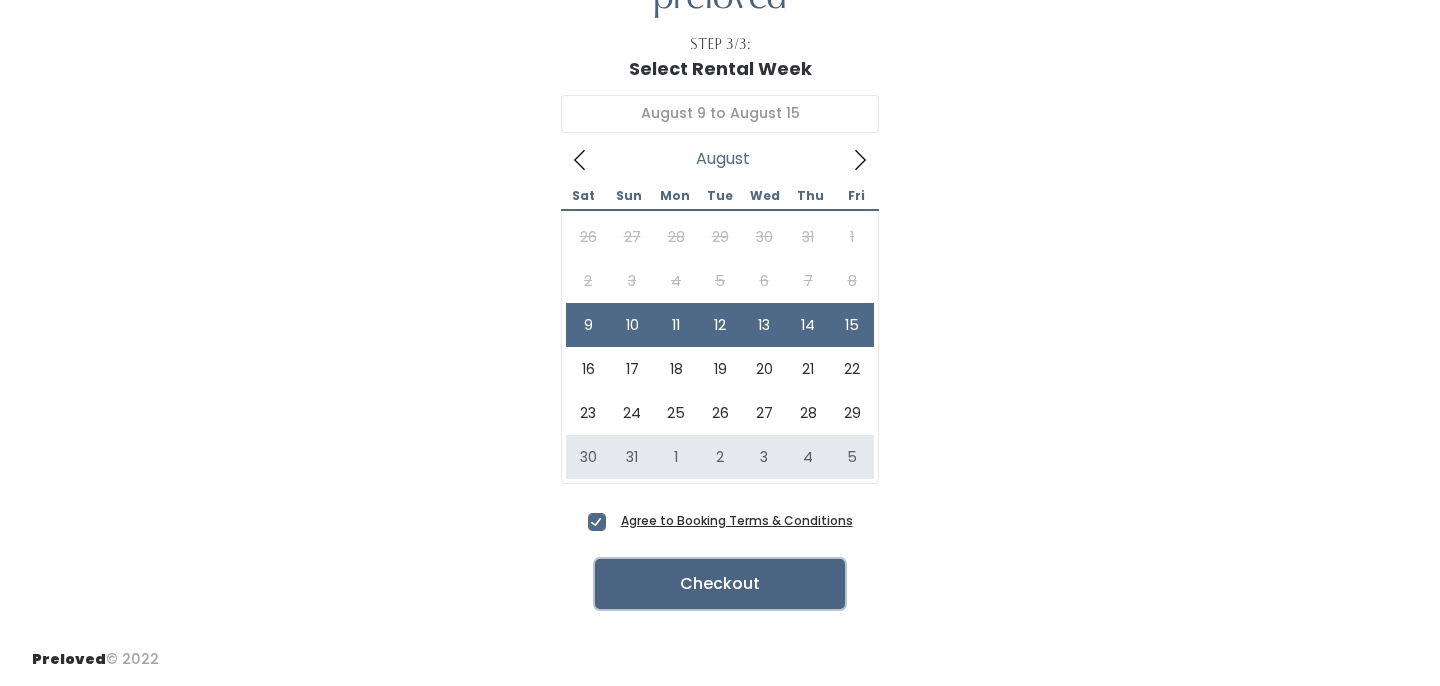 click on "Checkout" at bounding box center [720, 584] 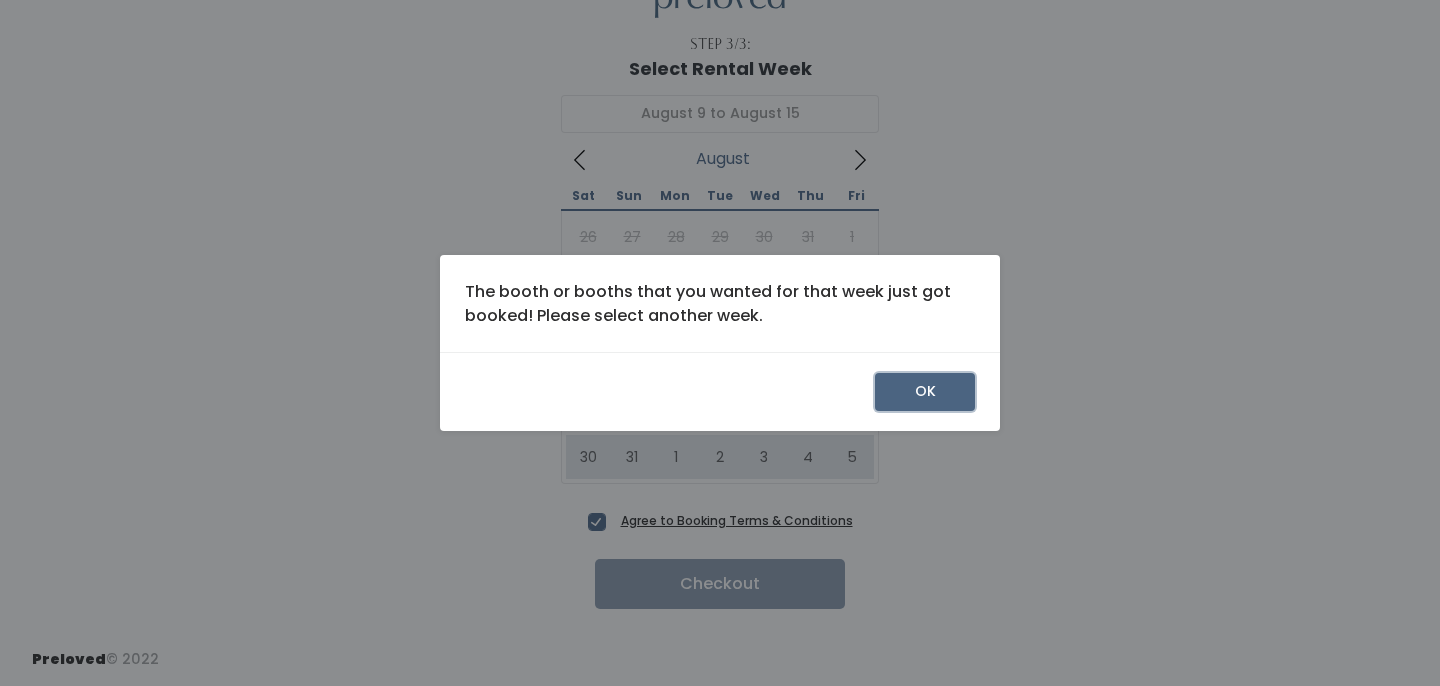 click on "OK" at bounding box center [925, 392] 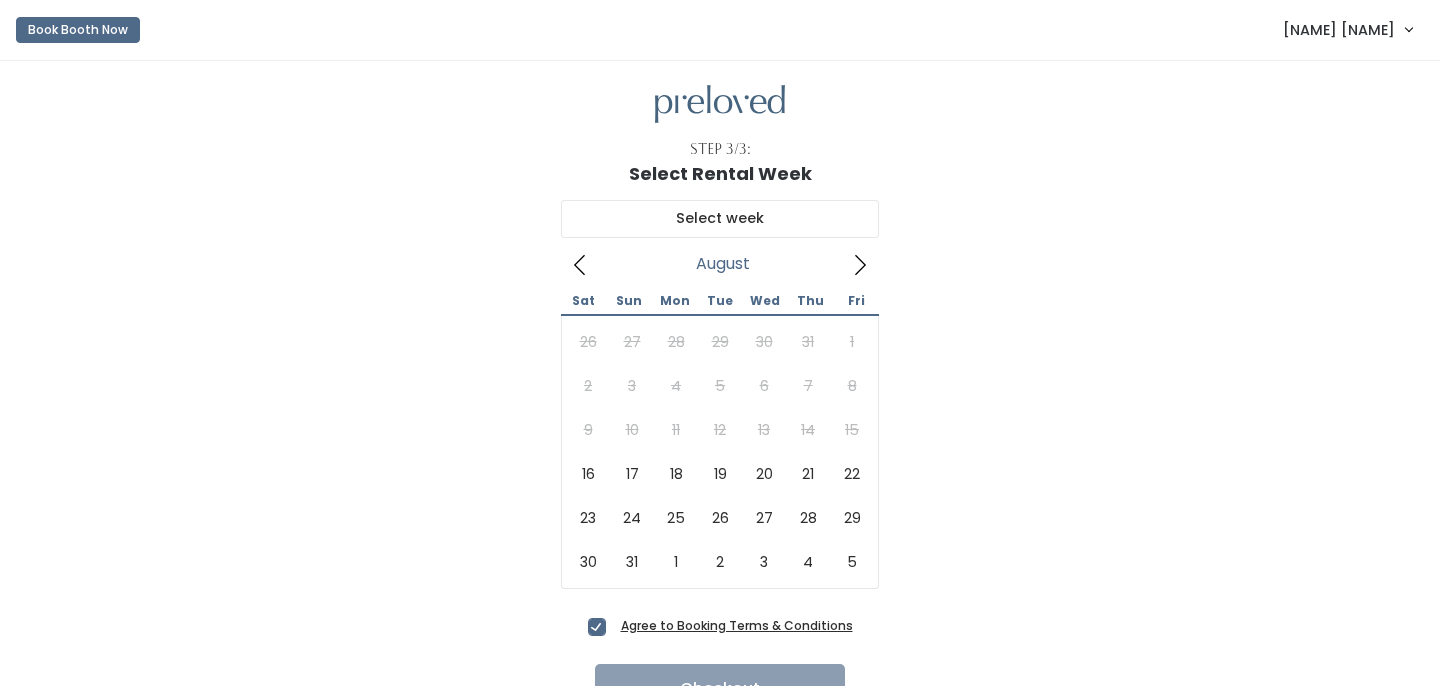 scroll, scrollTop: 0, scrollLeft: 0, axis: both 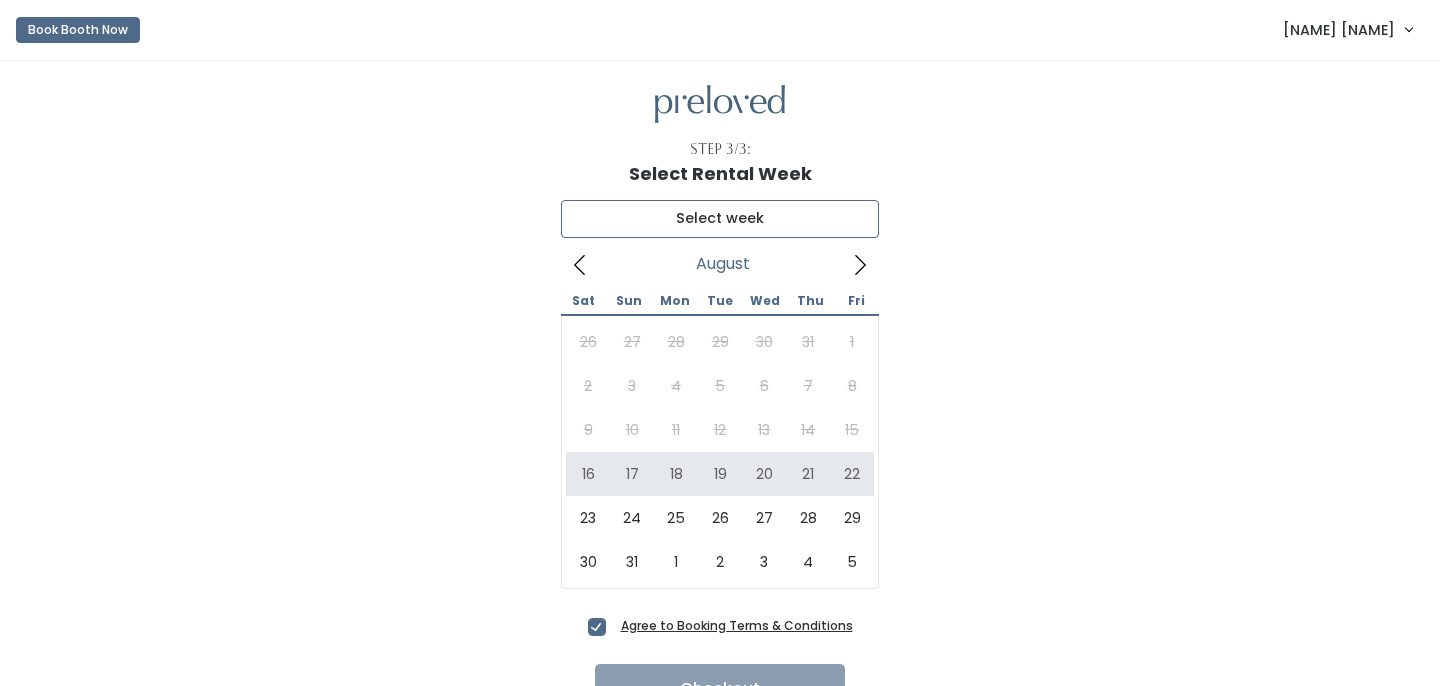 type on "August 16 to August 22" 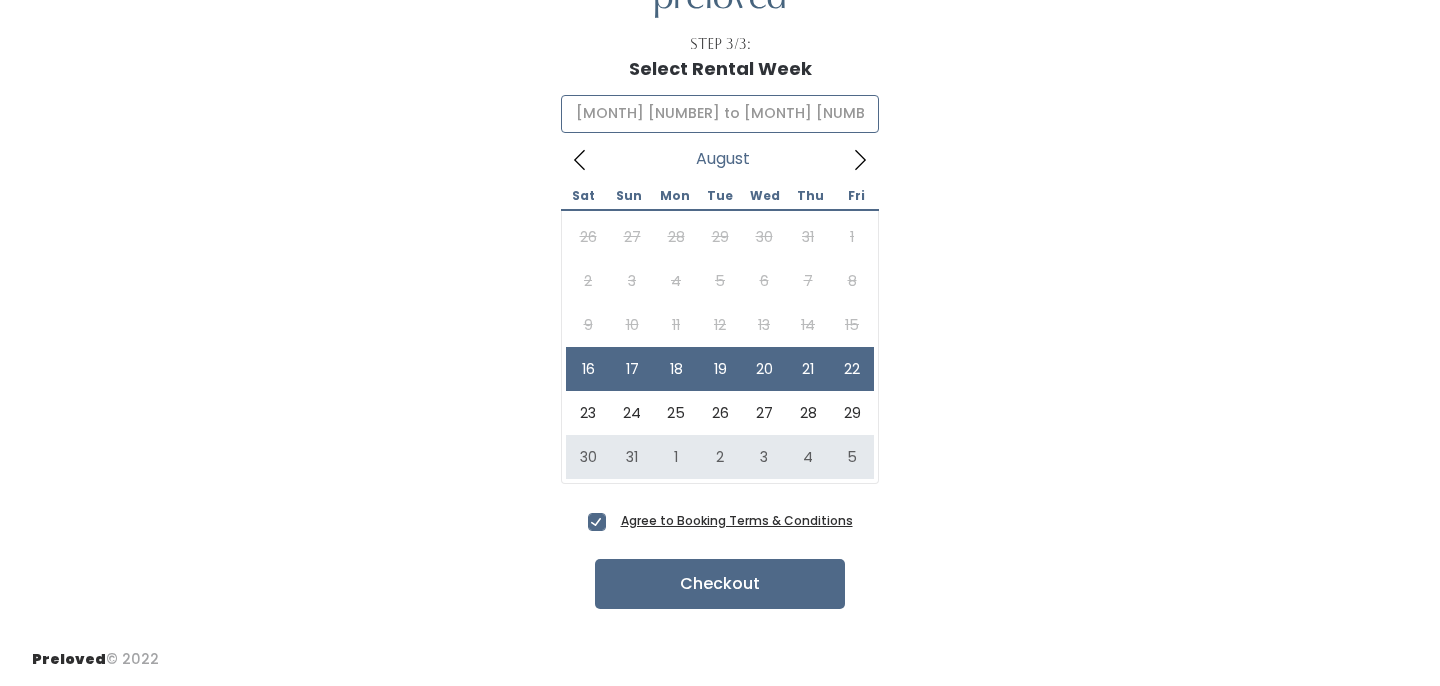 scroll, scrollTop: 0, scrollLeft: 0, axis: both 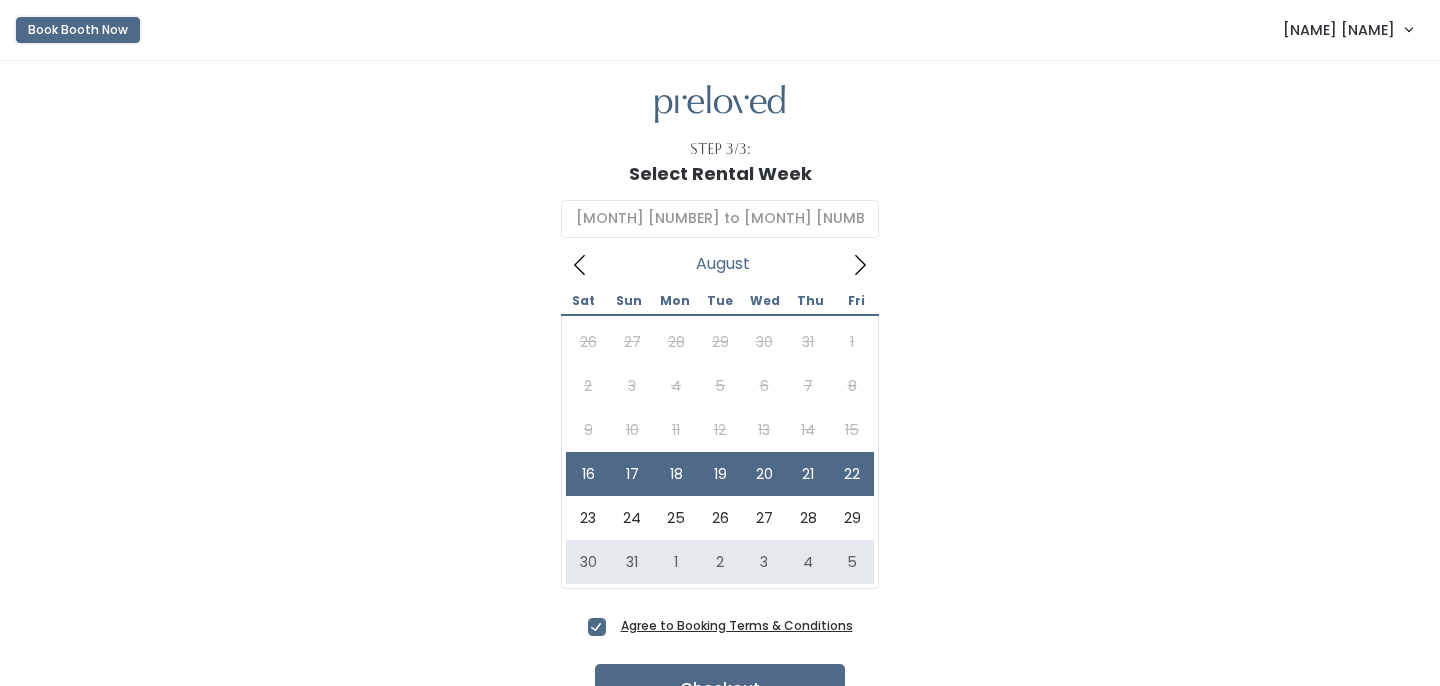 click on "Book Booth Now" at bounding box center (78, 30) 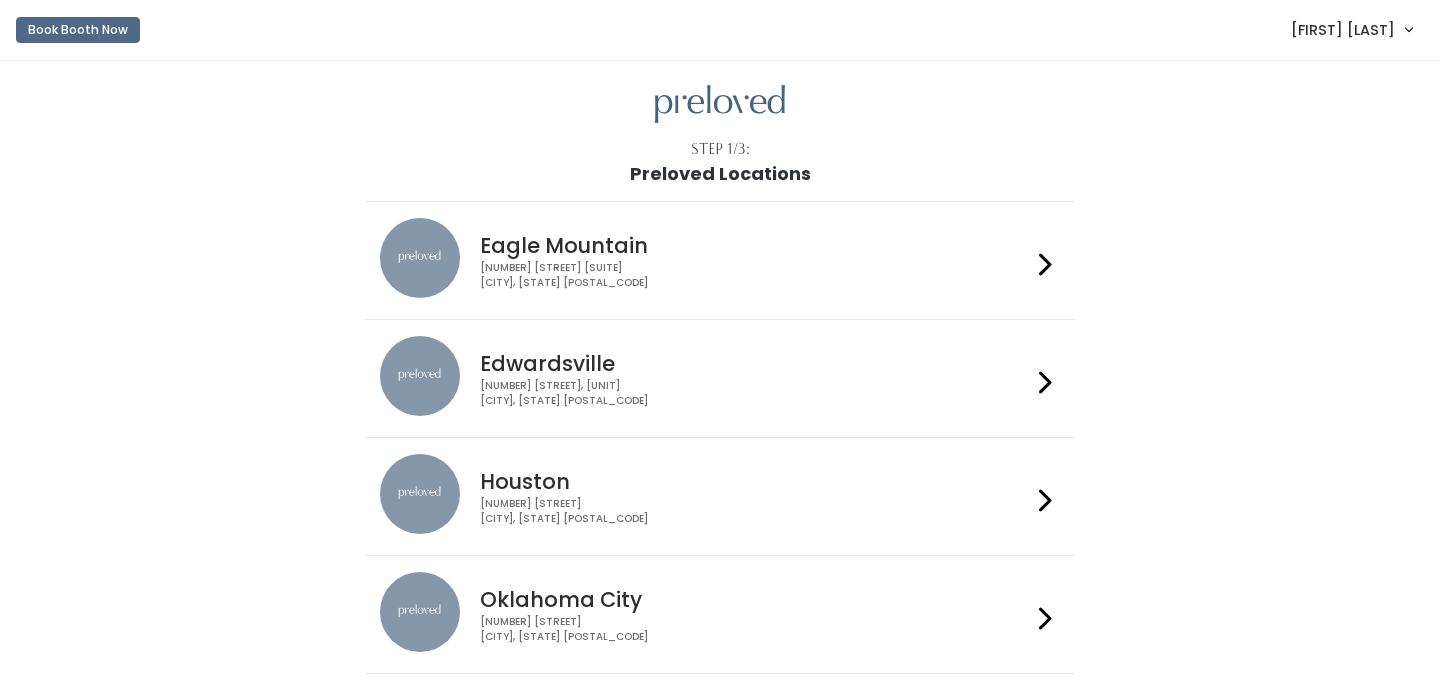 scroll, scrollTop: 0, scrollLeft: 0, axis: both 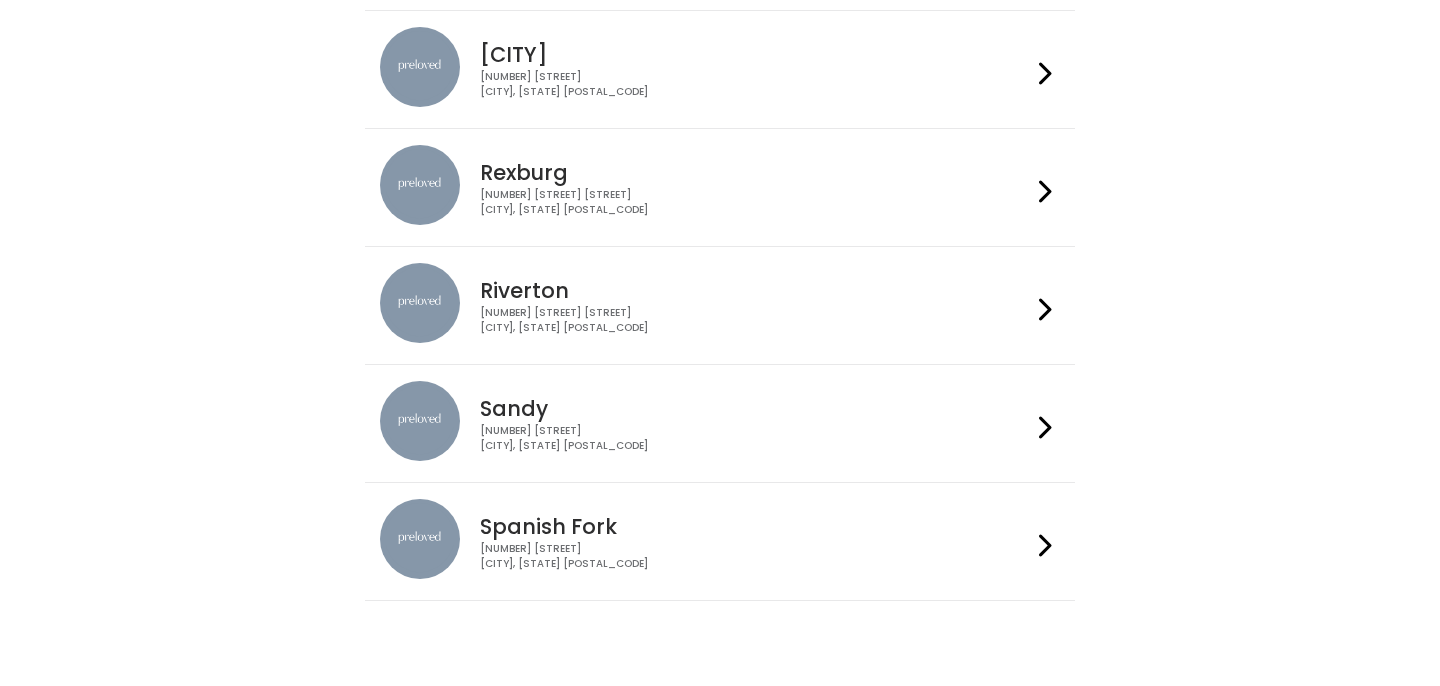 click on "Sandy
834 E 9400 S
Sandy, UT 84049" at bounding box center [751, 417] 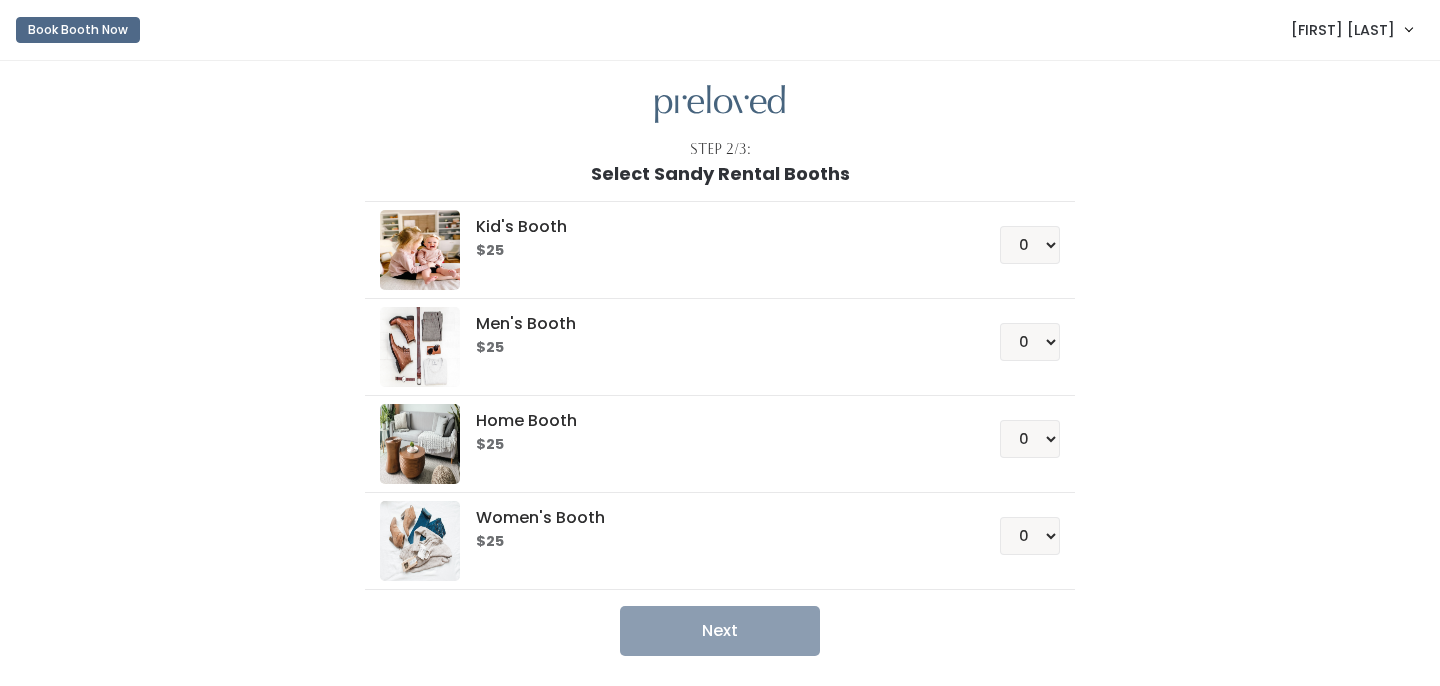 scroll, scrollTop: 0, scrollLeft: 0, axis: both 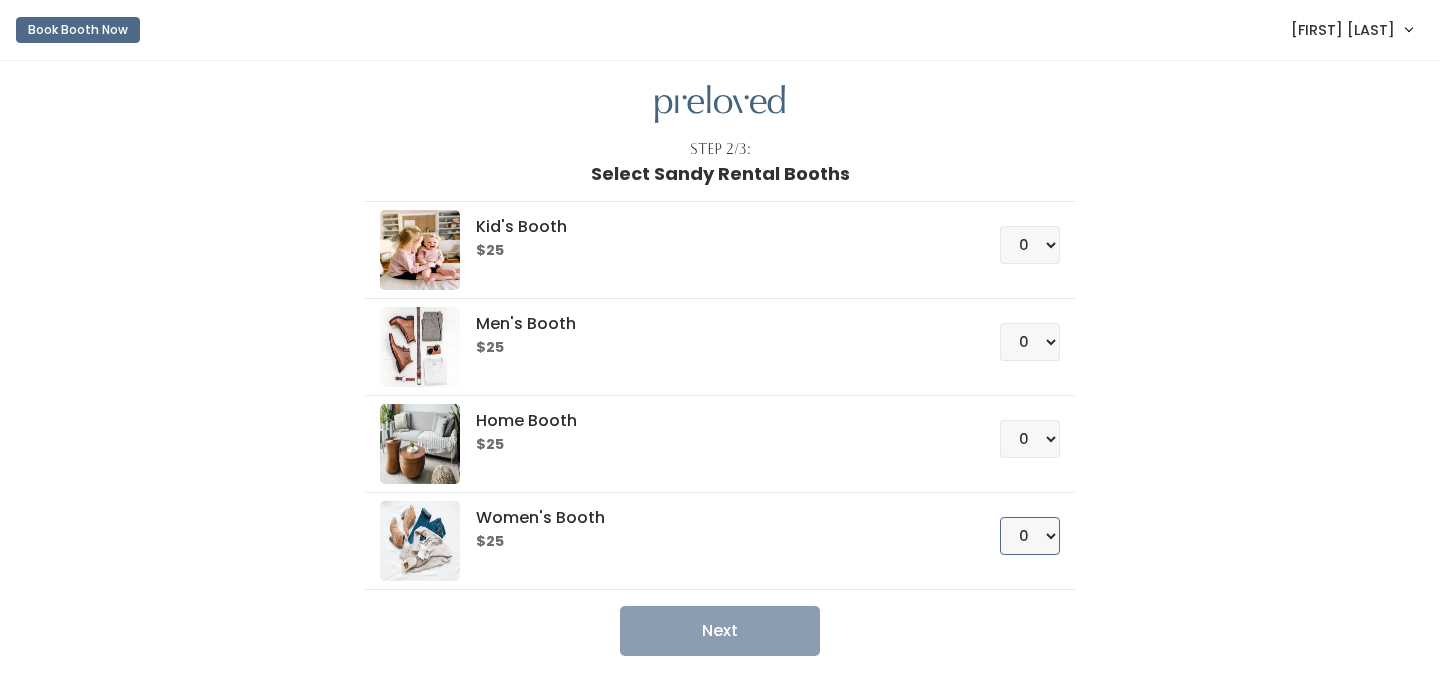 click on "0
1
2
3
4" at bounding box center [1030, 536] 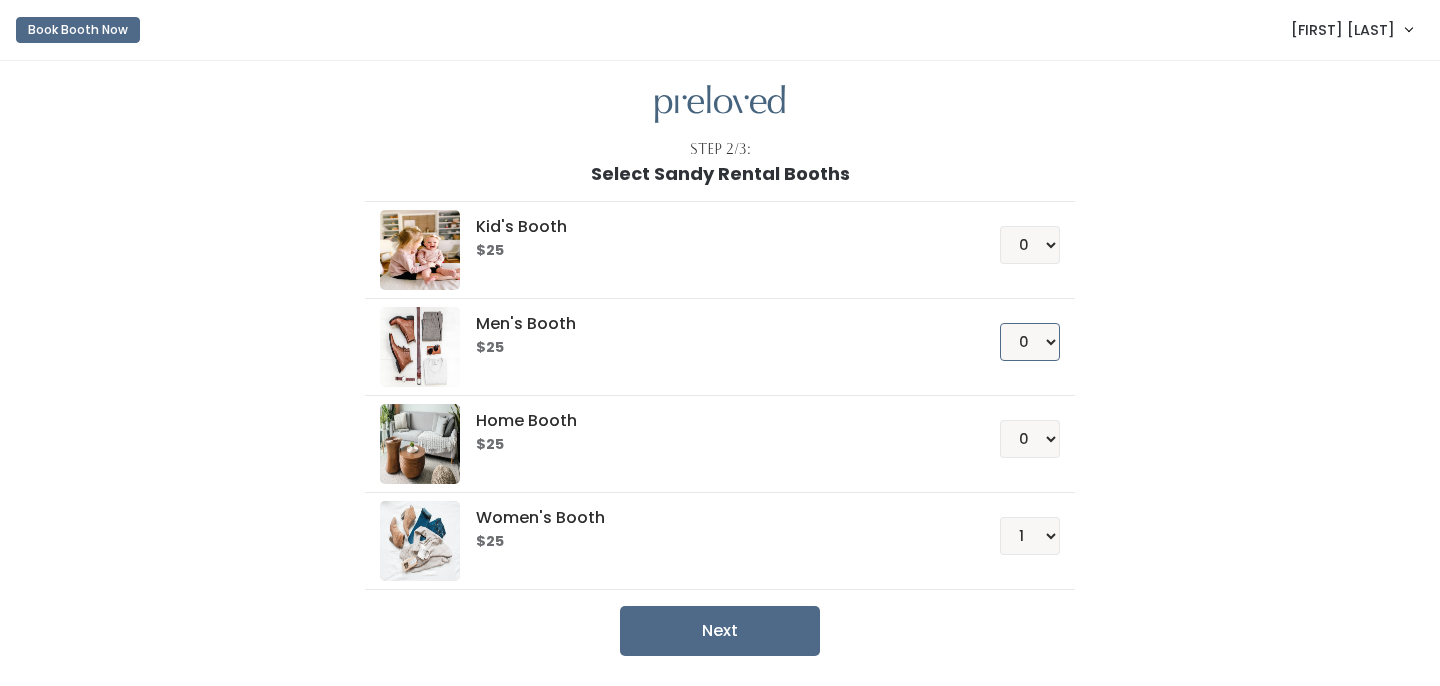click on "0
1
2
3
4" at bounding box center (1030, 342) 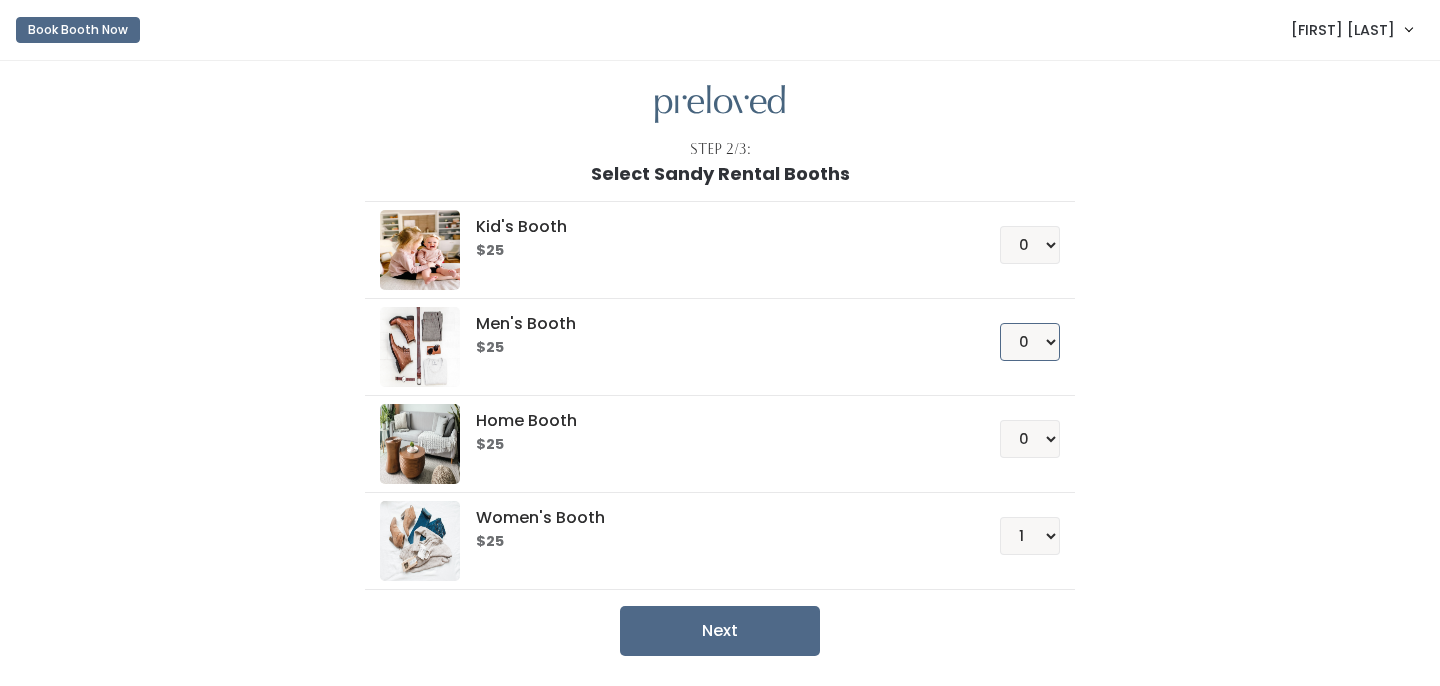 select on "1" 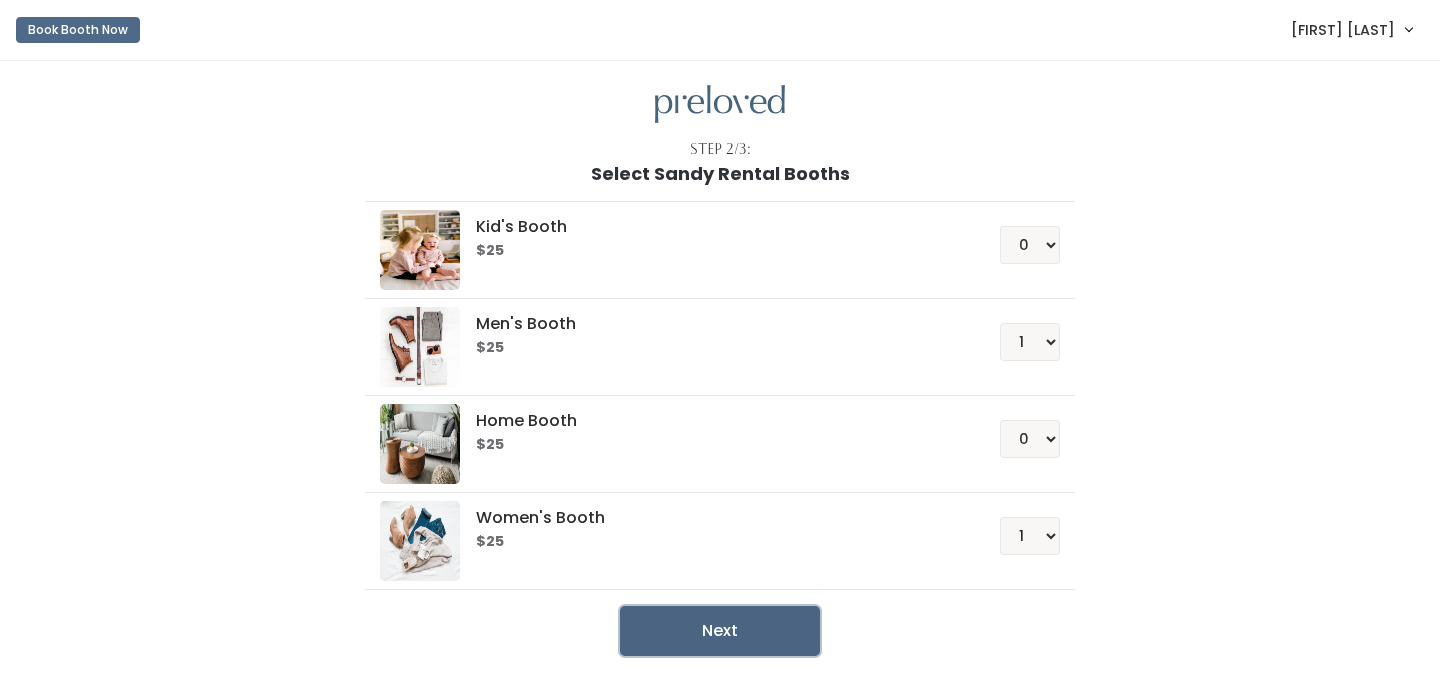 click on "Next" at bounding box center (720, 631) 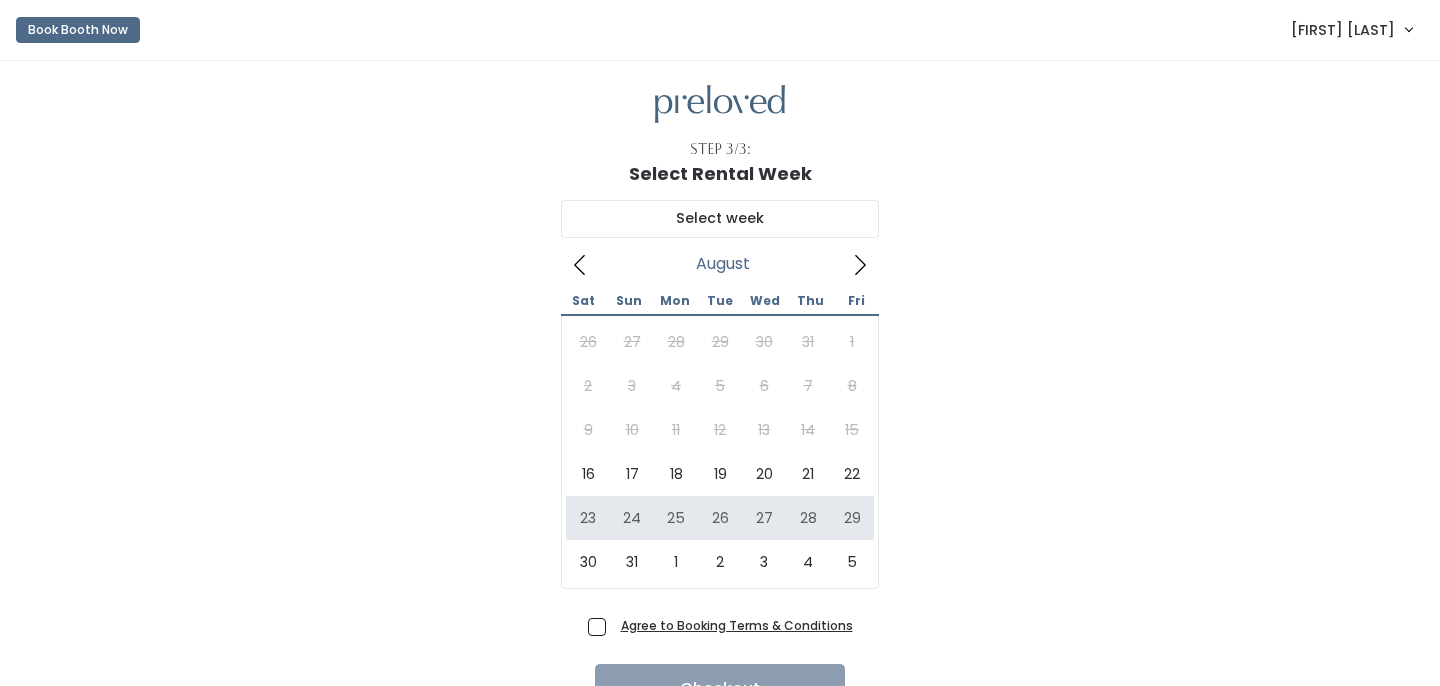 scroll, scrollTop: 0, scrollLeft: 0, axis: both 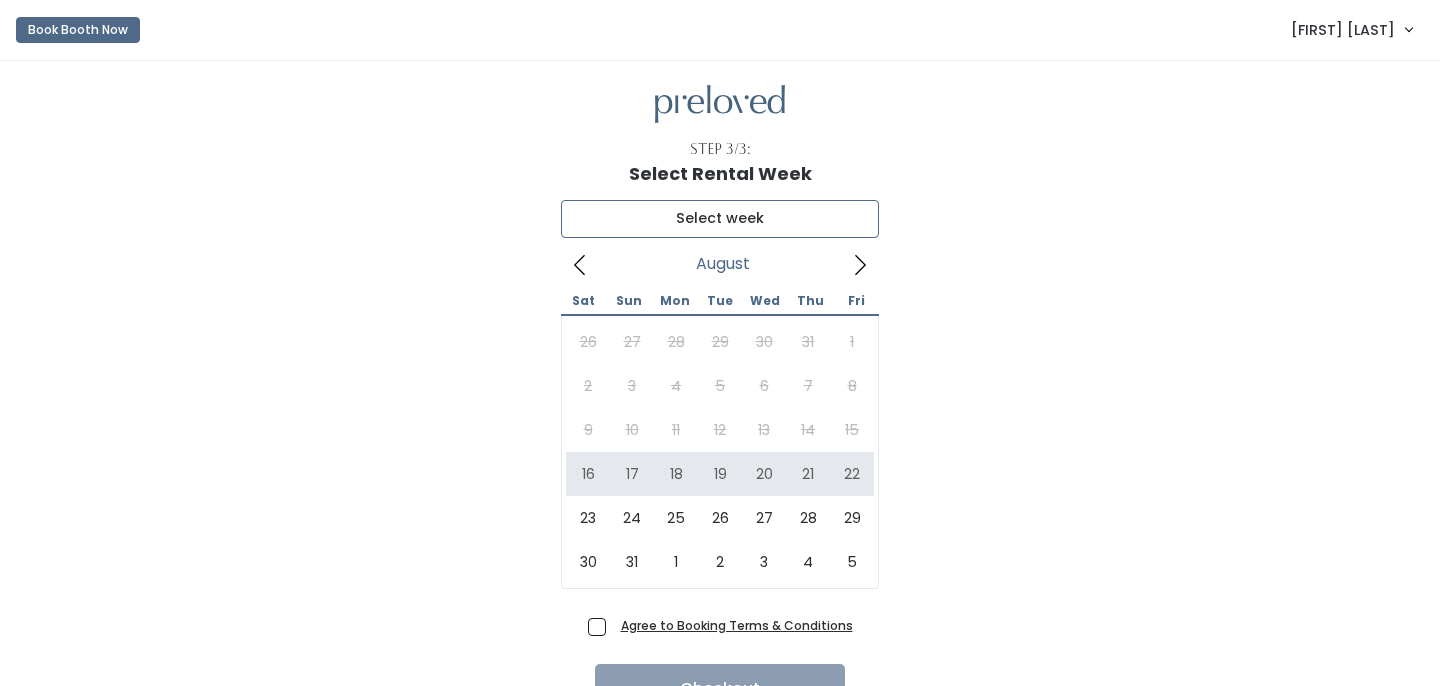 type on "[MONTH] [NUMBER] to [MONTH] [NUMBER]" 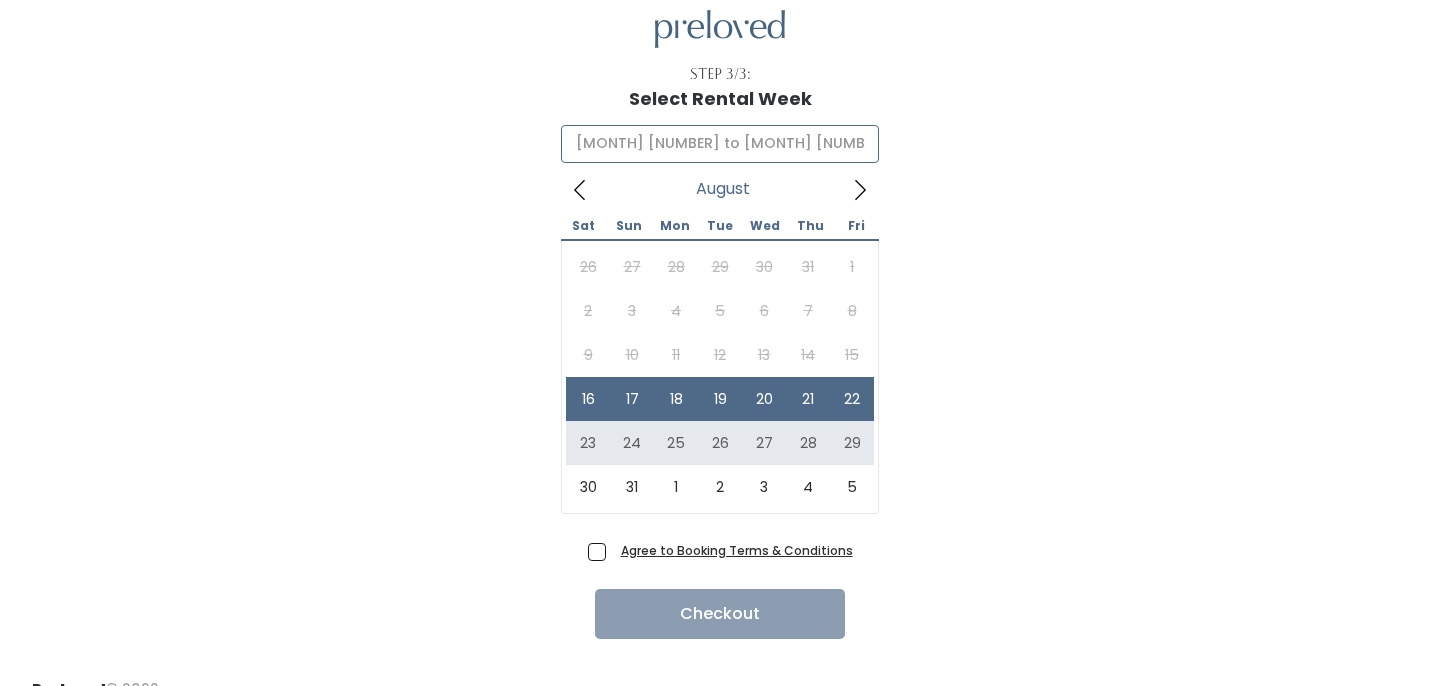 scroll, scrollTop: 78, scrollLeft: 0, axis: vertical 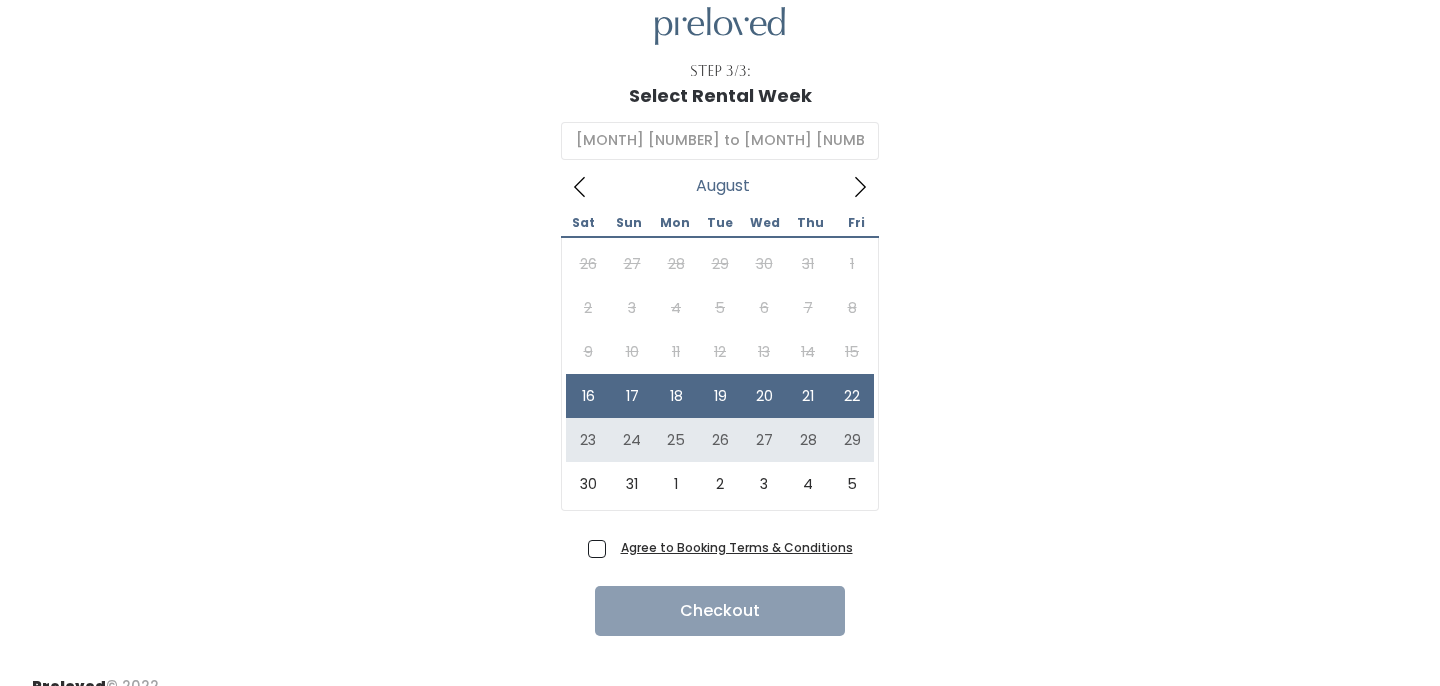 click on "August 16 to August 22 August  2025
Sat Sun Mon Tue Wed Thu Fri
26 27 28 29 30 31 1 2 3 4 5 6 7 8 9 10 11 12 13 14 15 16 17 18 19 20 21 22 23 24 25 26 27 28 29 30 31 1 2 3 4 5" at bounding box center (720, 319) 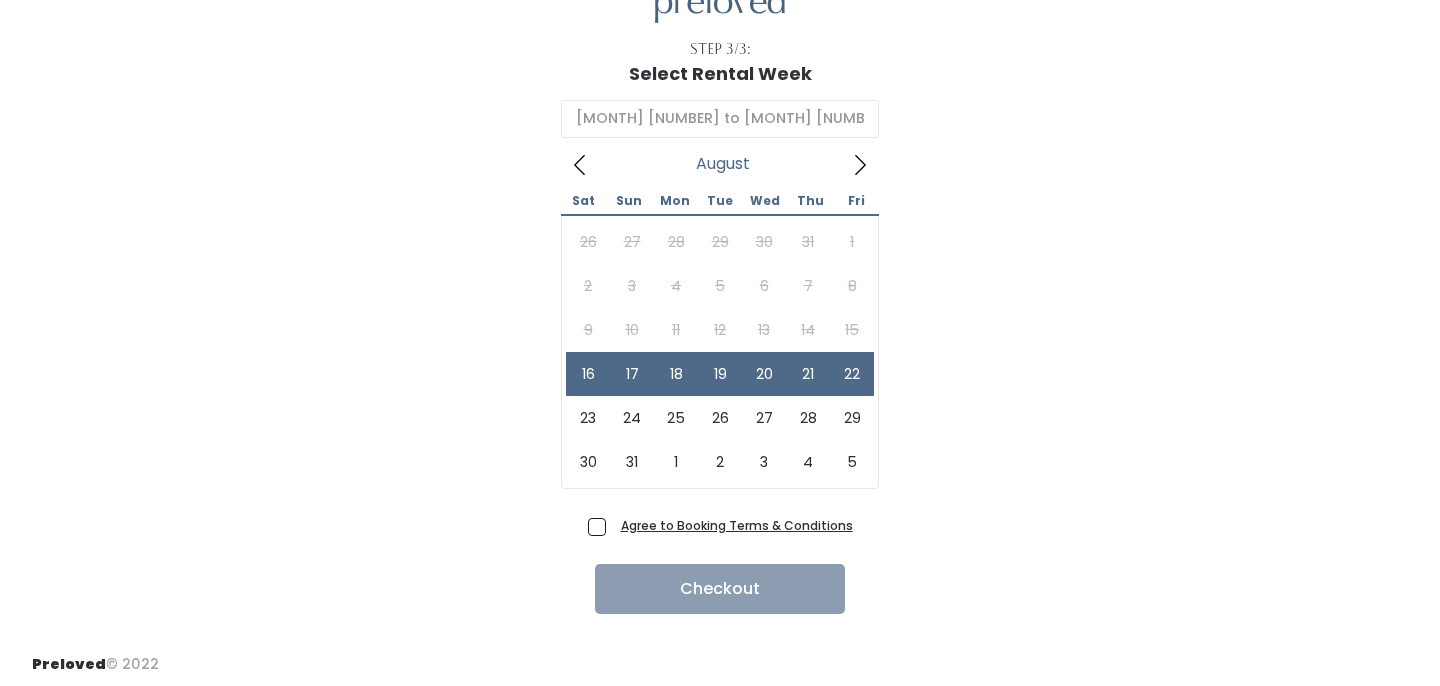 scroll, scrollTop: 105, scrollLeft: 0, axis: vertical 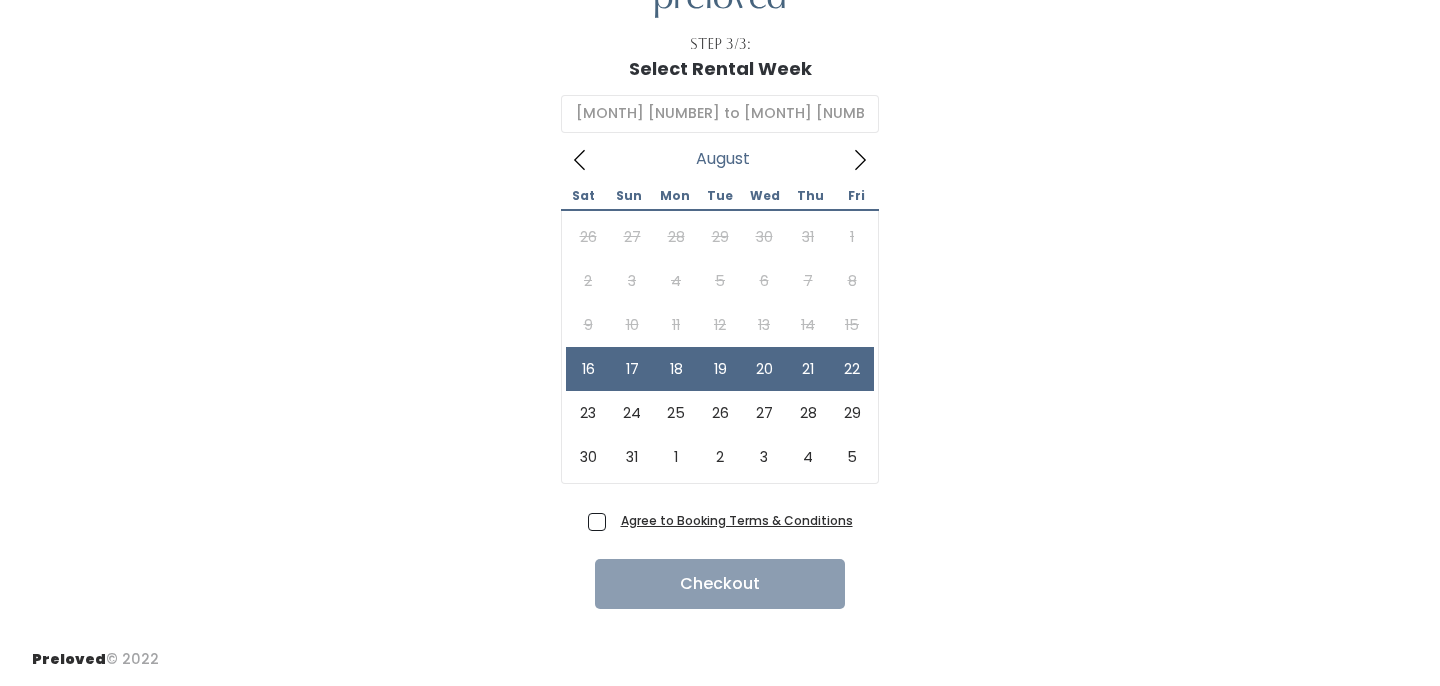 click on "Agree to Booking Terms & Conditions" at bounding box center (733, 520) 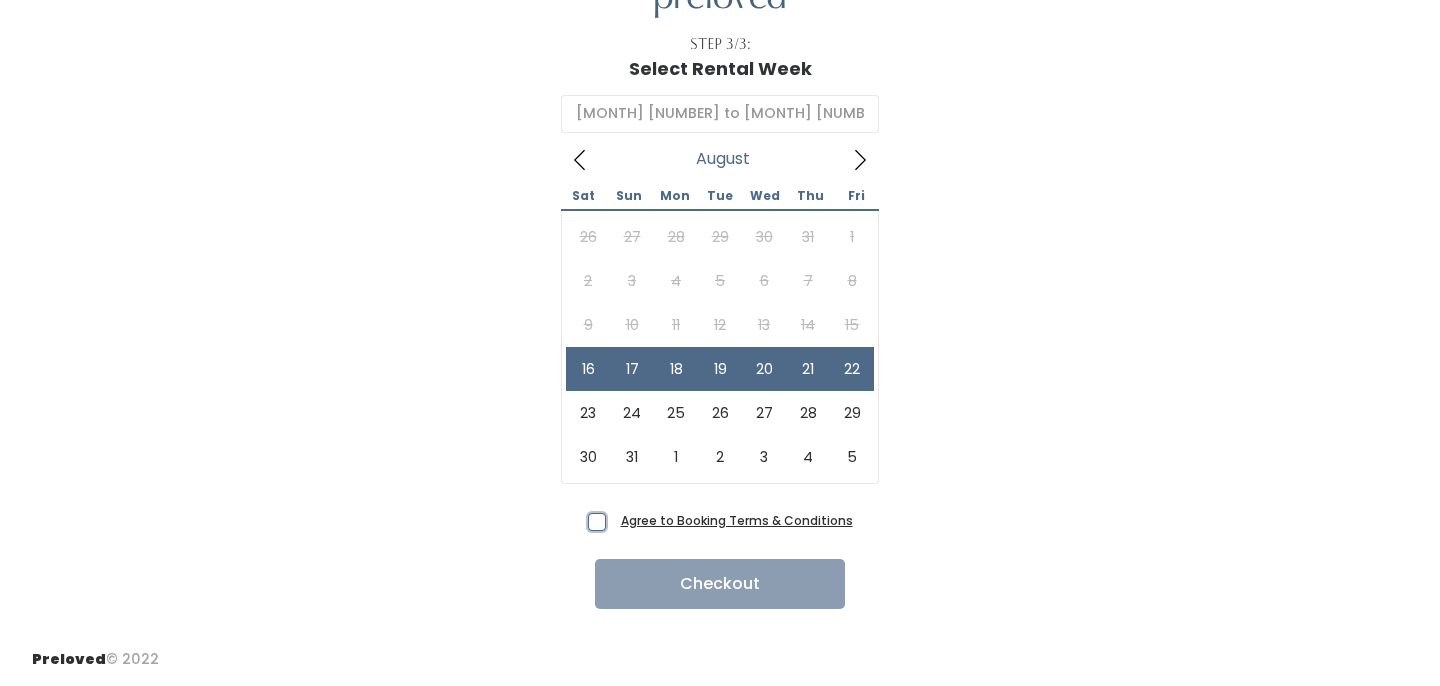 click on "Agree to Booking Terms & Conditions" at bounding box center (619, 516) 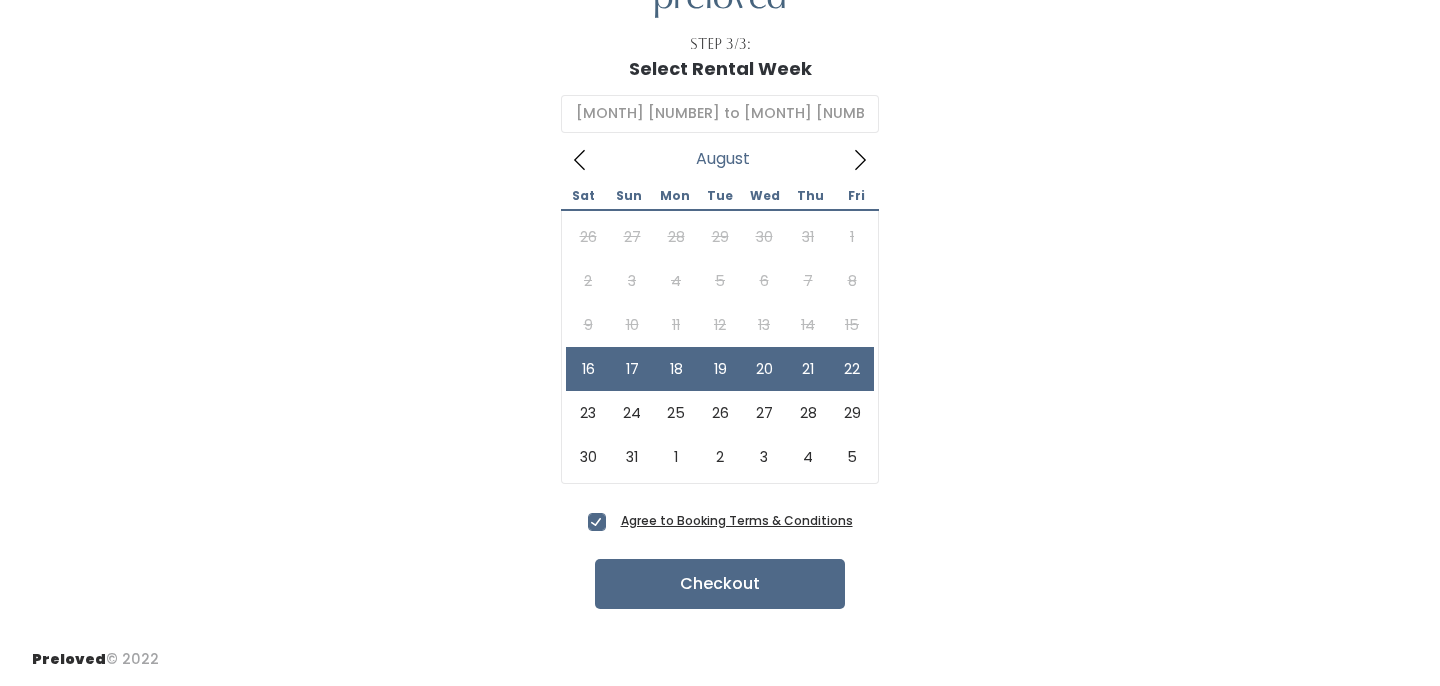 click on "Agree to Booking Terms & Conditions" at bounding box center (733, 520) 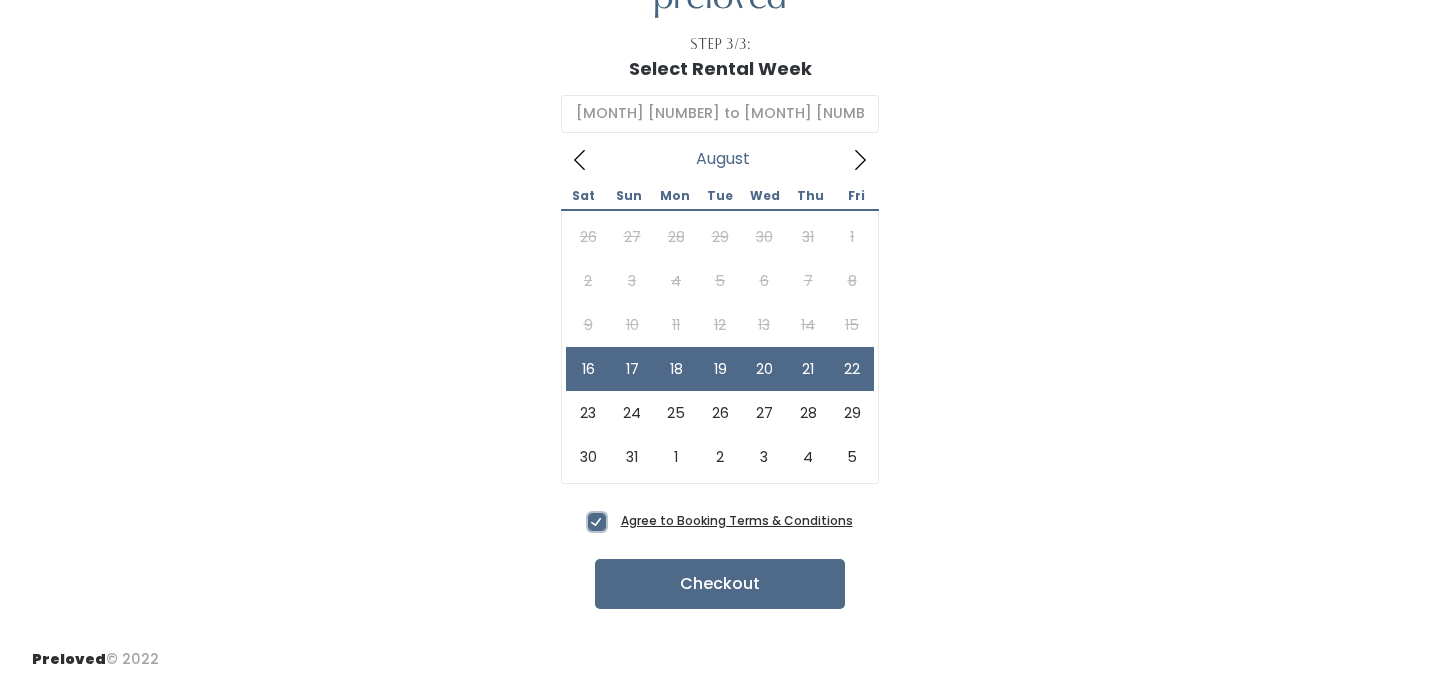 checkbox on "false" 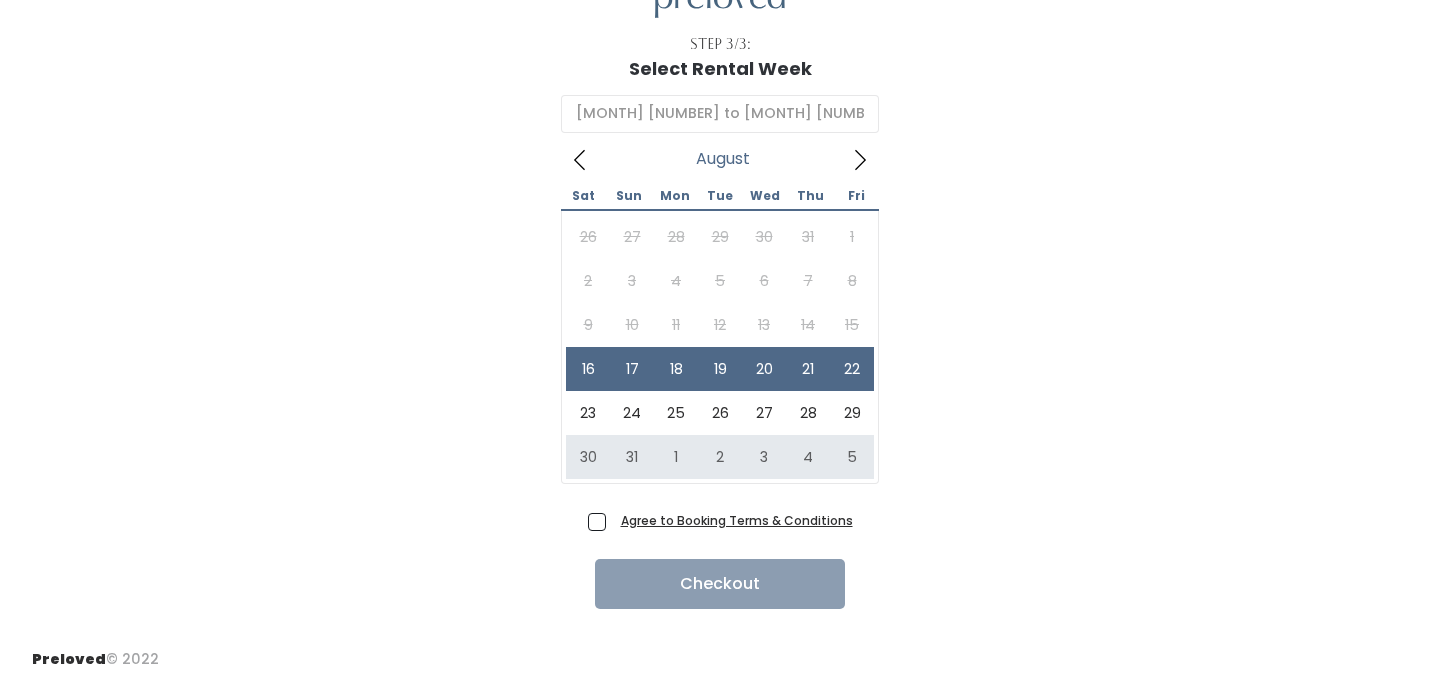 click on "August 16 to August 22 August  2025
Sat Sun Mon Tue Wed Thu Fri
26 27 28 29 30 31 1 2 3 4 5 6 7 8 9 10 11 12 13 14 15 16 17 18 19 20 21 22 23 24 25 26 27 28 29 30 31 1 2 3 4 5" at bounding box center [720, 292] 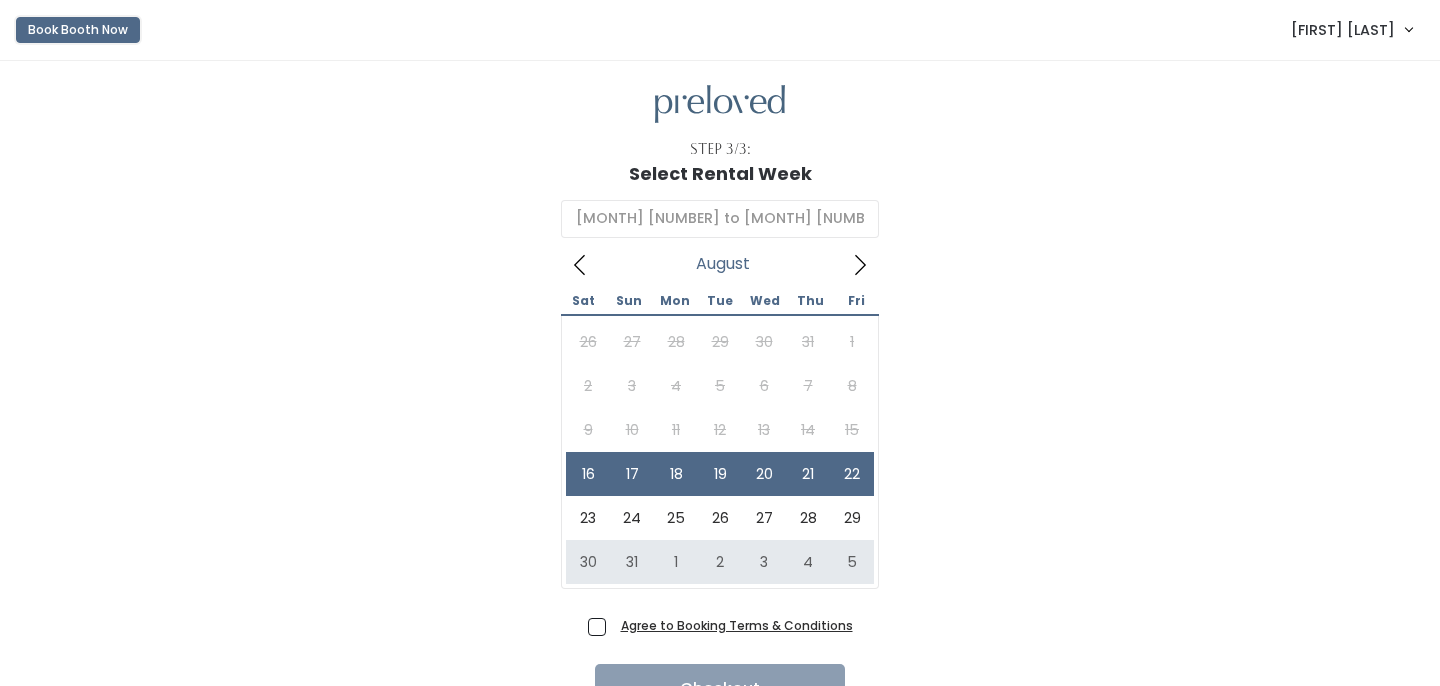 click on "Book Booth Now" at bounding box center (78, 30) 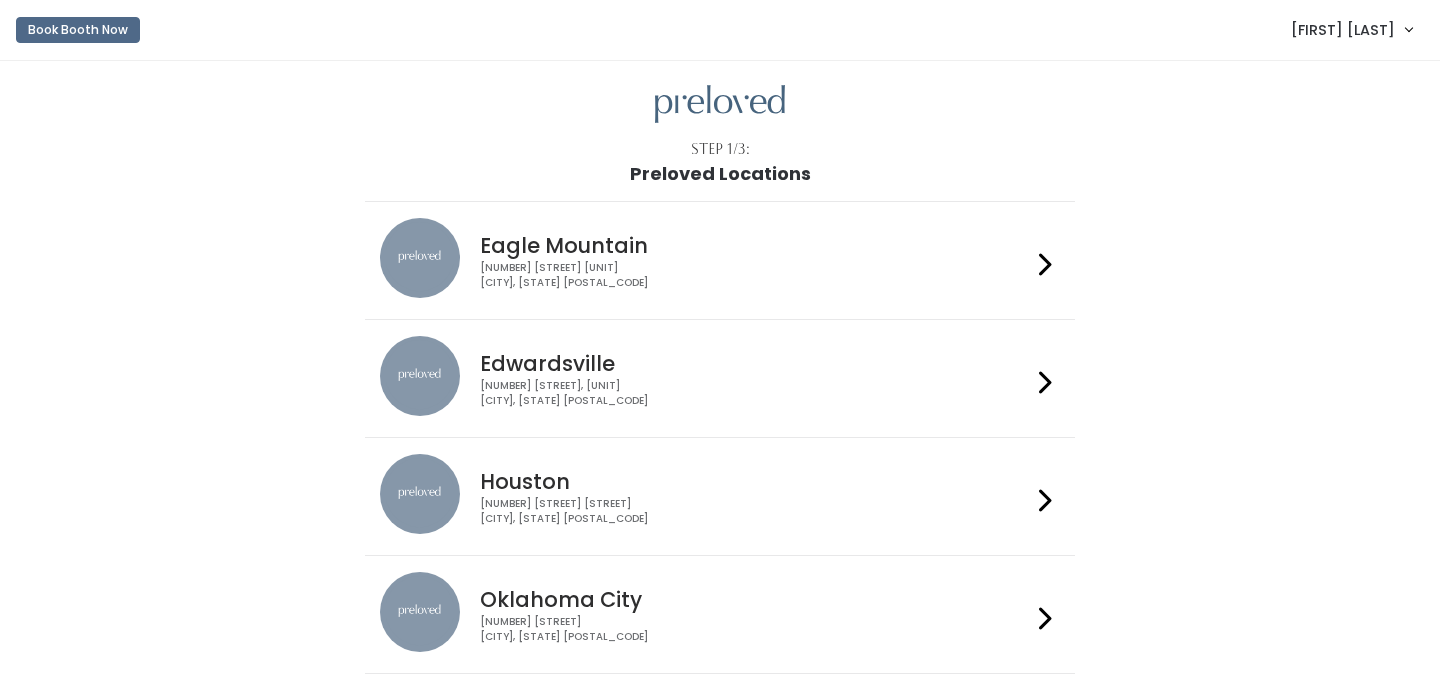 scroll, scrollTop: 0, scrollLeft: 0, axis: both 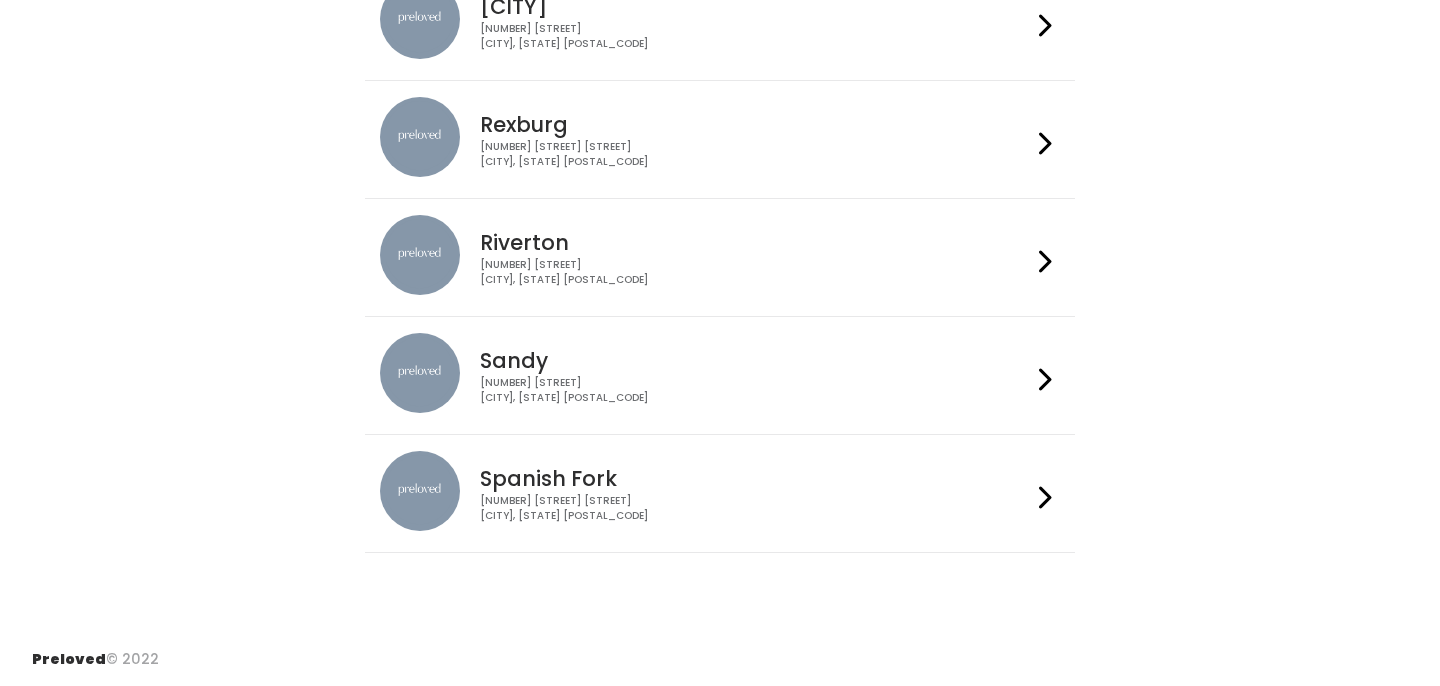 click on "Riverton" at bounding box center (755, 242) 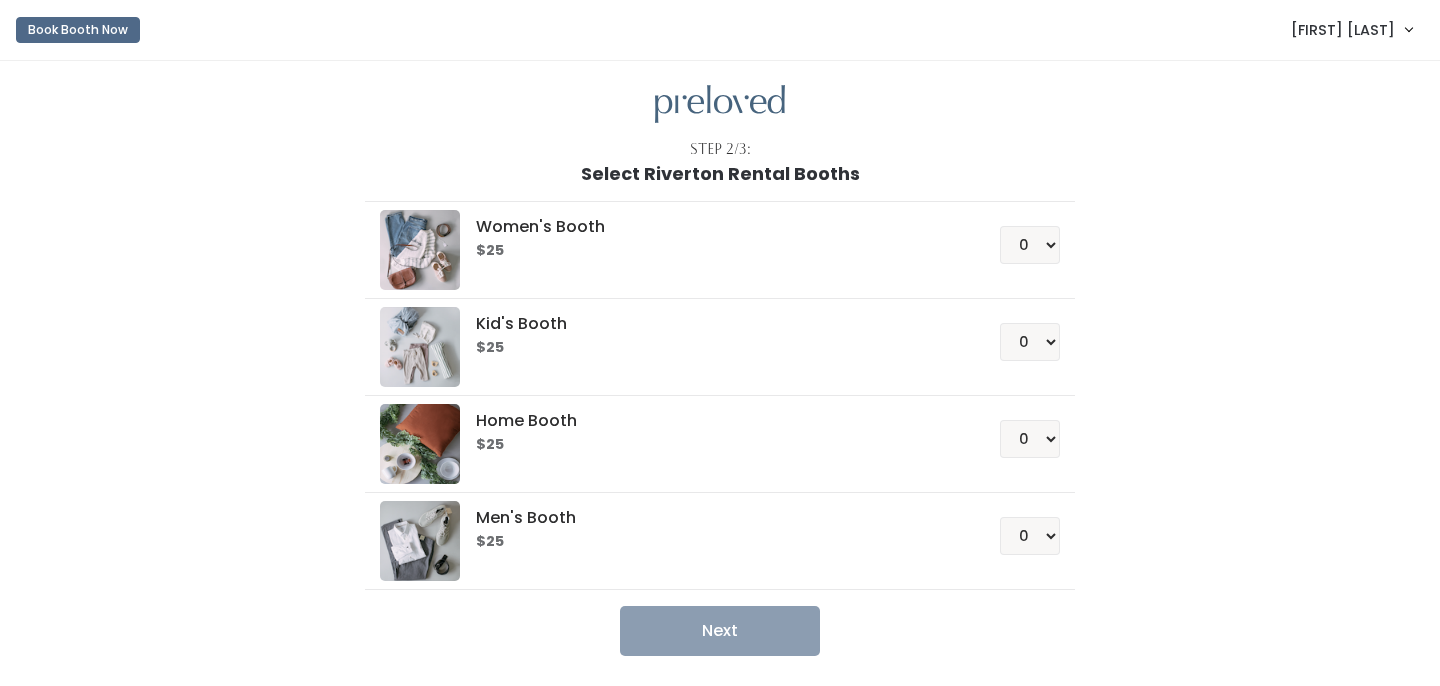 scroll, scrollTop: 0, scrollLeft: 0, axis: both 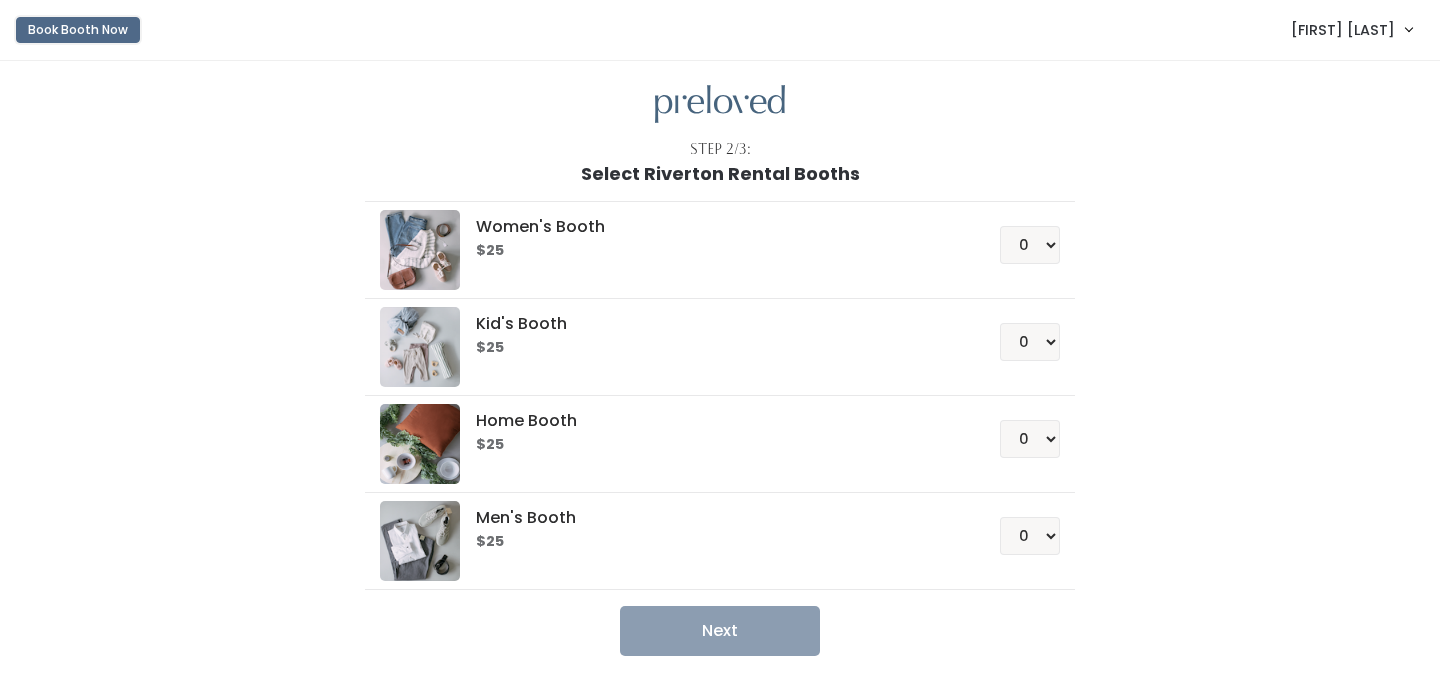 click on "Book Booth Now" at bounding box center (78, 30) 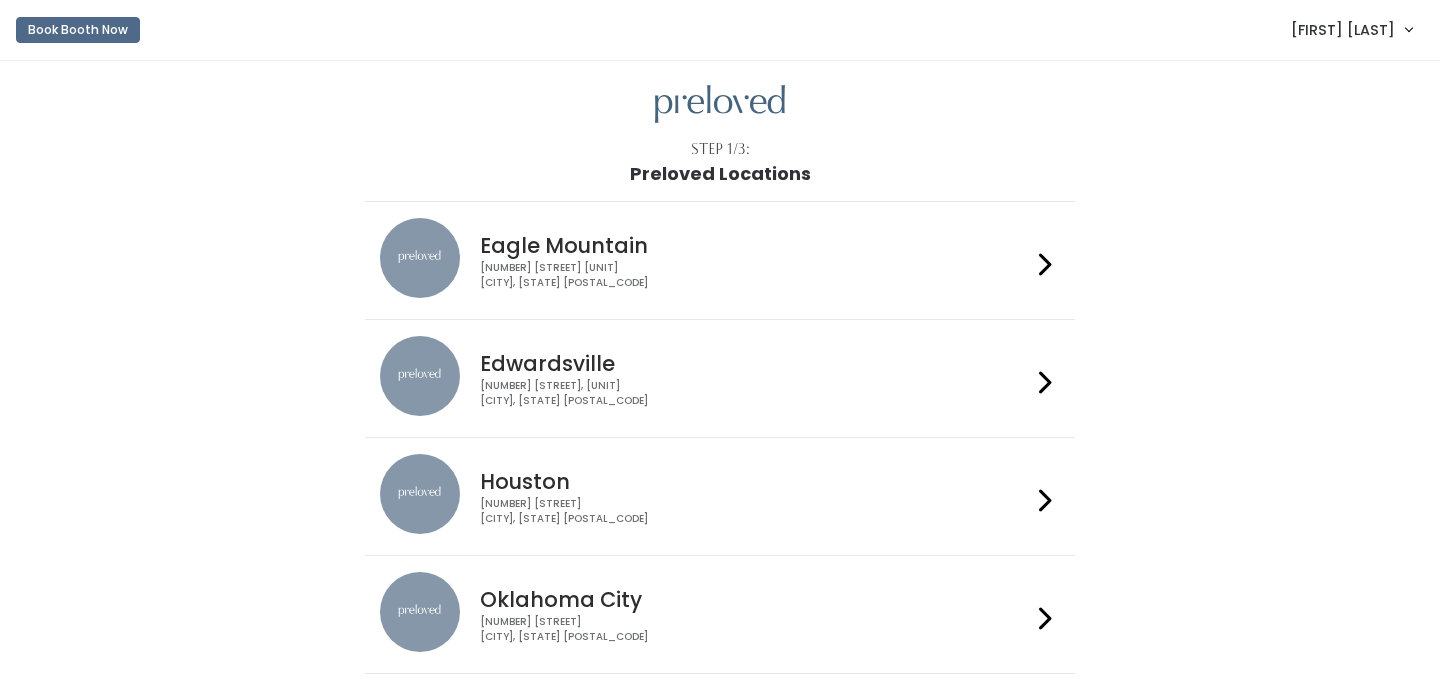 scroll, scrollTop: 0, scrollLeft: 0, axis: both 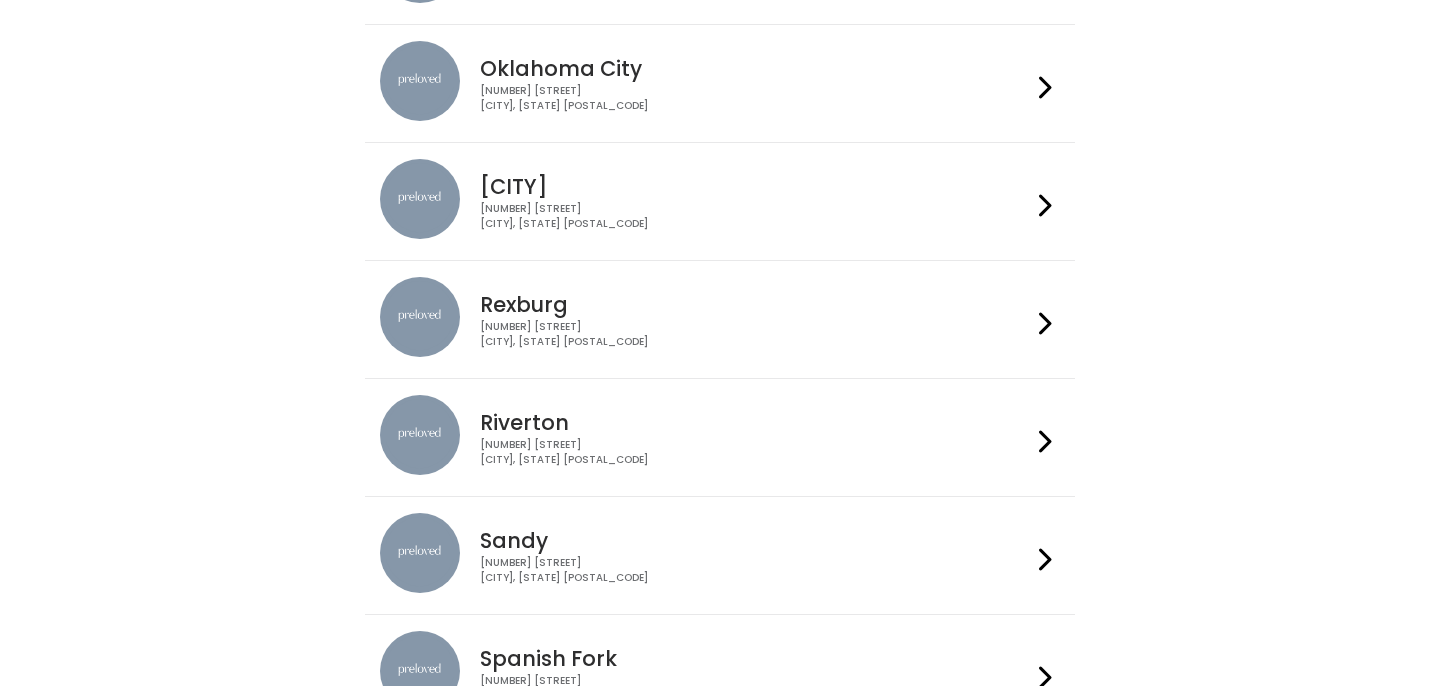 click on "Sandy" at bounding box center (755, 540) 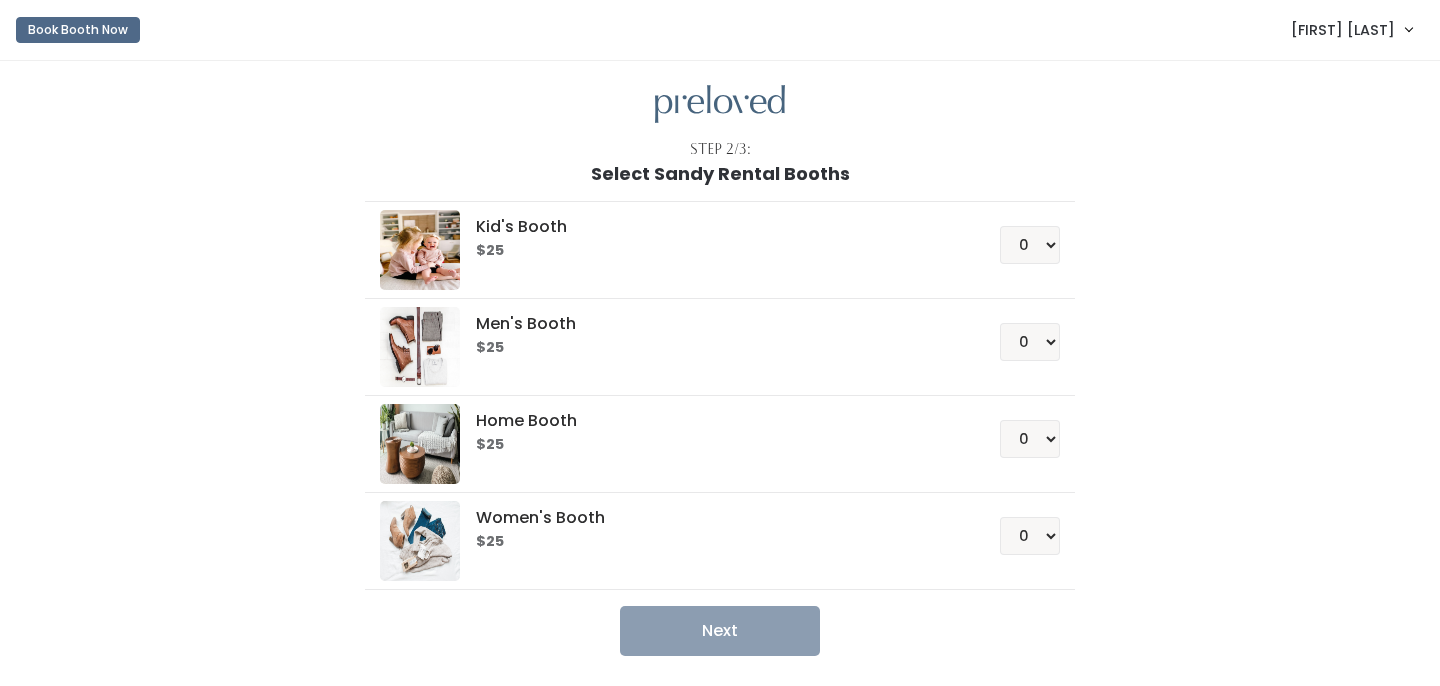 scroll, scrollTop: 0, scrollLeft: 0, axis: both 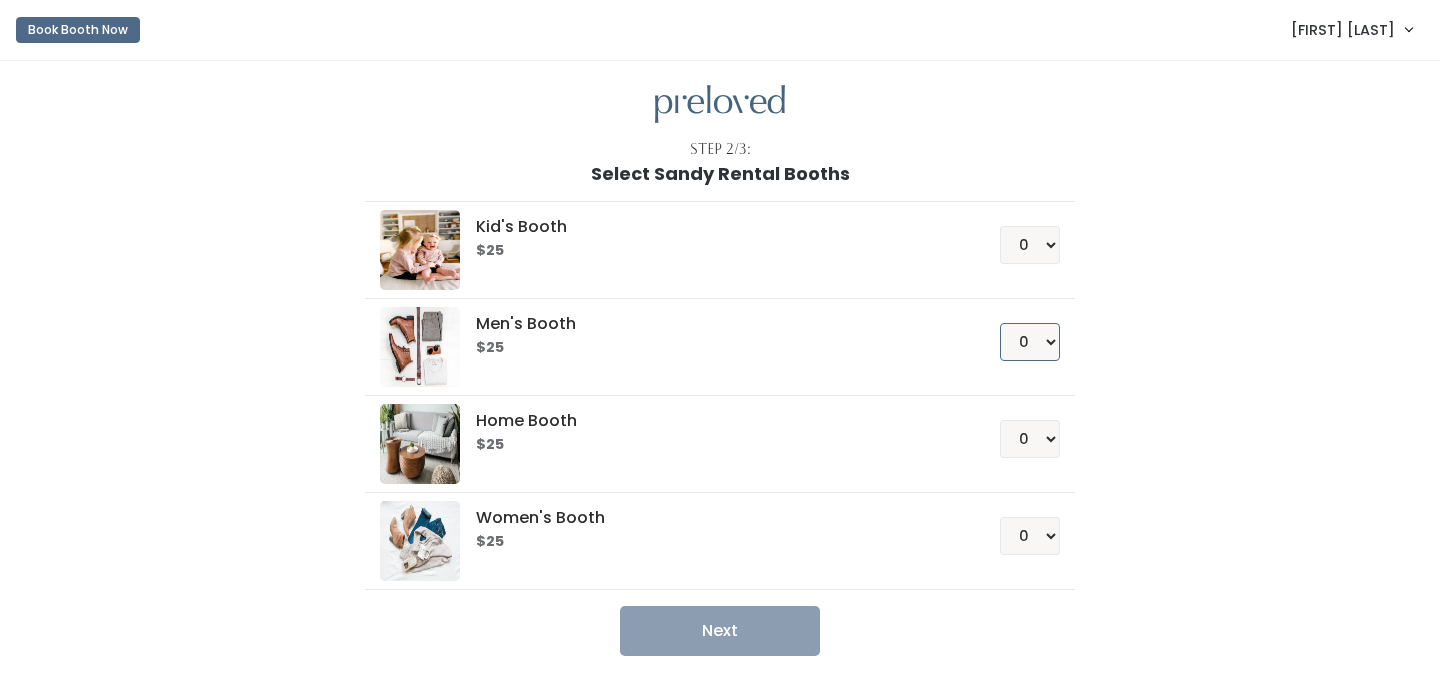 click on "0
1
2
3
4" at bounding box center (1030, 342) 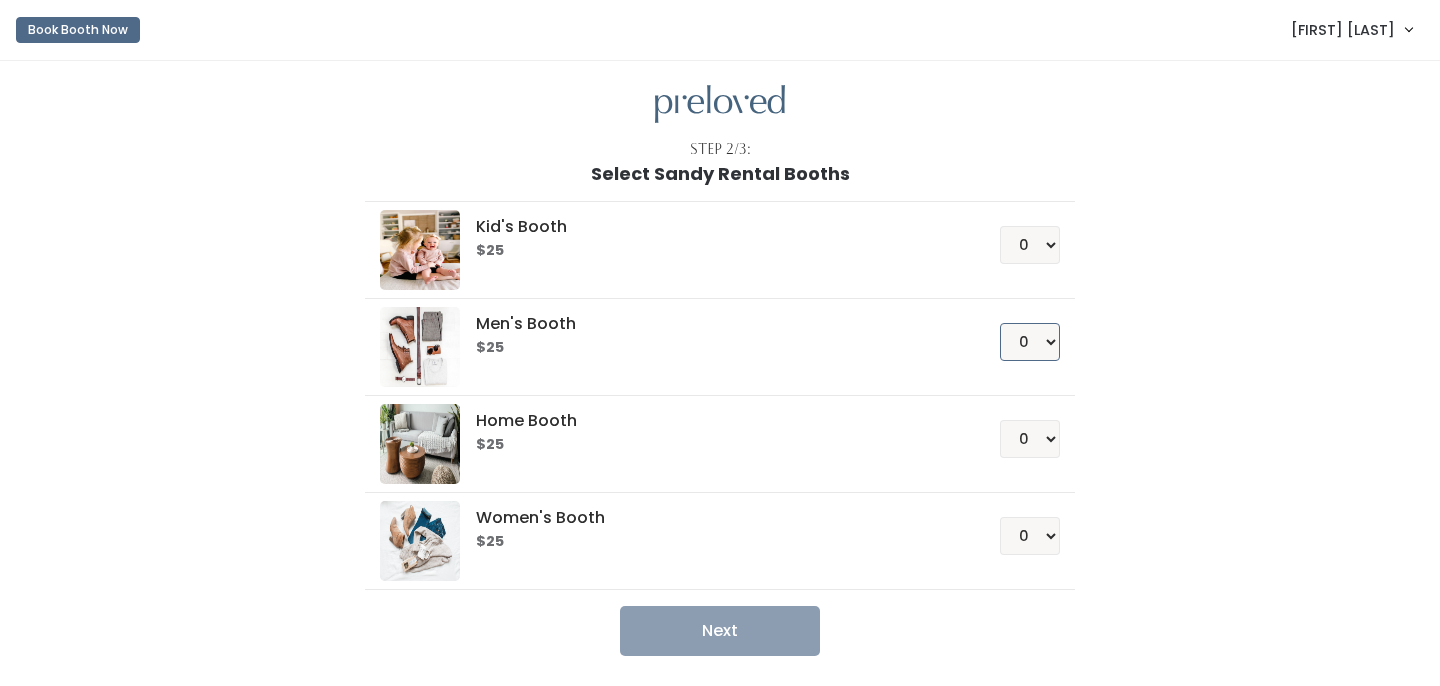 select on "1" 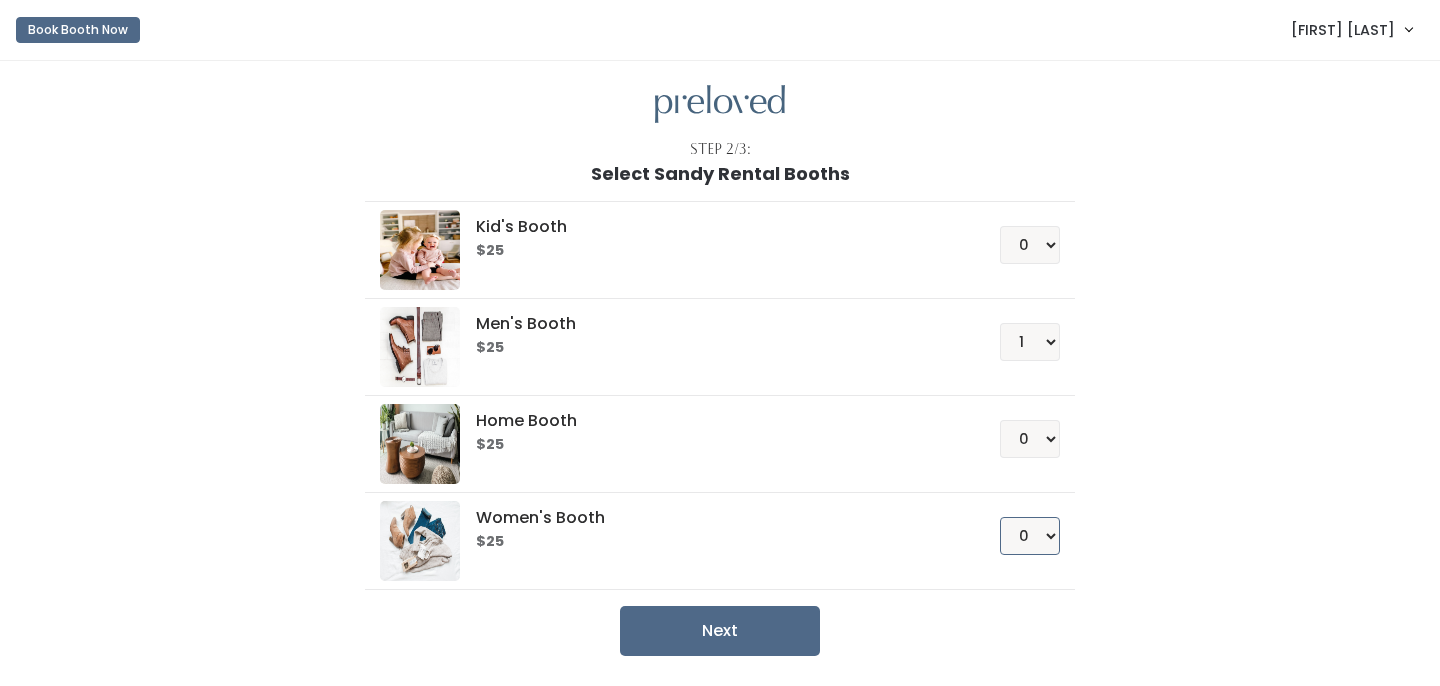 click on "0
1
2
3
4" at bounding box center (1030, 536) 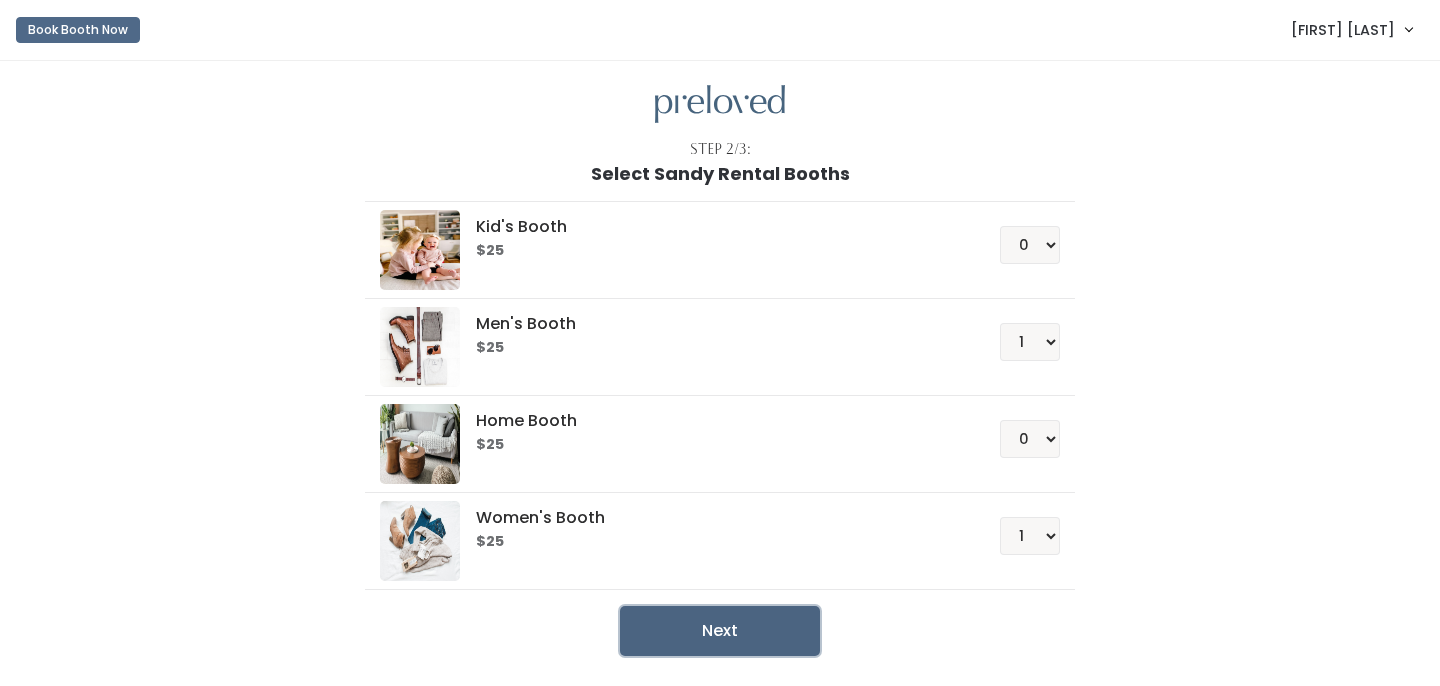 click on "Next" at bounding box center (720, 631) 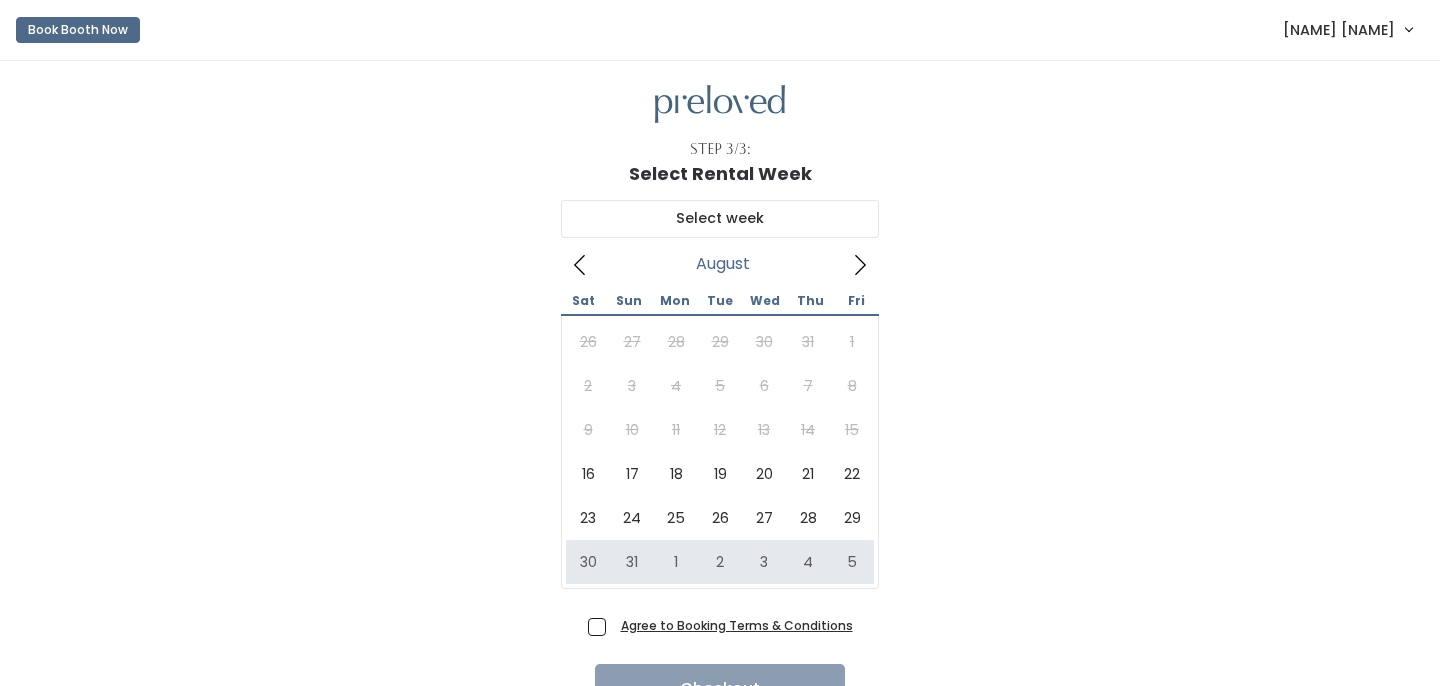 scroll, scrollTop: 0, scrollLeft: 0, axis: both 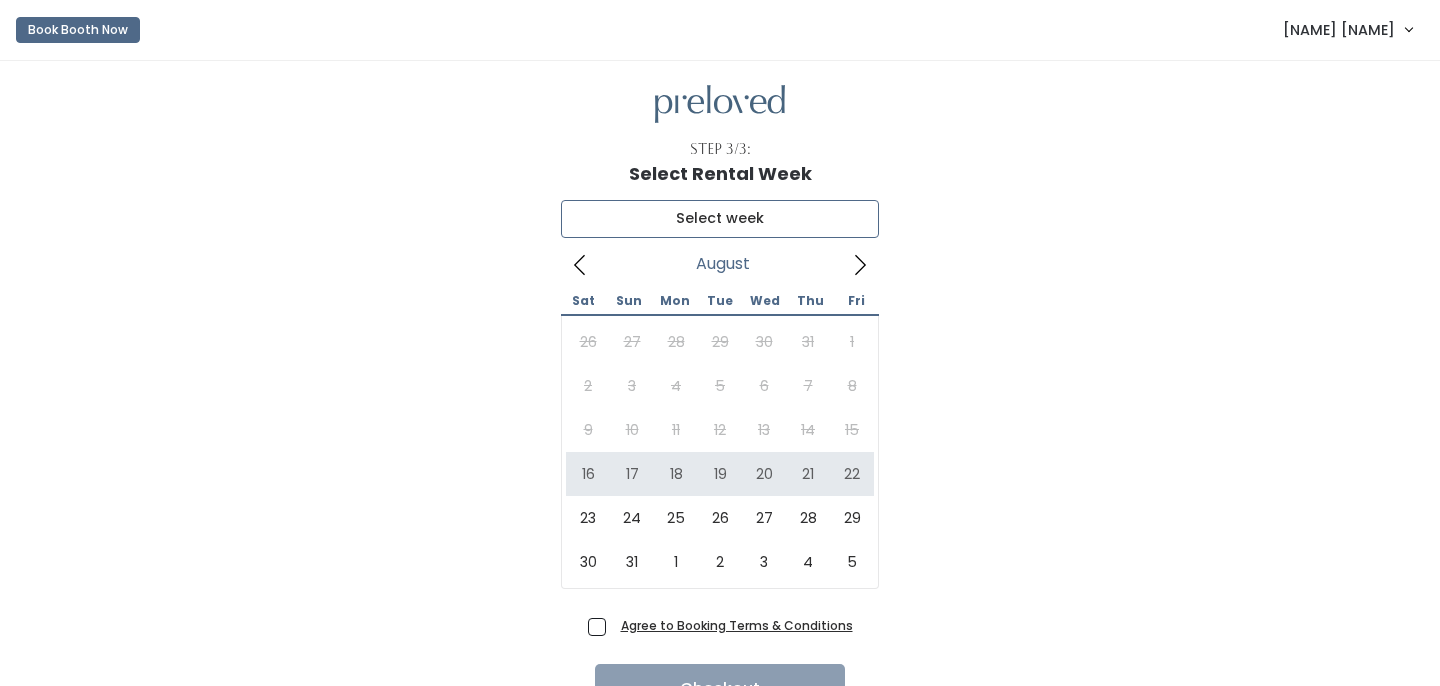 type on "August 16 to August 22" 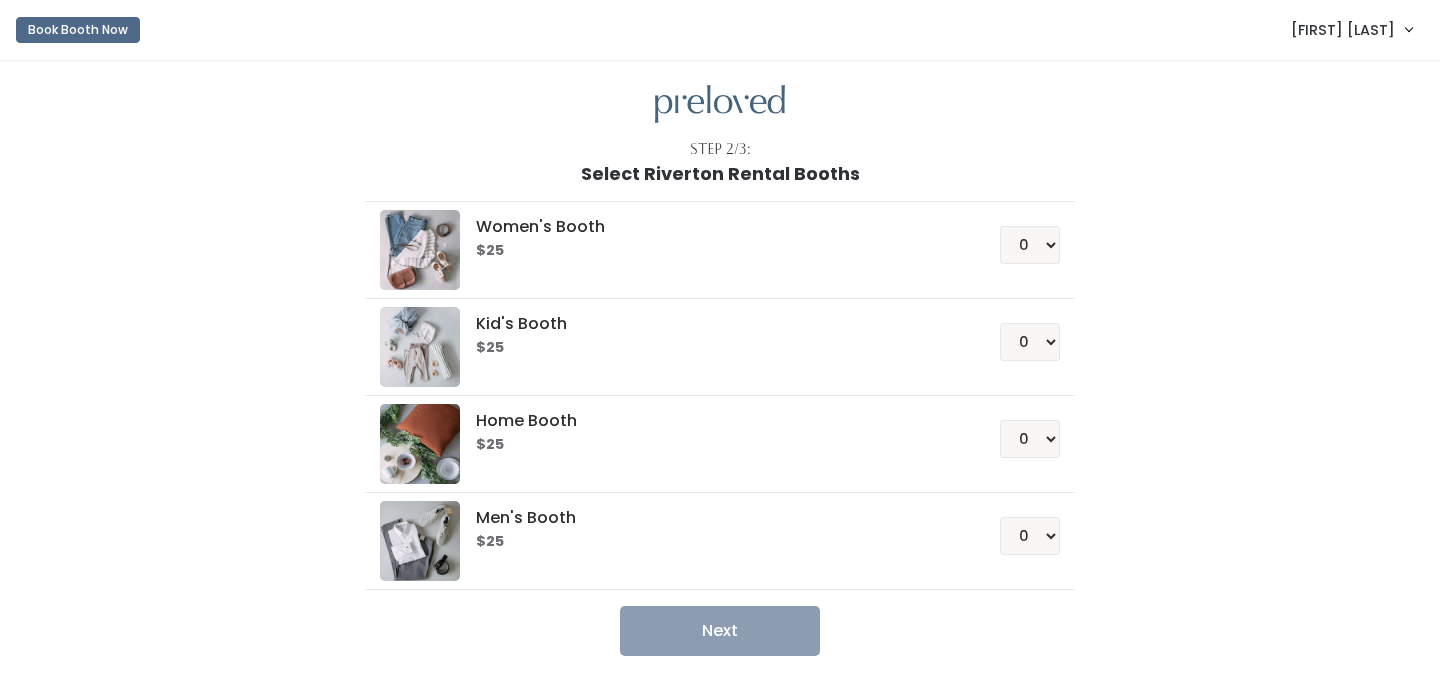 scroll, scrollTop: 0, scrollLeft: 0, axis: both 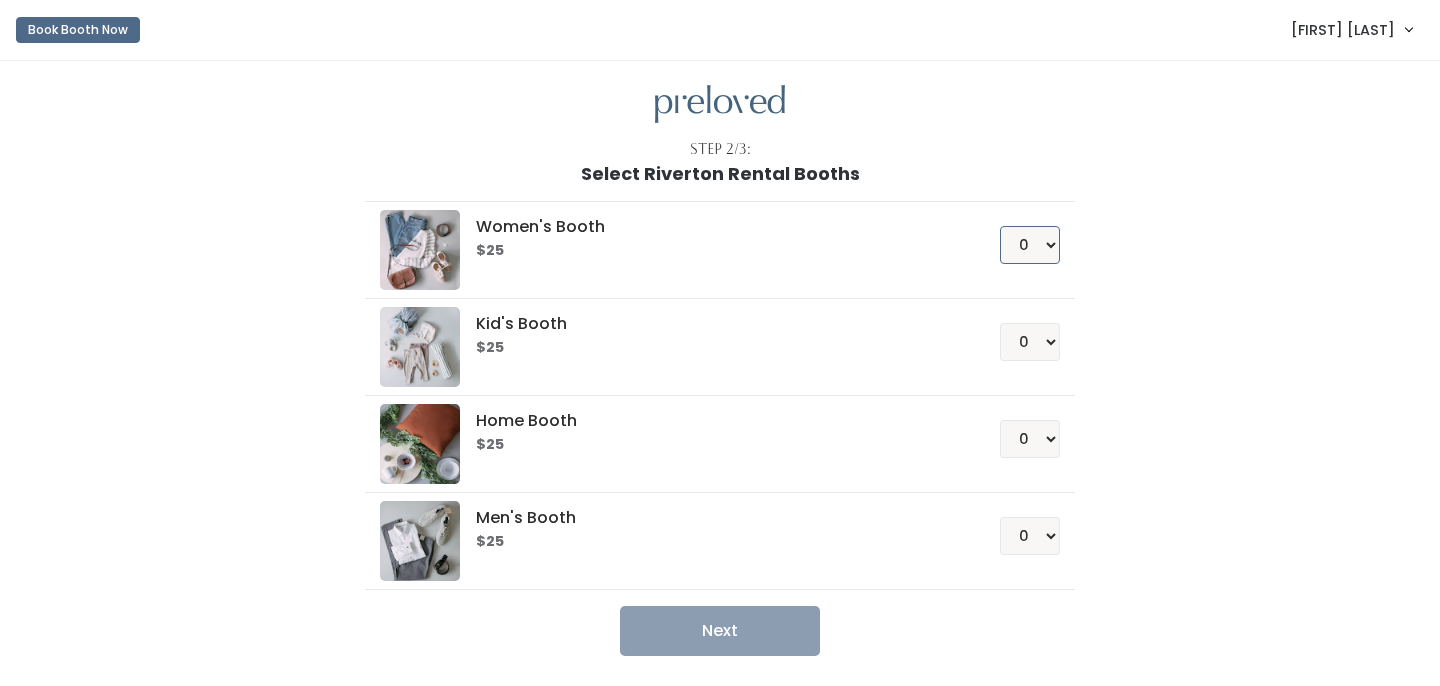 click on "0
1
2
3
4" at bounding box center (1030, 245) 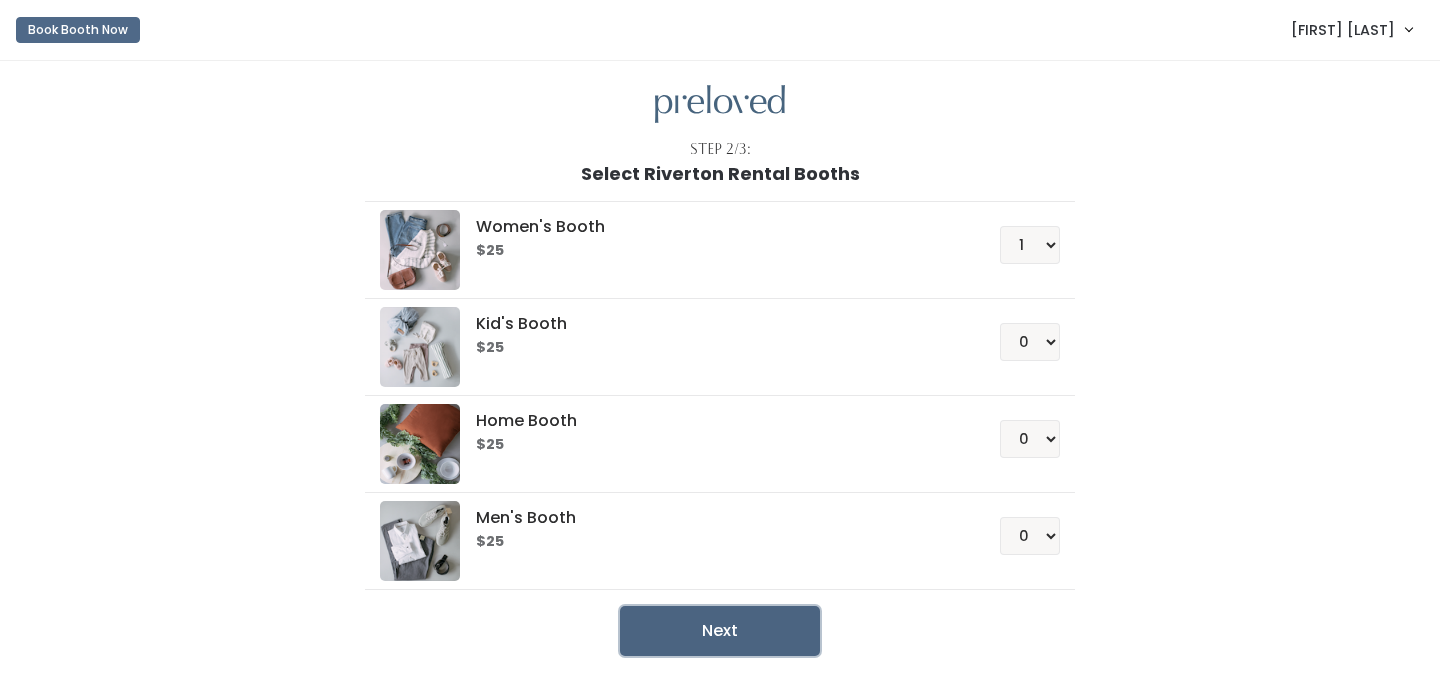 click on "Next" at bounding box center (720, 631) 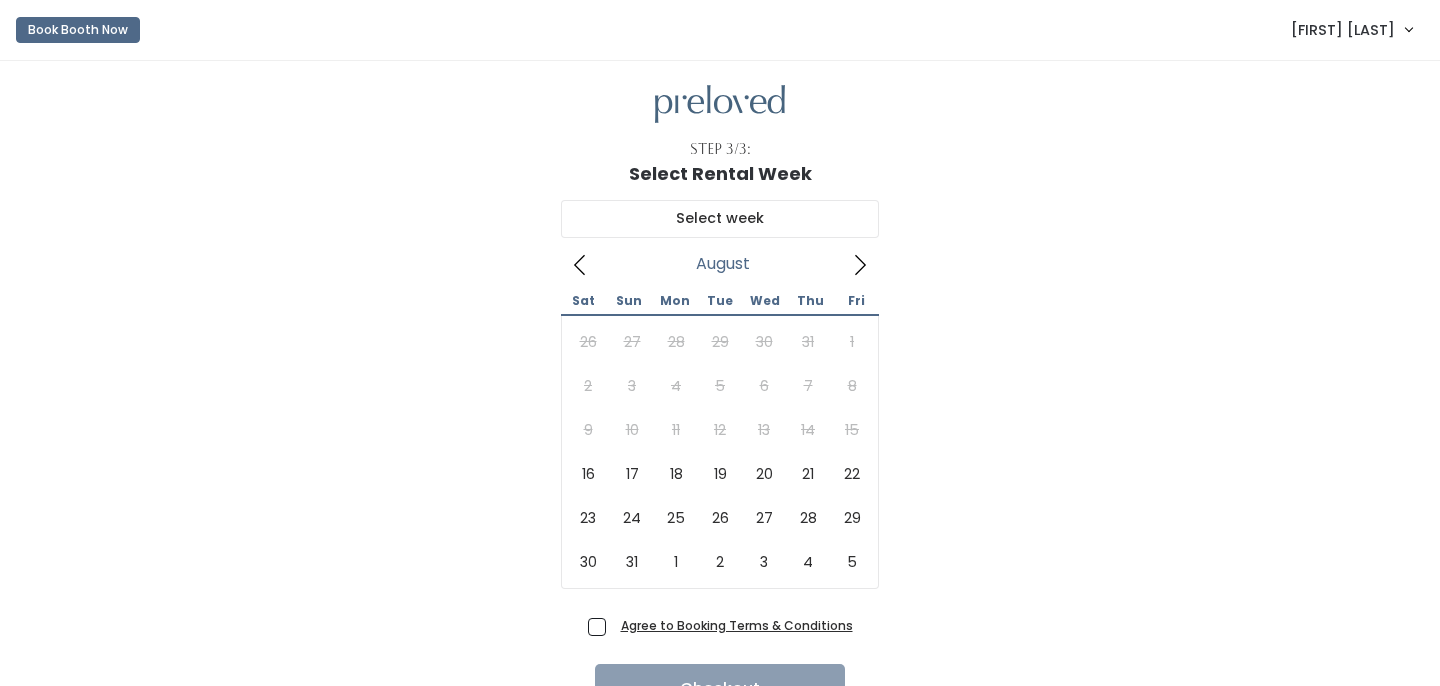 scroll, scrollTop: 0, scrollLeft: 0, axis: both 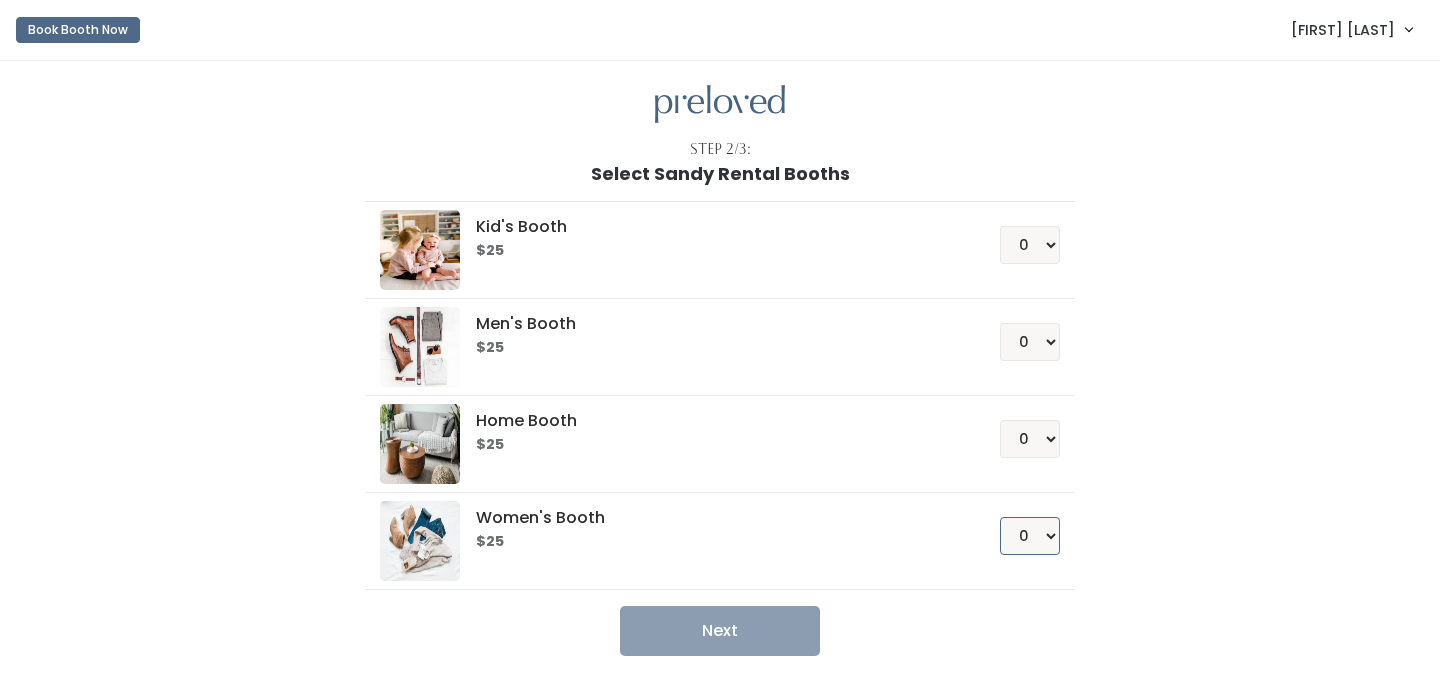click on "0
1
2
3
4" at bounding box center [1030, 536] 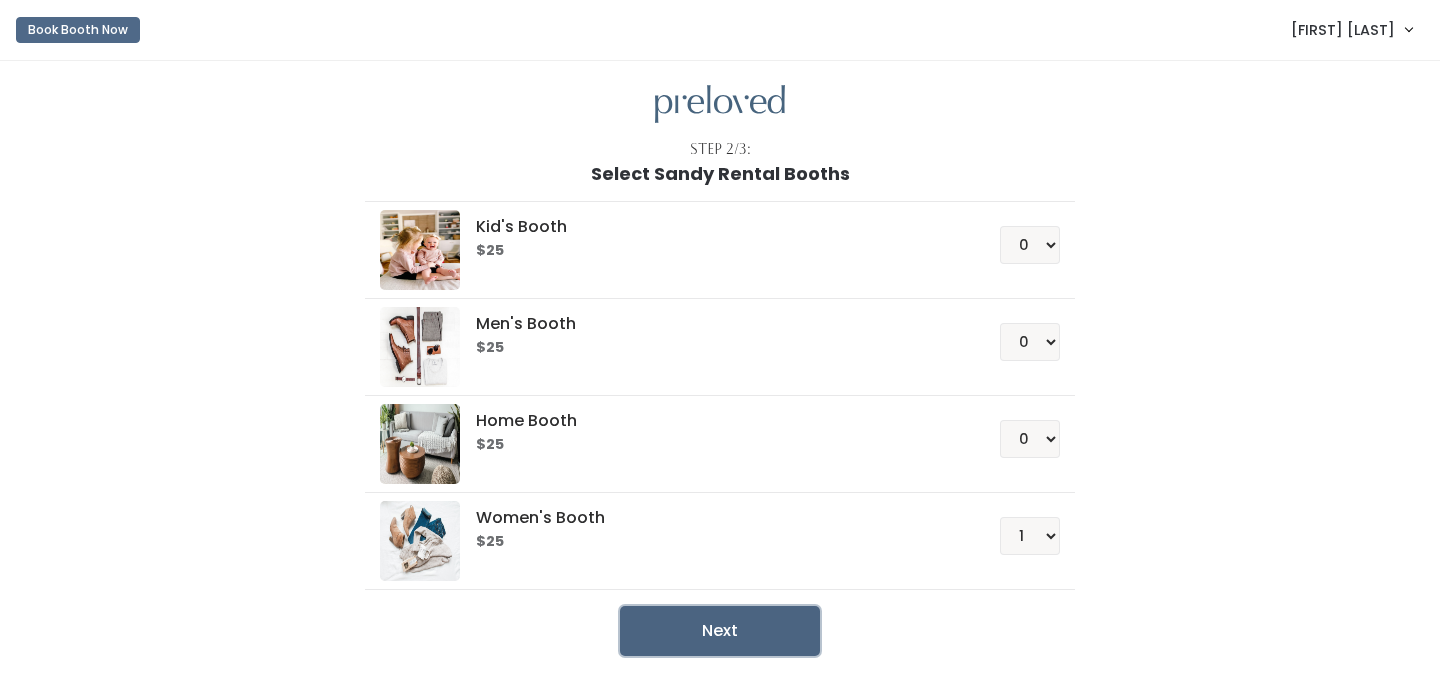 click on "Next" at bounding box center [720, 631] 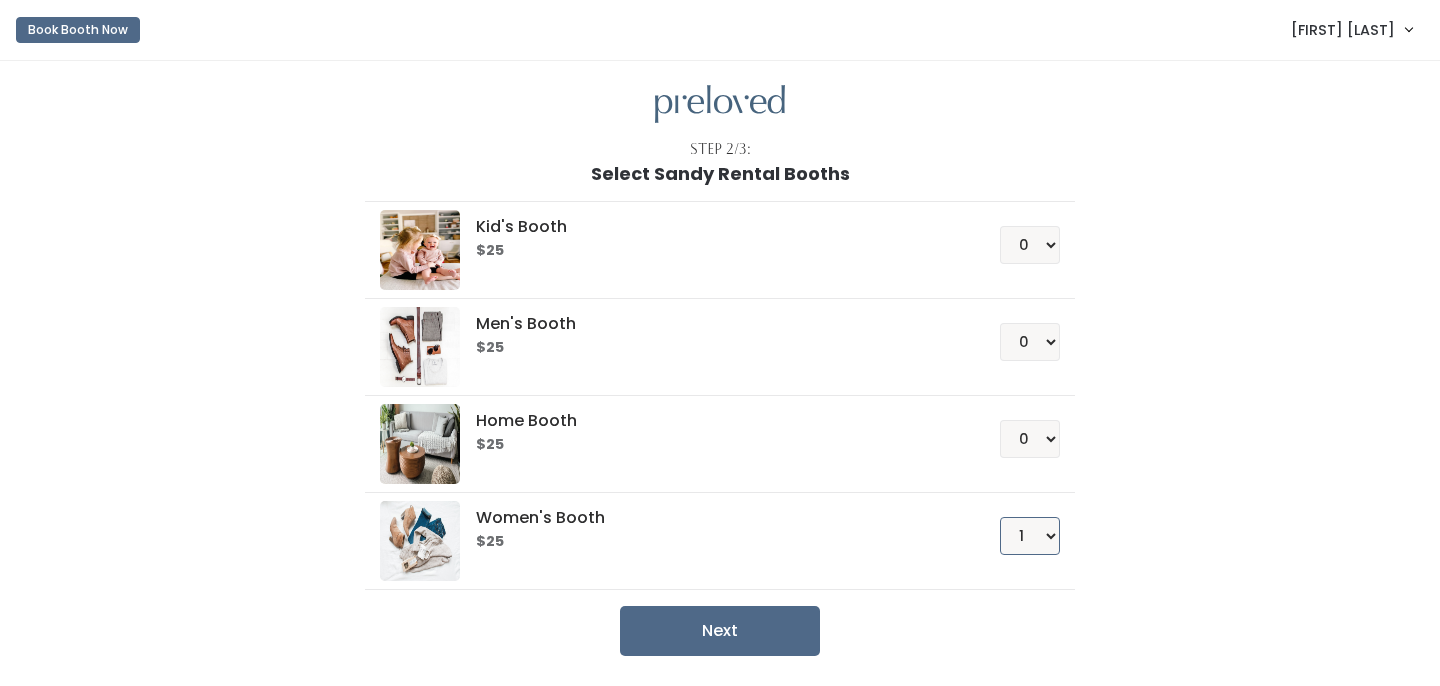 click on "0
1
2
3
4" at bounding box center (1030, 536) 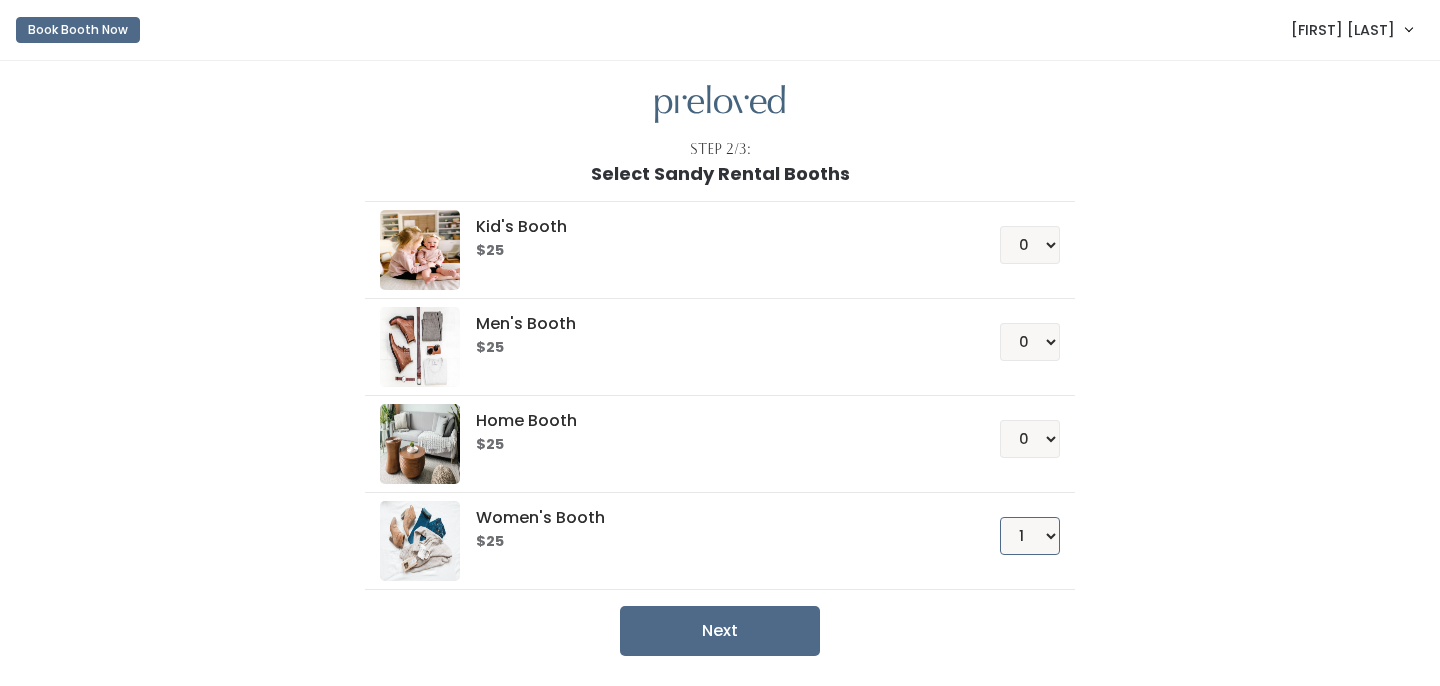 select on "2" 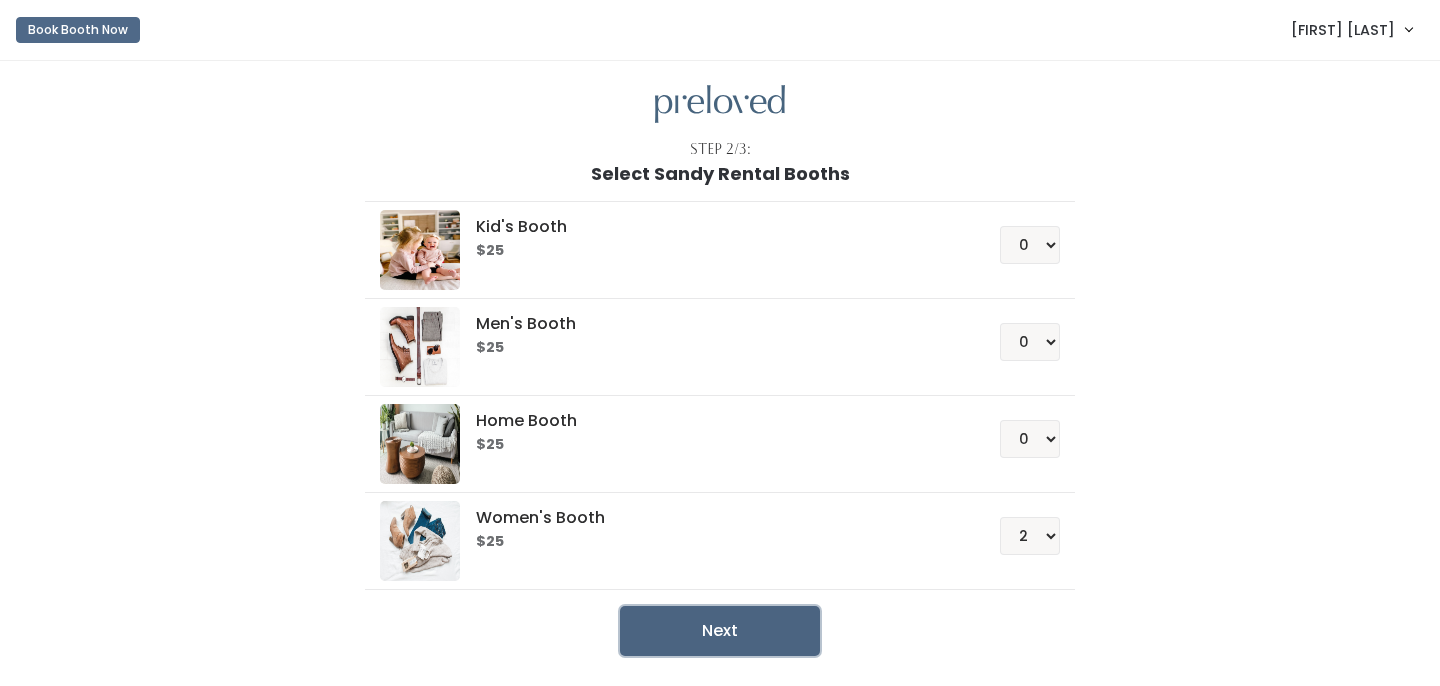 click on "Next" at bounding box center (720, 631) 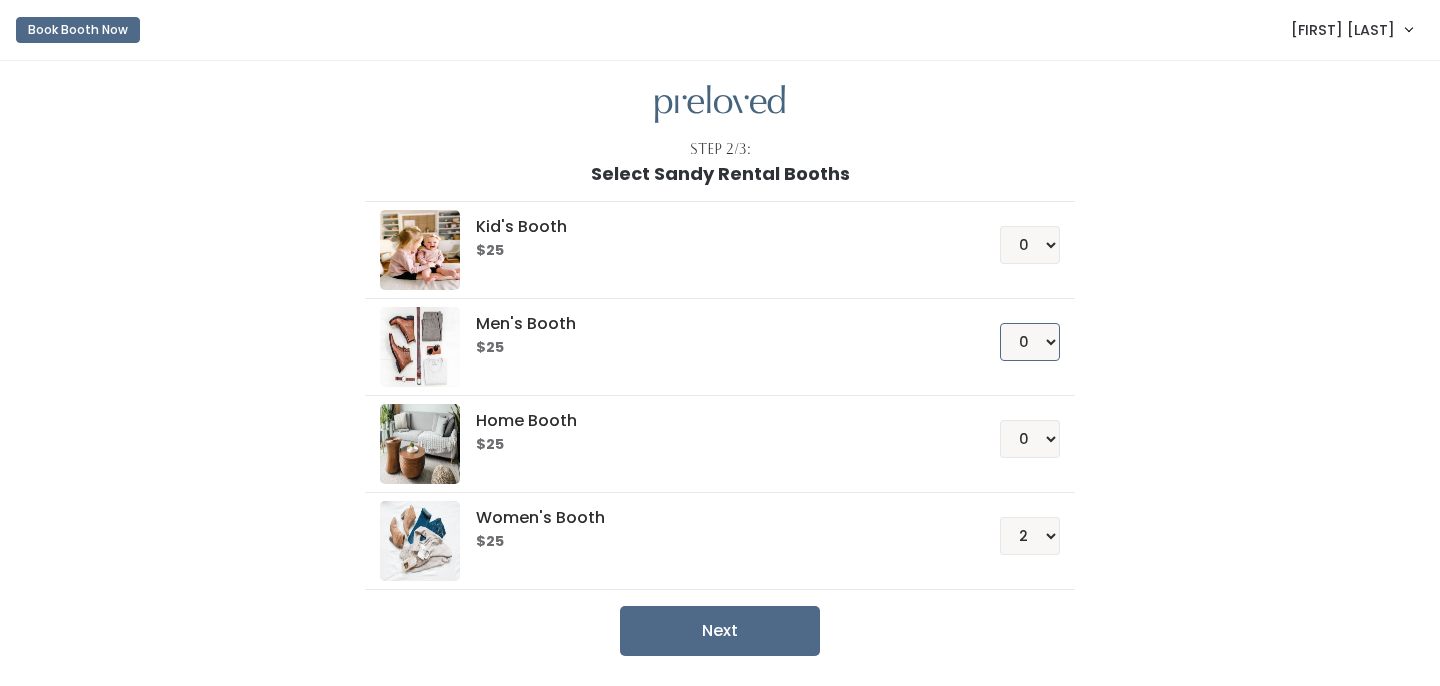 click on "0
1
2
3
4" at bounding box center (1030, 342) 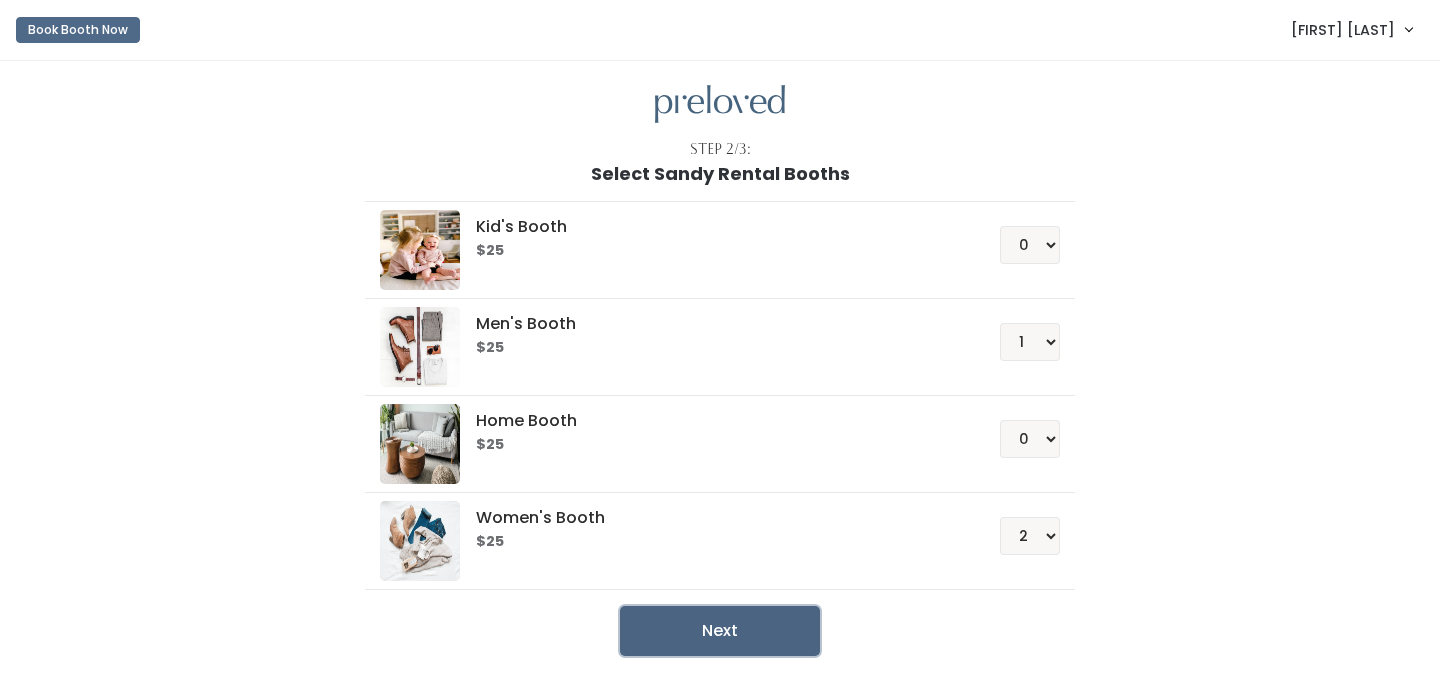 click on "Next" at bounding box center [720, 631] 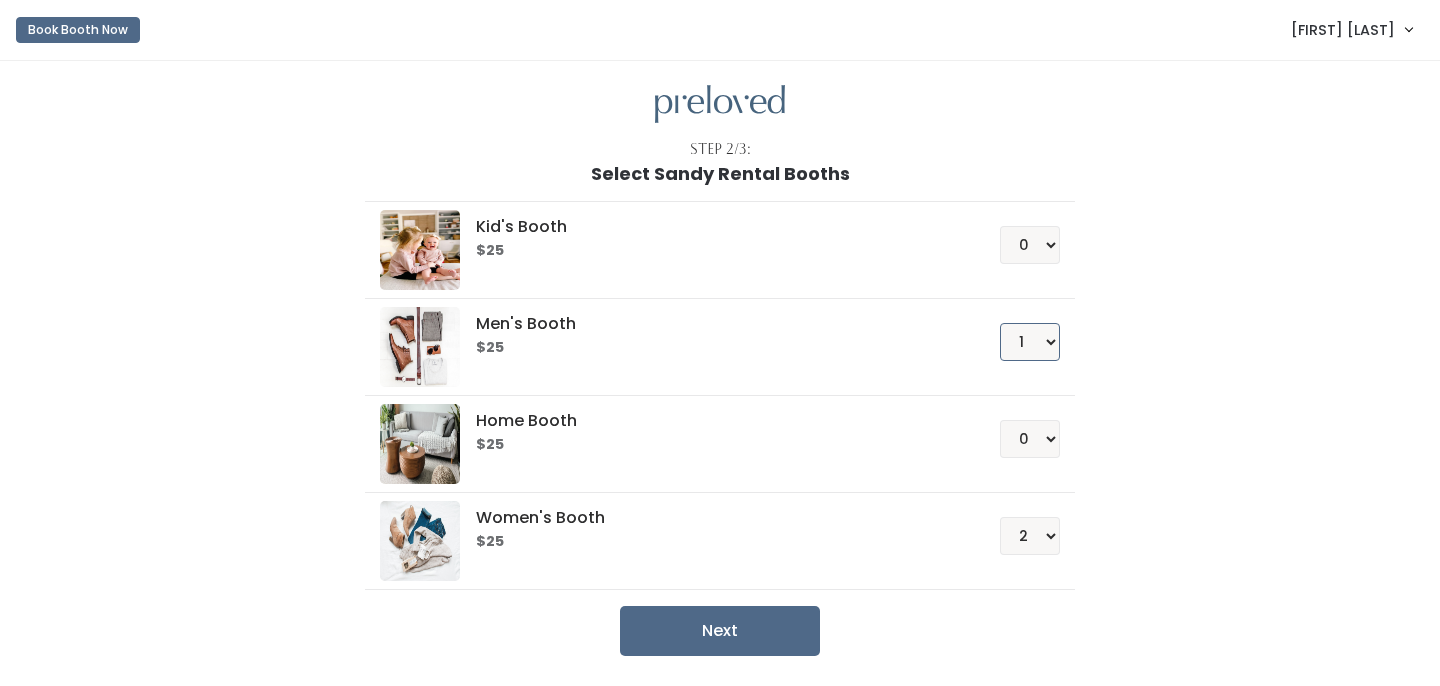 click on "0
1
2
3
4" at bounding box center [1030, 342] 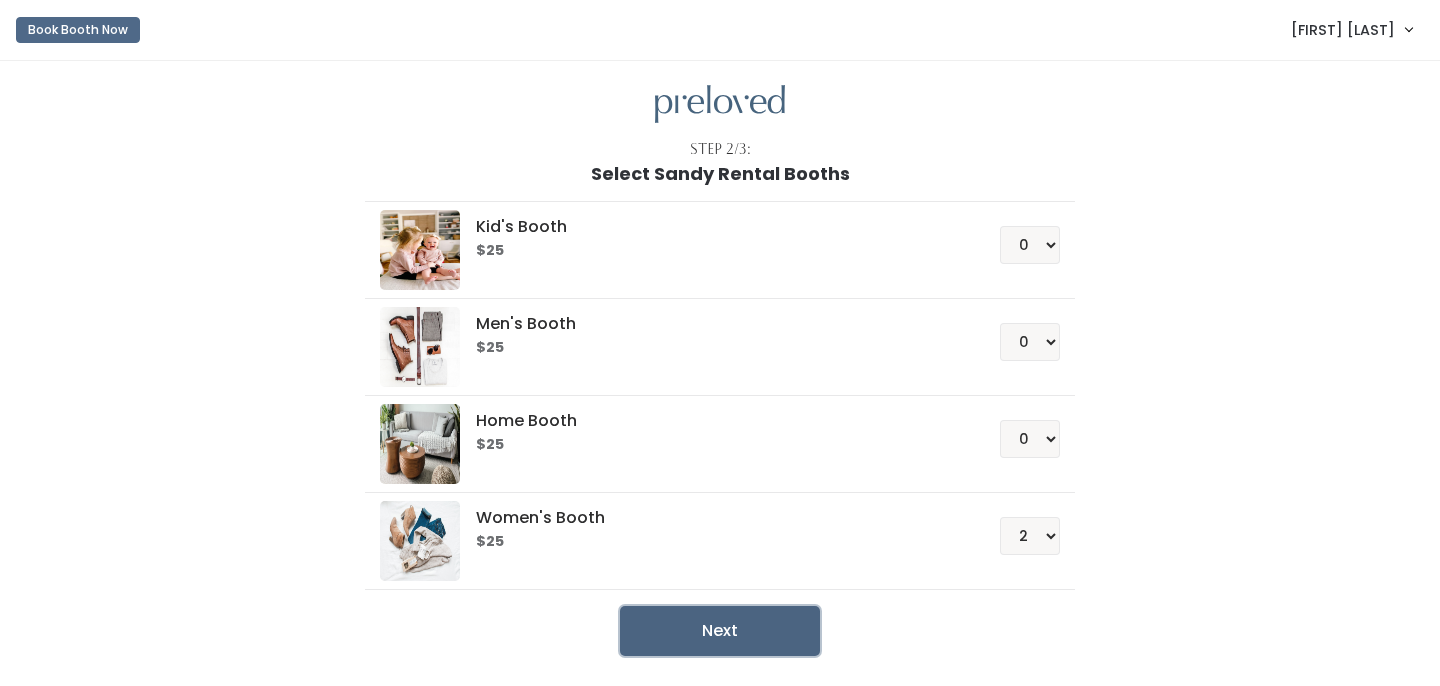 click on "Next" at bounding box center (720, 631) 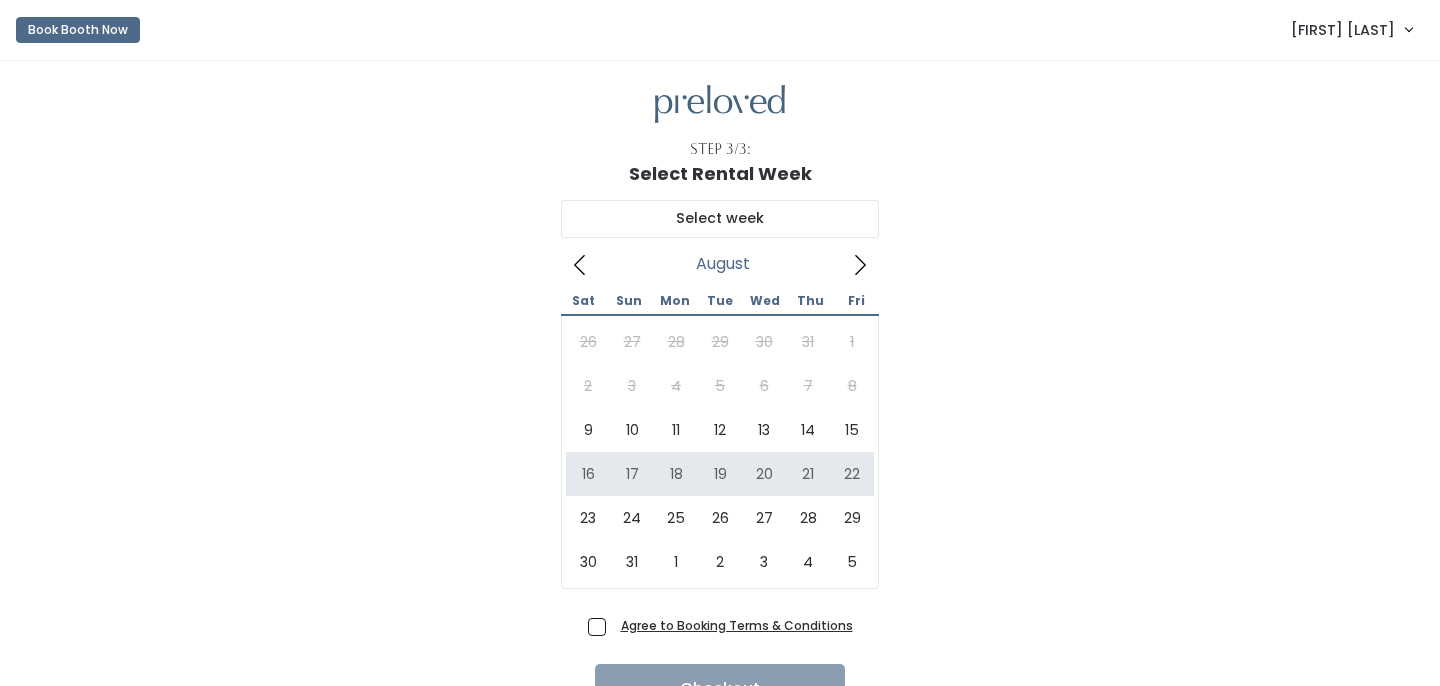 scroll, scrollTop: 0, scrollLeft: 0, axis: both 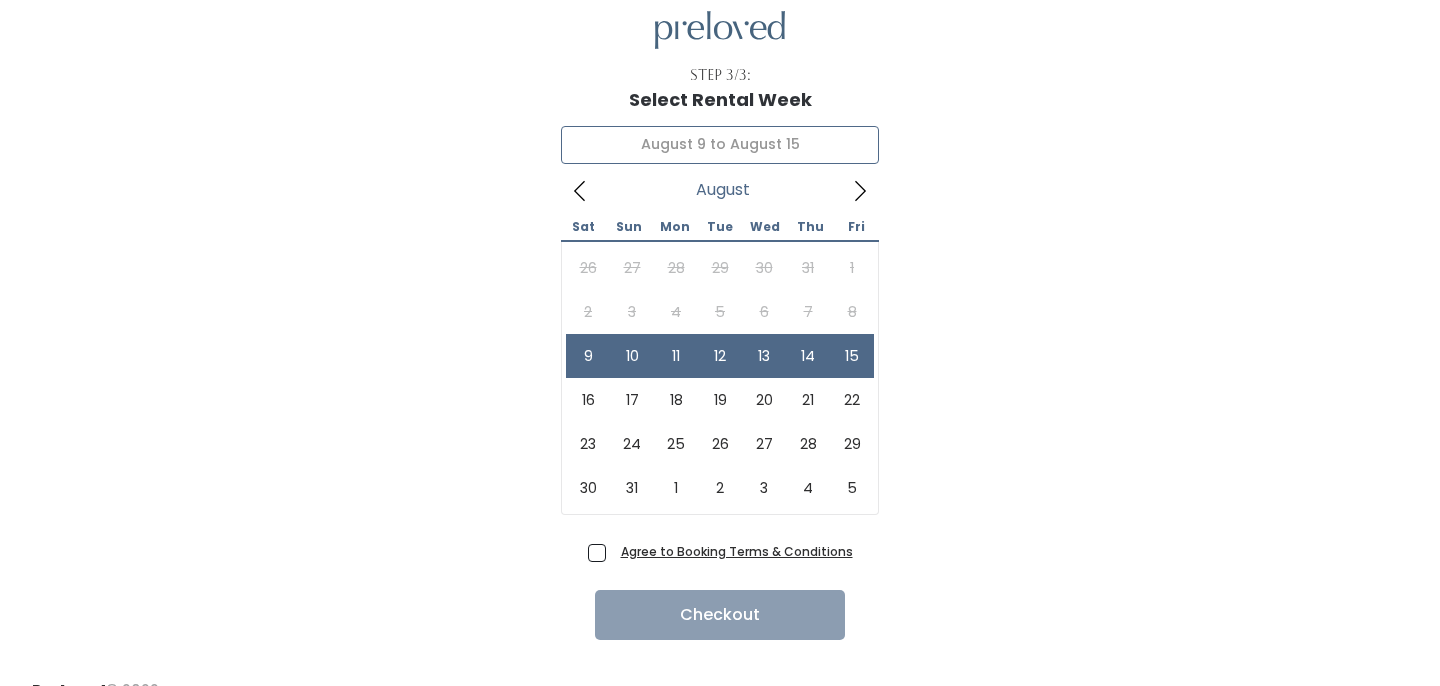type on "August 9 to August 15" 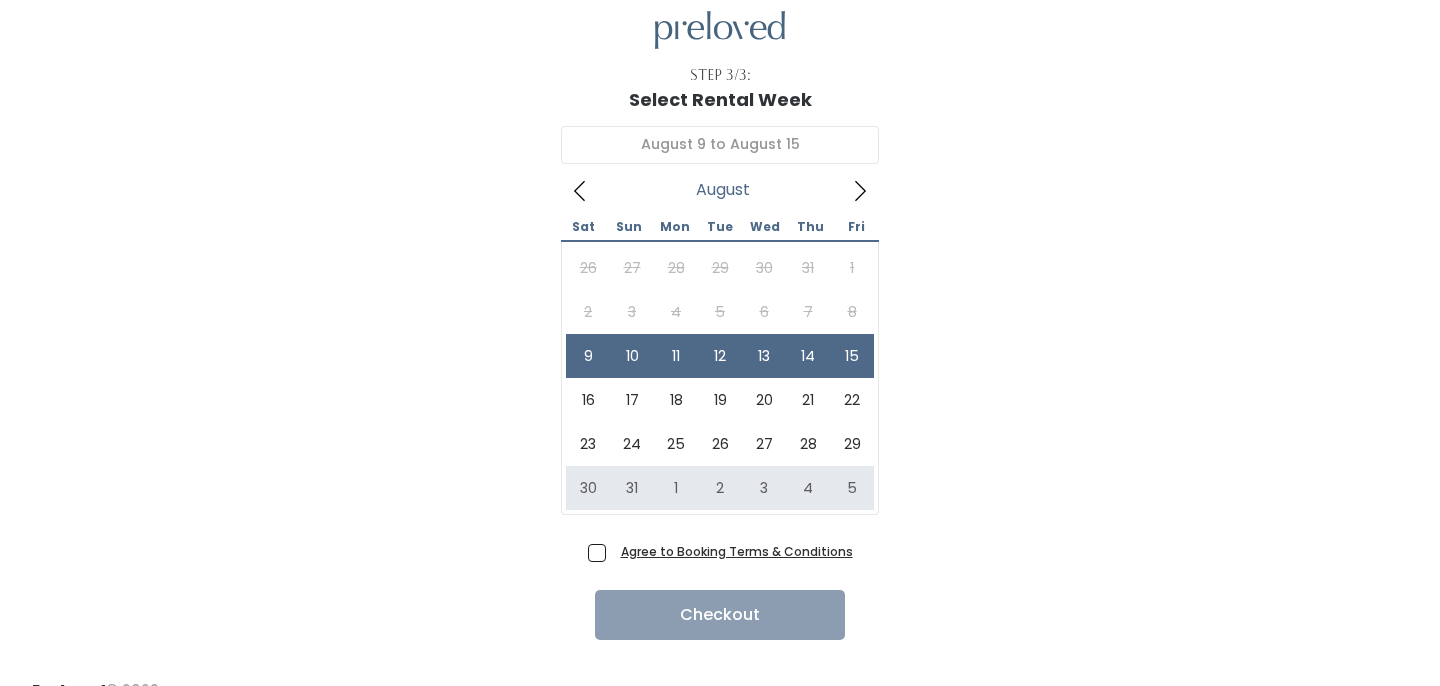 click on "Agree to Booking Terms & Conditions" at bounding box center [733, 551] 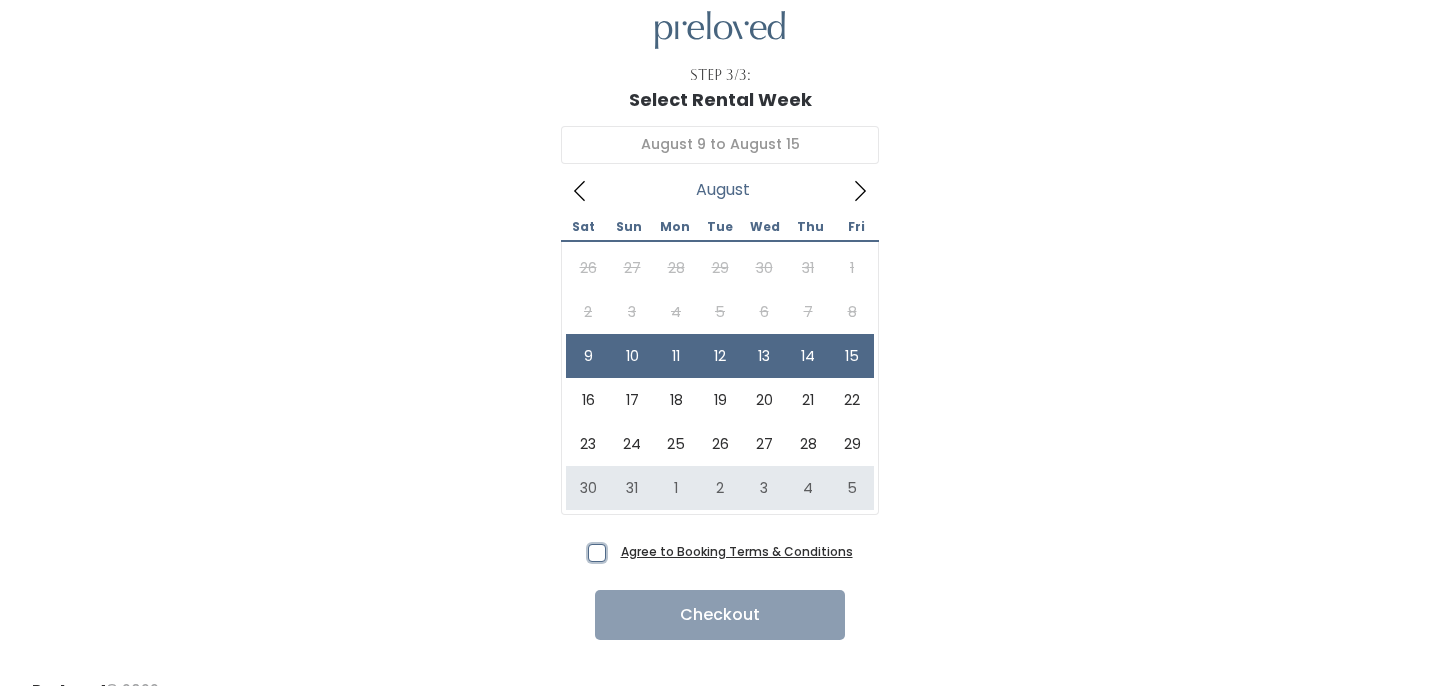 click on "Agree to Booking Terms & Conditions" at bounding box center (619, 547) 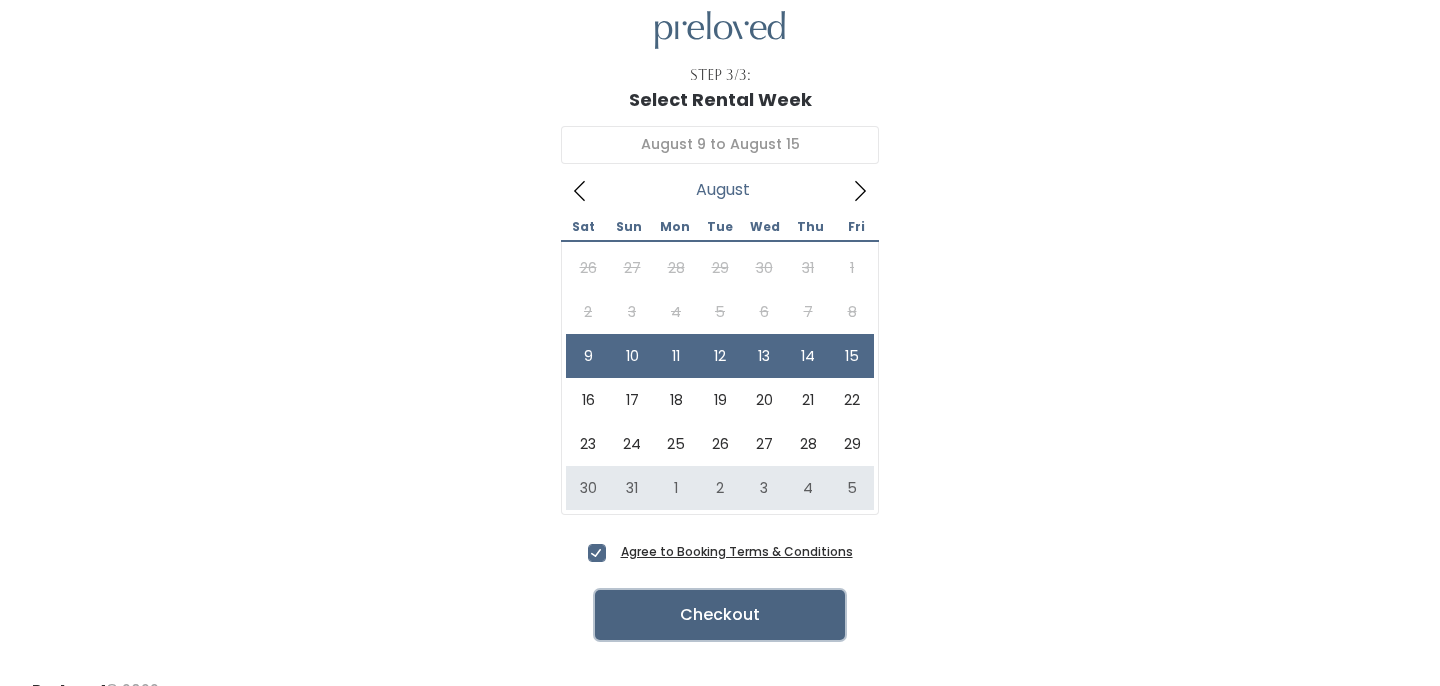 click on "Checkout" at bounding box center (720, 615) 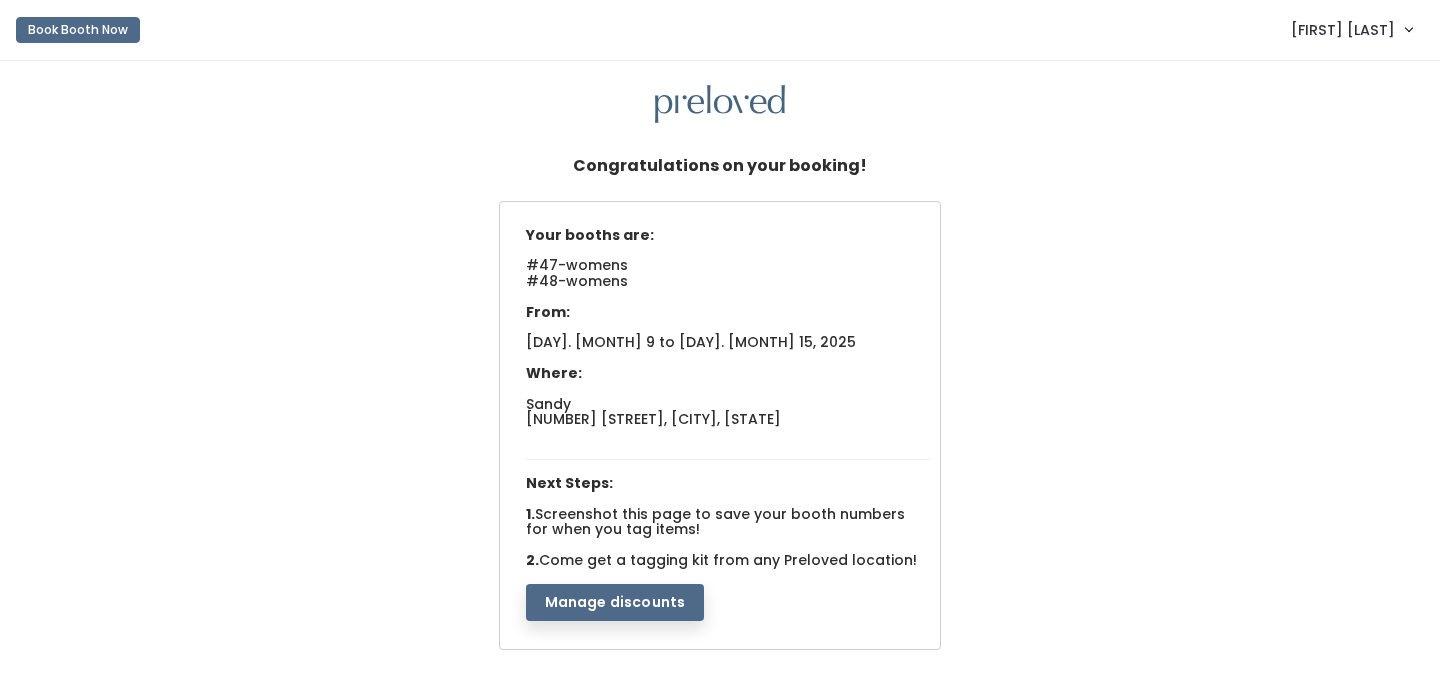 scroll, scrollTop: 0, scrollLeft: 0, axis: both 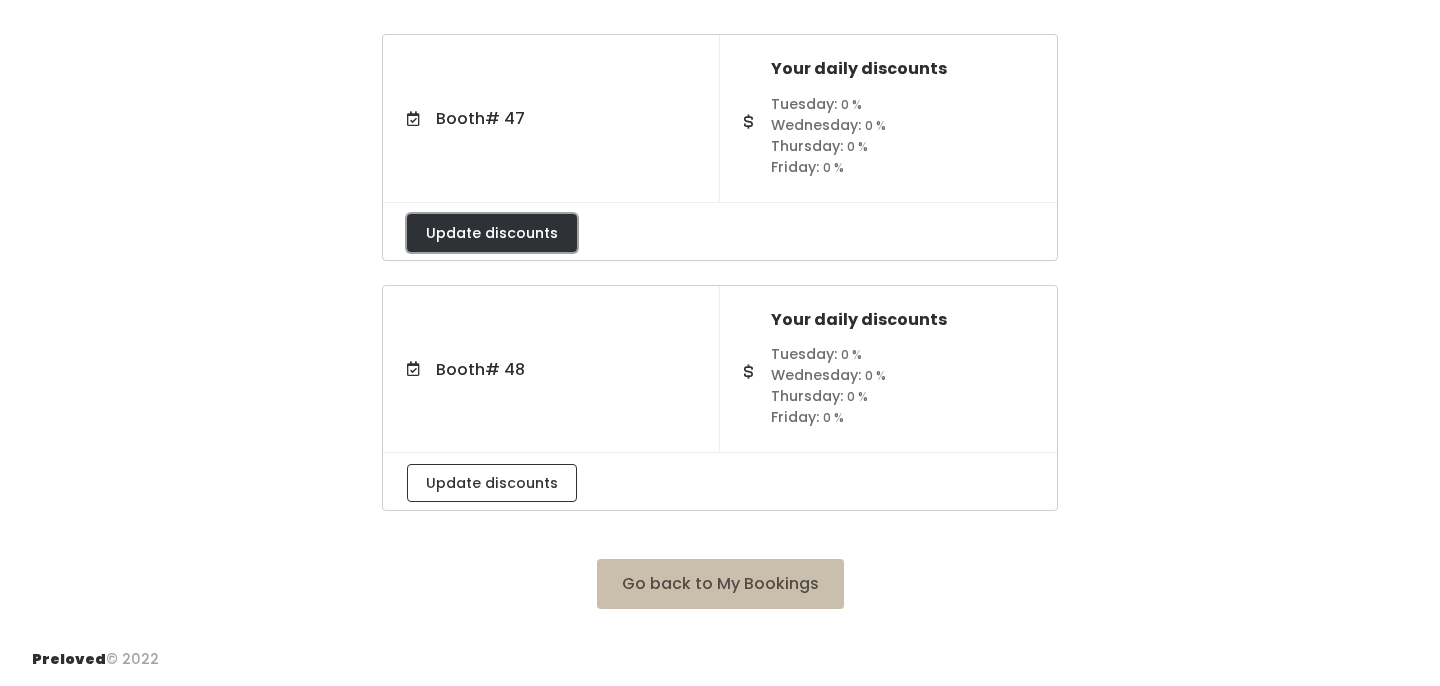 click on "Update discounts" at bounding box center [492, 233] 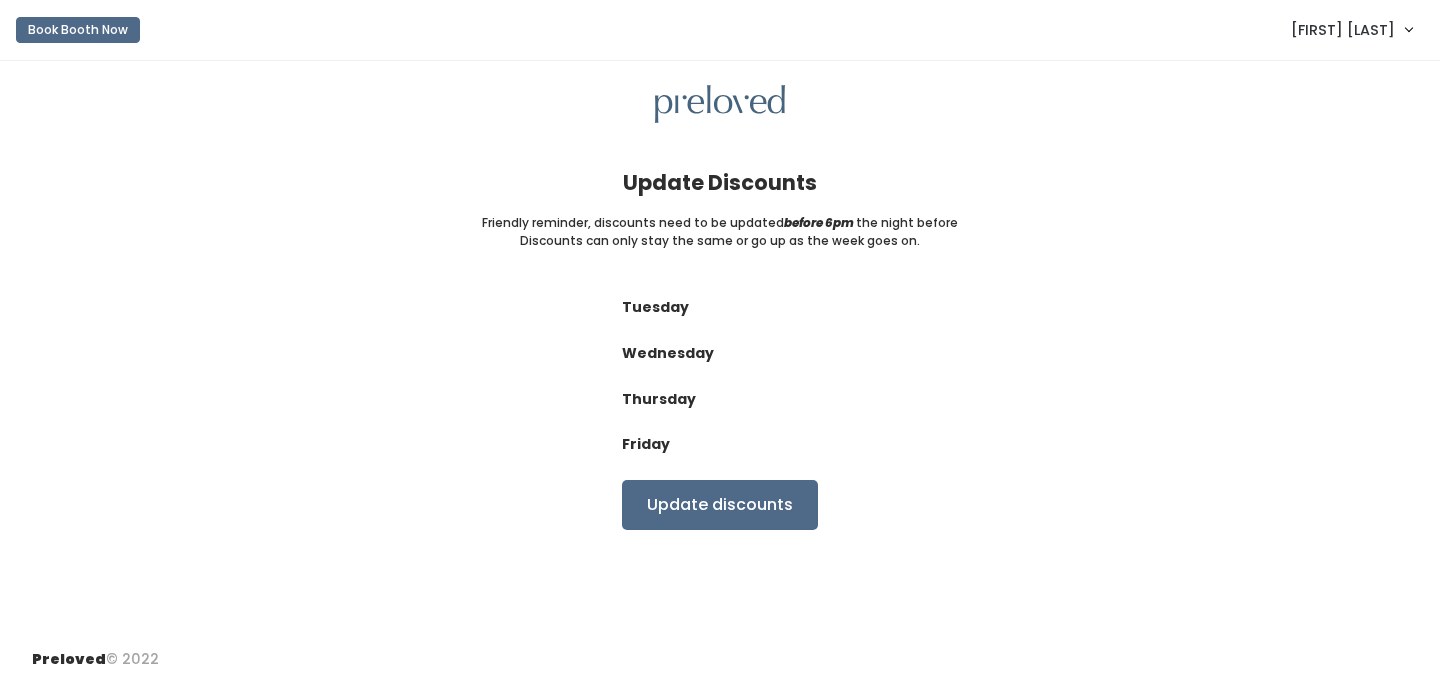 scroll, scrollTop: 0, scrollLeft: 0, axis: both 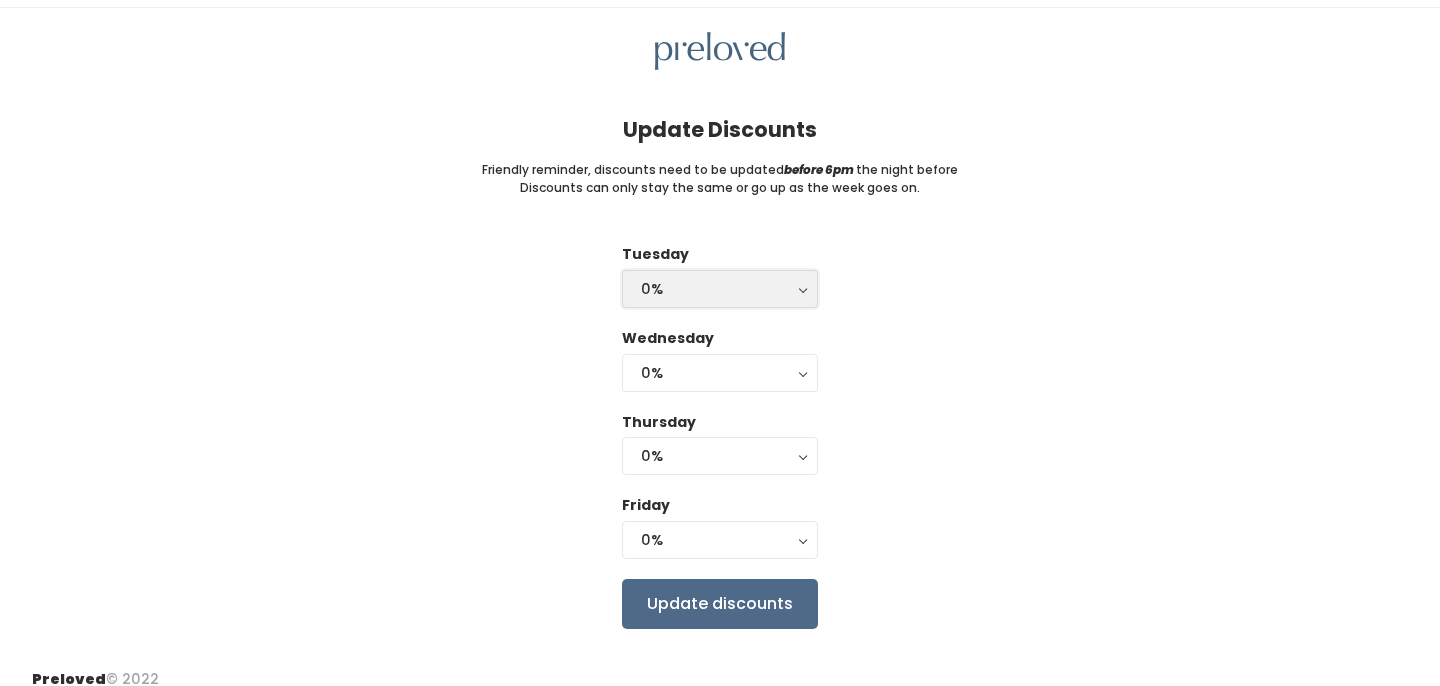 click on "0%" at bounding box center [720, 289] 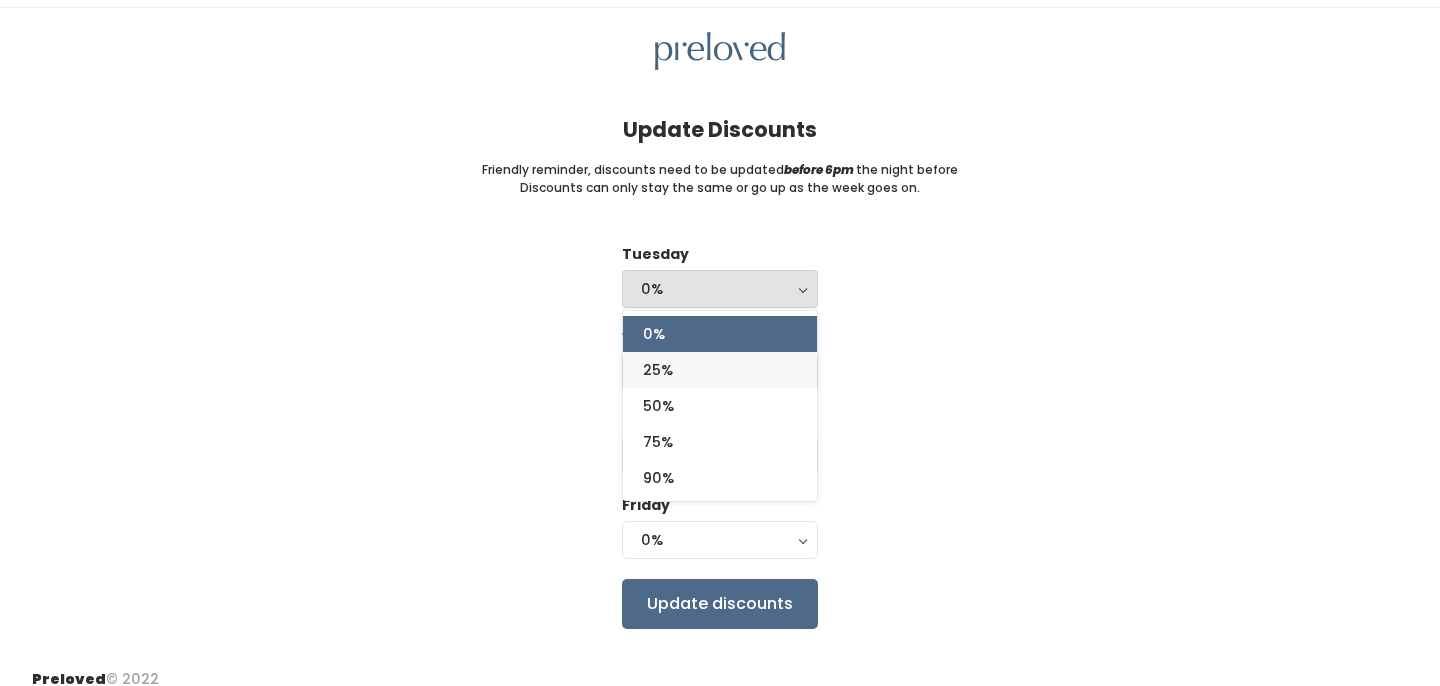 click on "25%" at bounding box center [720, 370] 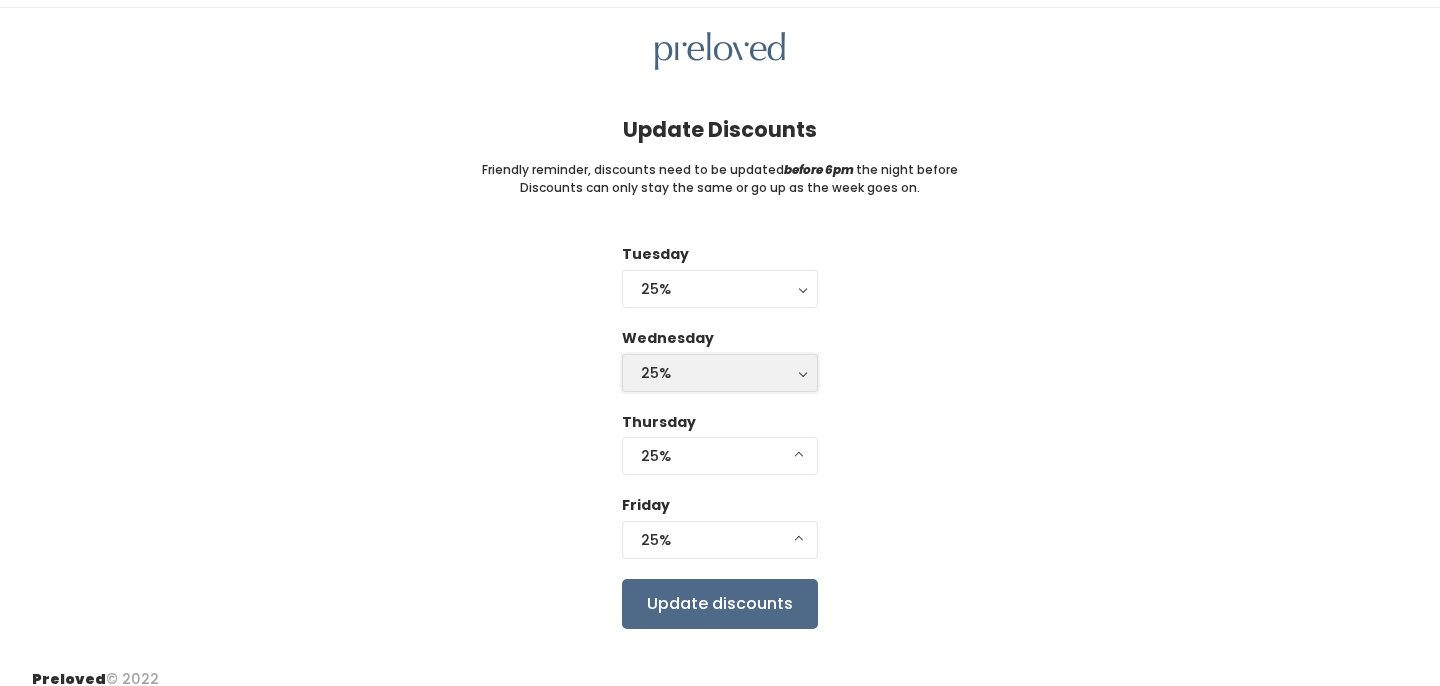 click on "25%" at bounding box center [720, 373] 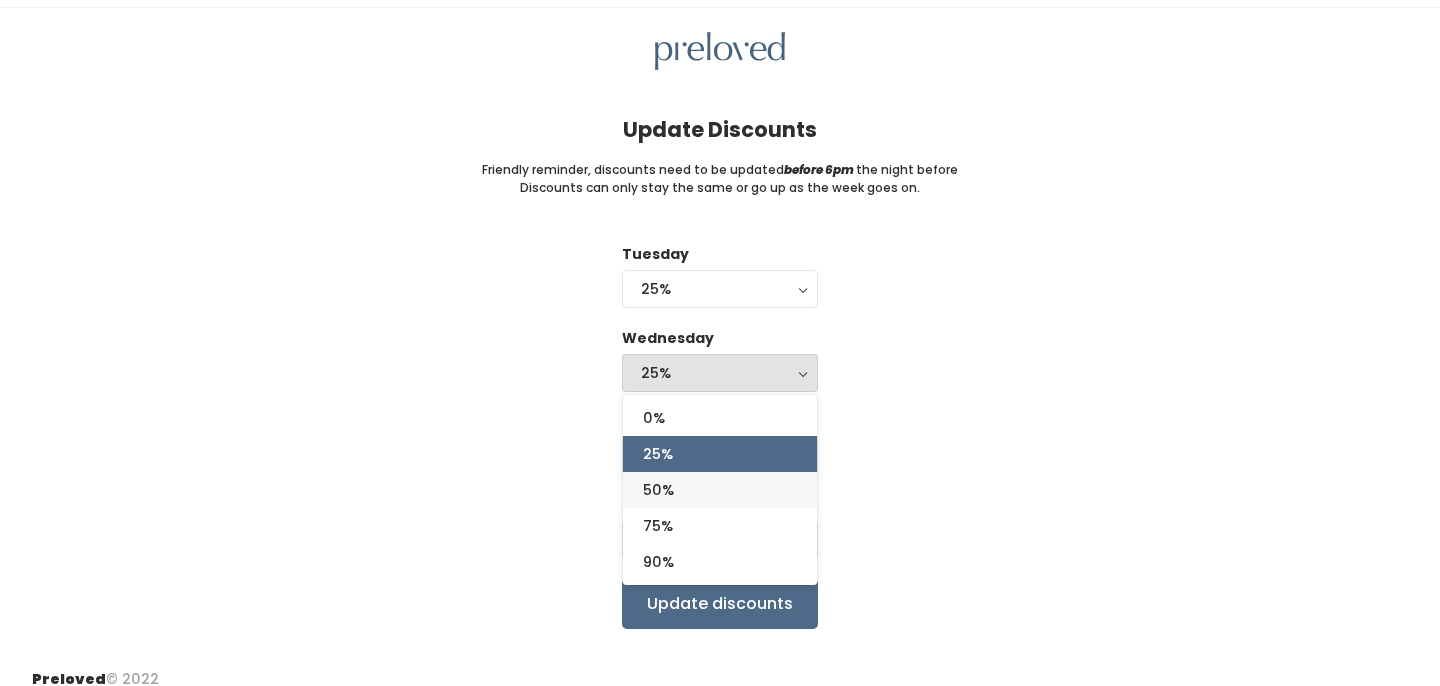 click on "50%" at bounding box center (720, 490) 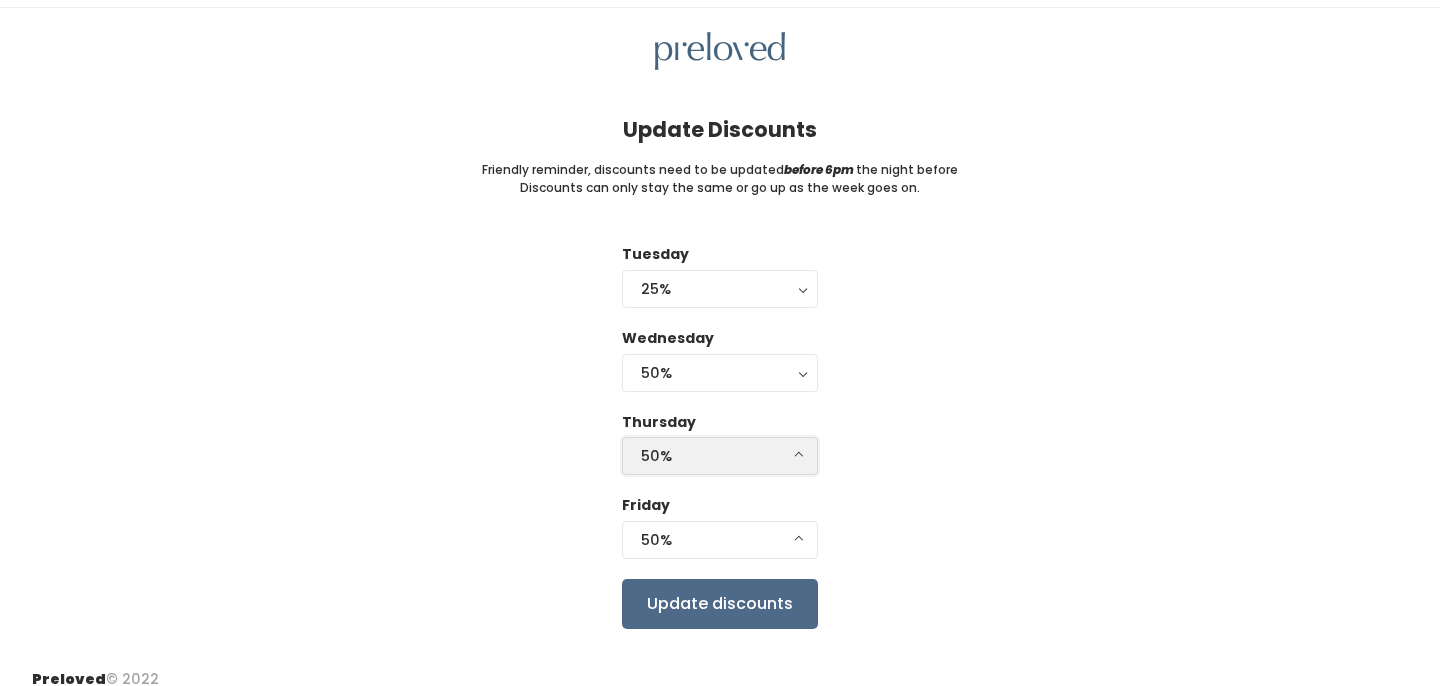 click on "50%" at bounding box center [720, 456] 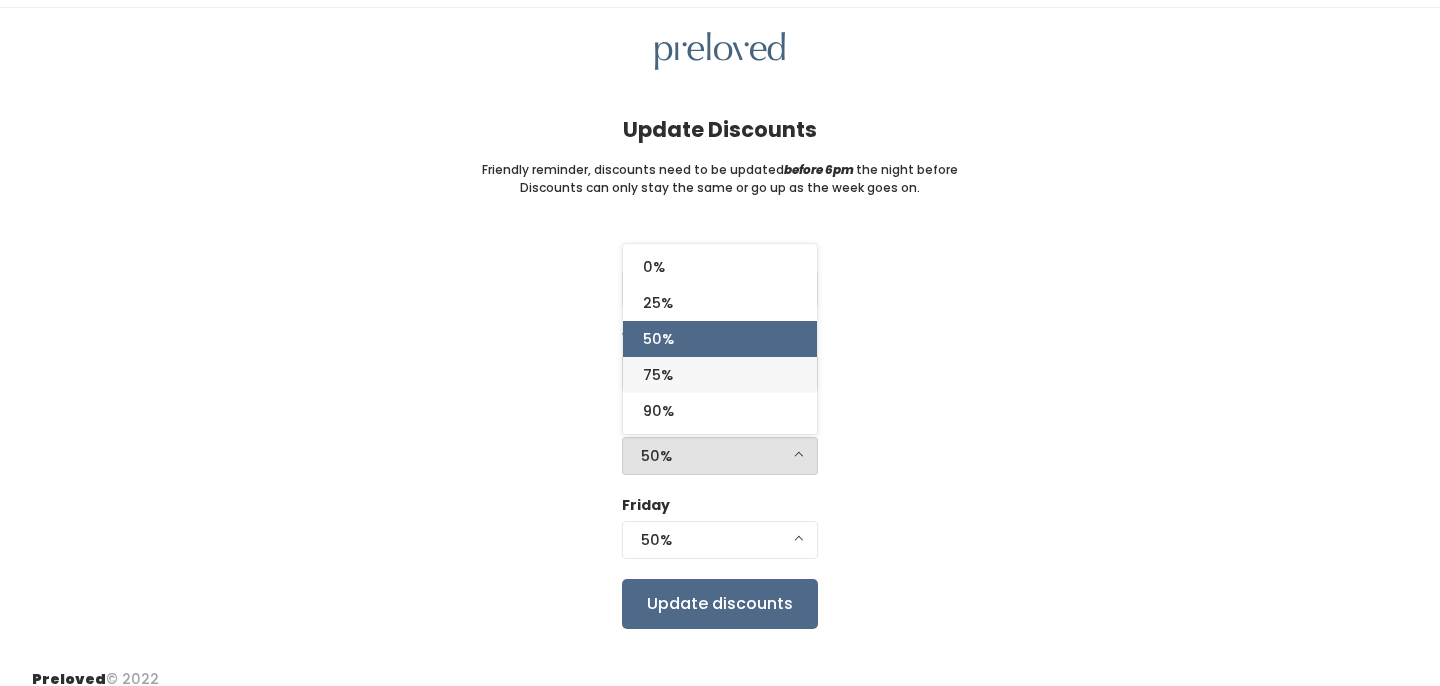 click on "75%" at bounding box center [720, 375] 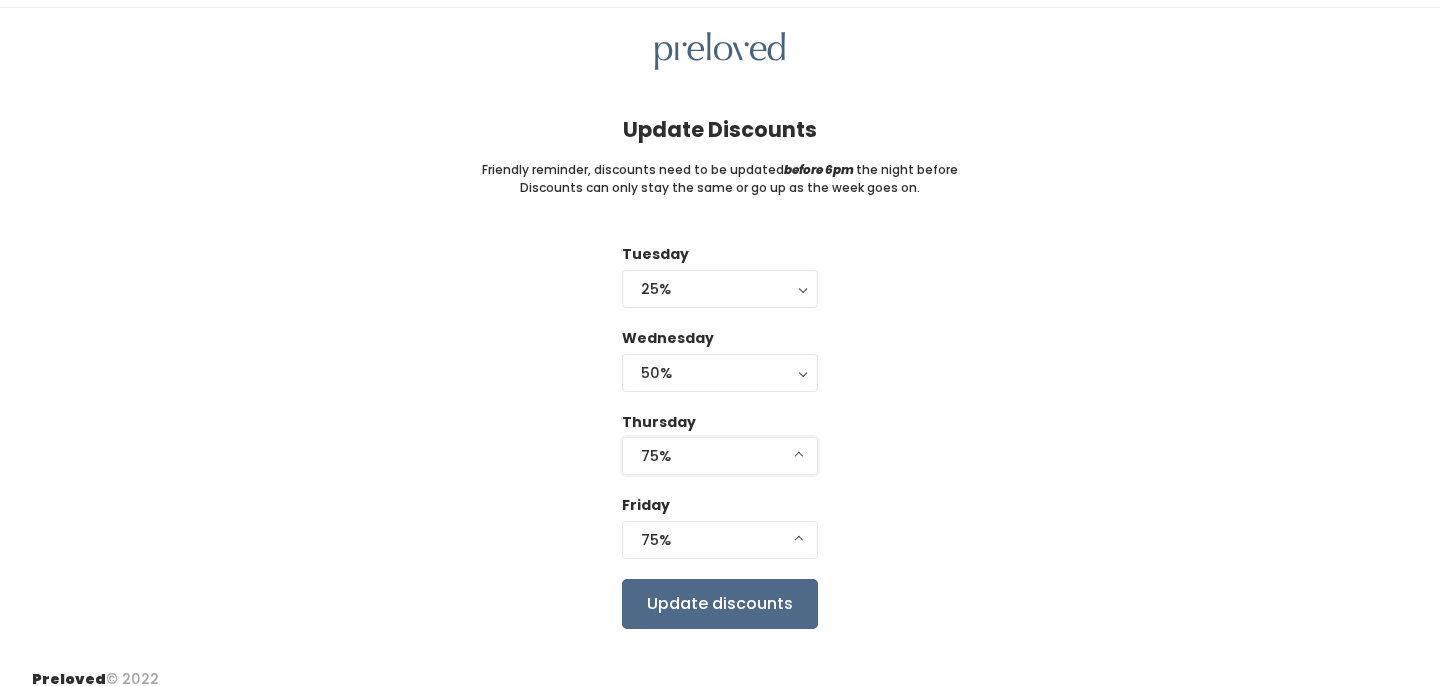 scroll, scrollTop: 75, scrollLeft: 0, axis: vertical 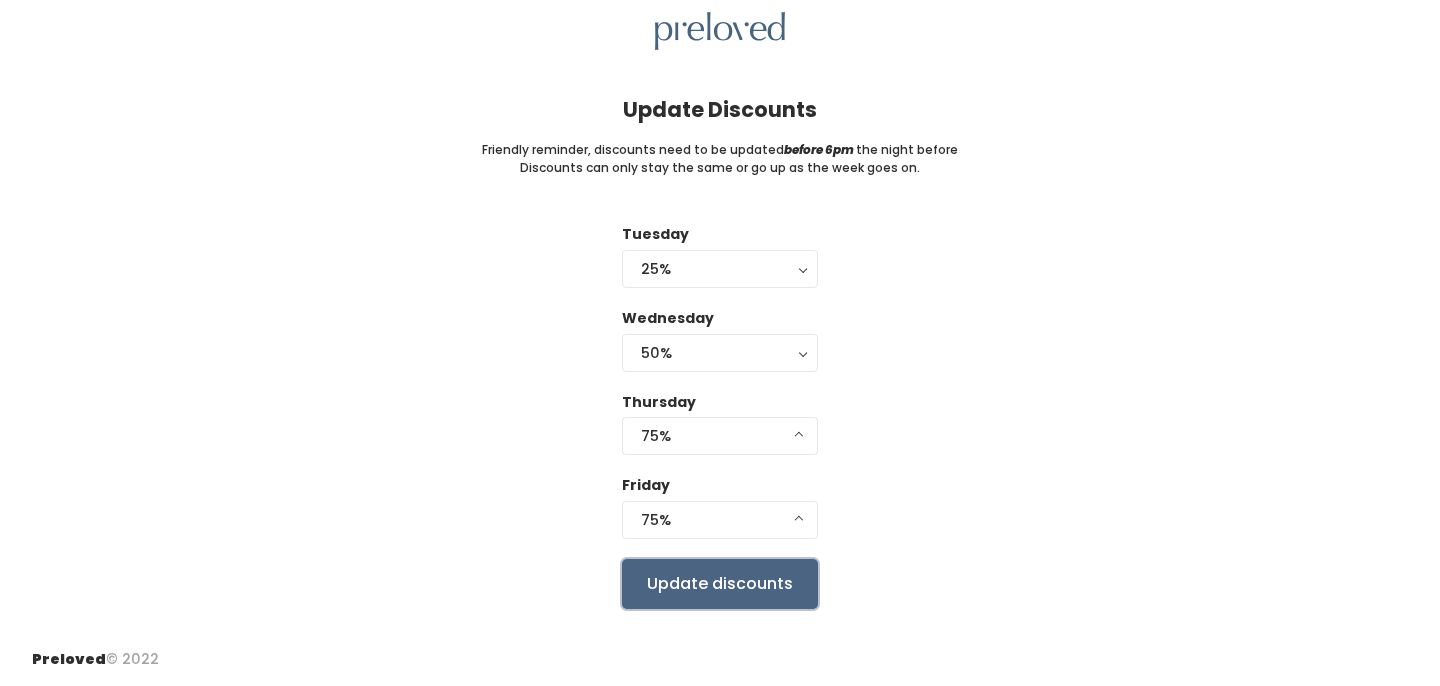 click on "Update discounts" at bounding box center [720, 584] 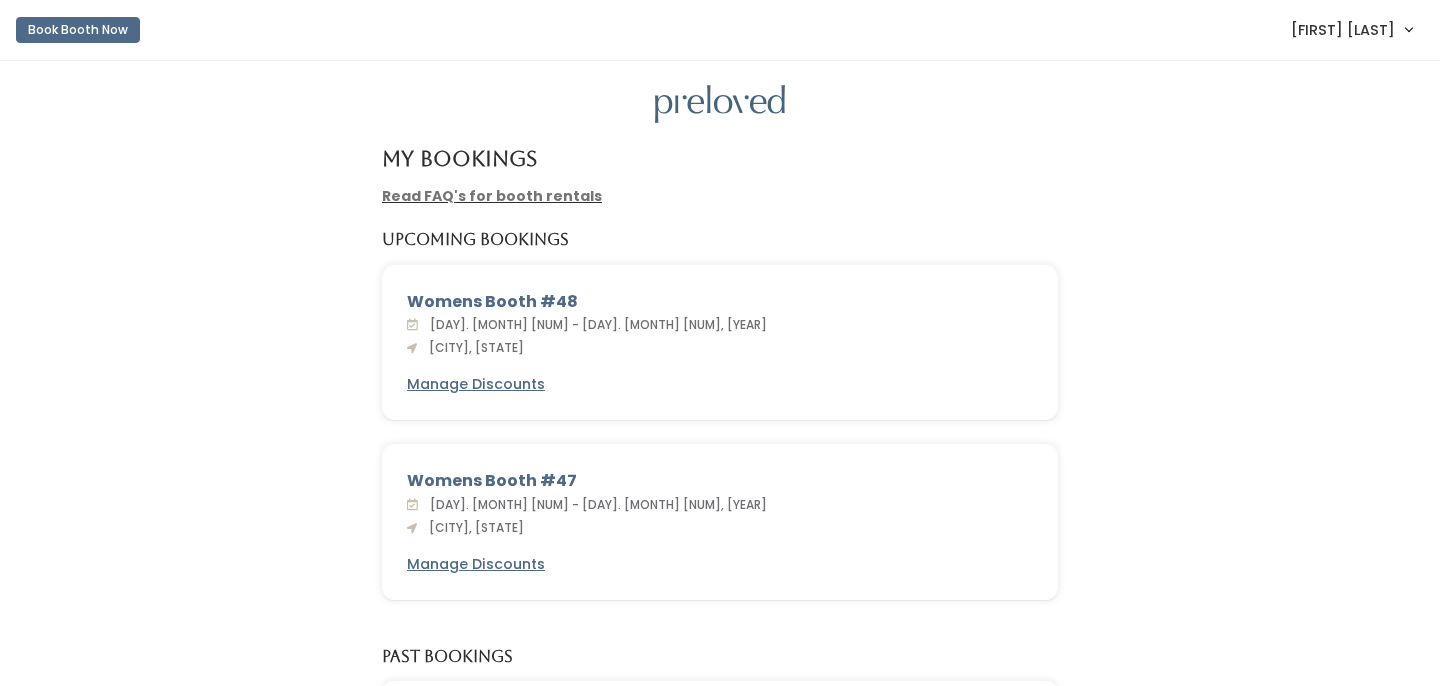 scroll, scrollTop: 0, scrollLeft: 0, axis: both 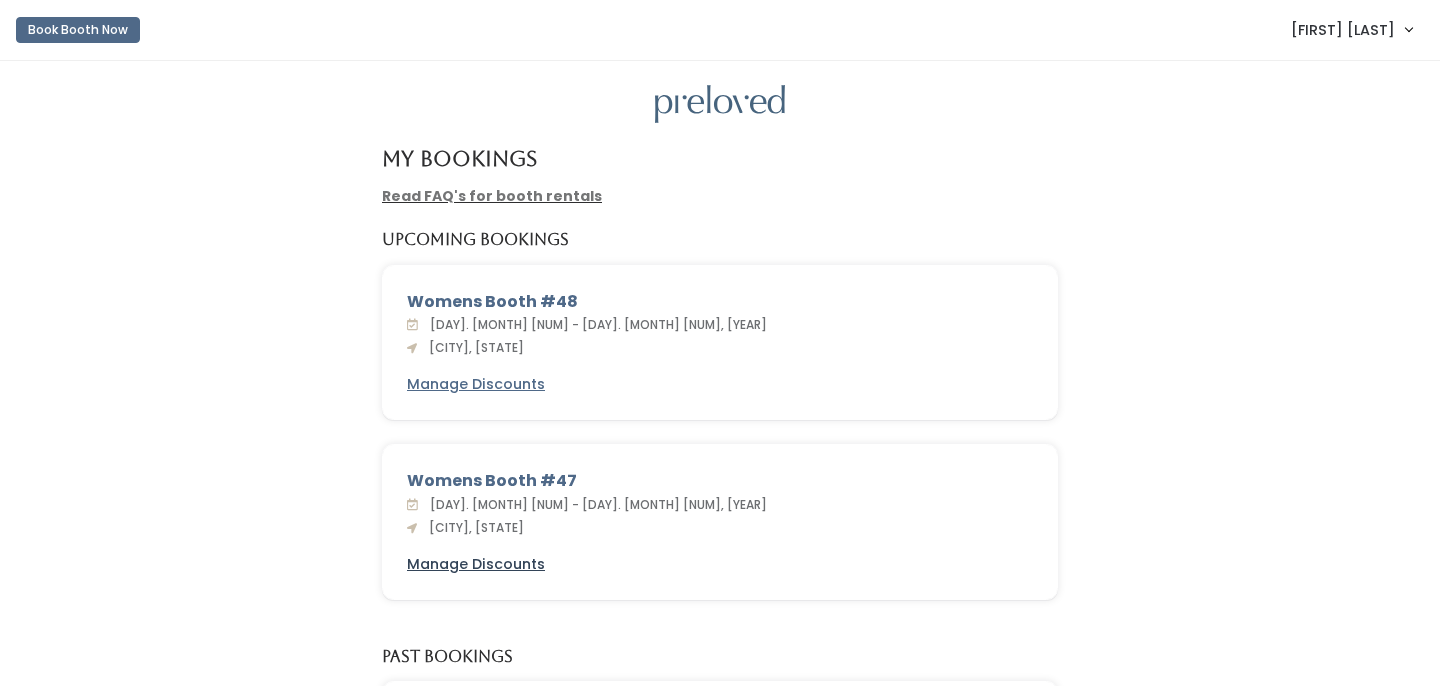 click on "Manage Discounts" at bounding box center (476, 564) 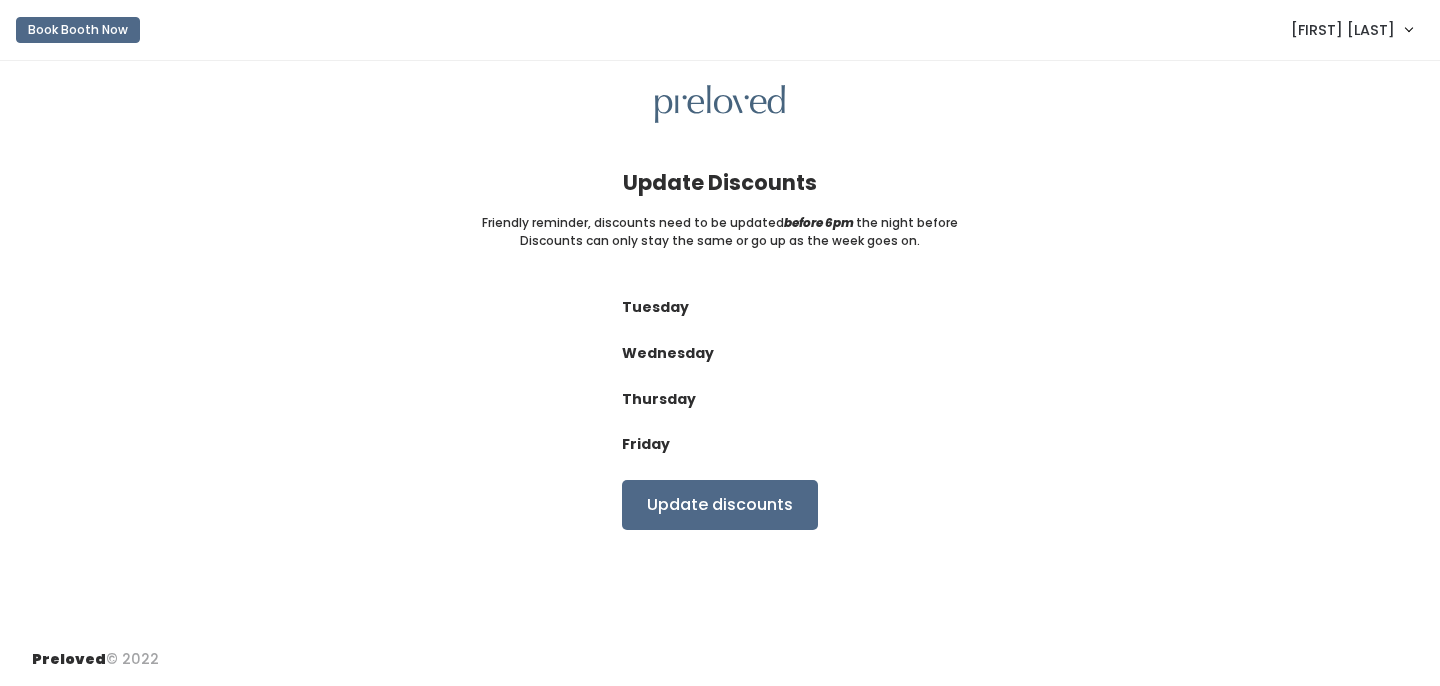 scroll, scrollTop: 0, scrollLeft: 0, axis: both 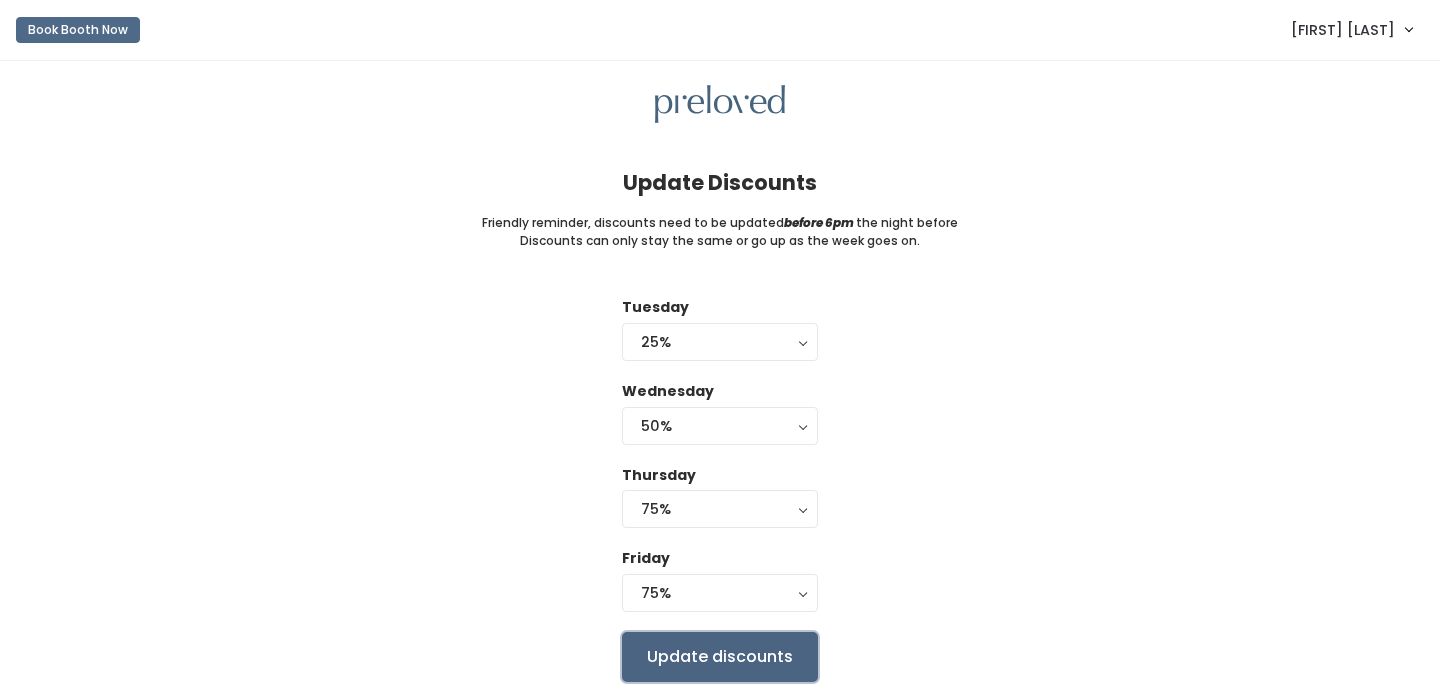 click on "Update discounts" at bounding box center (720, 657) 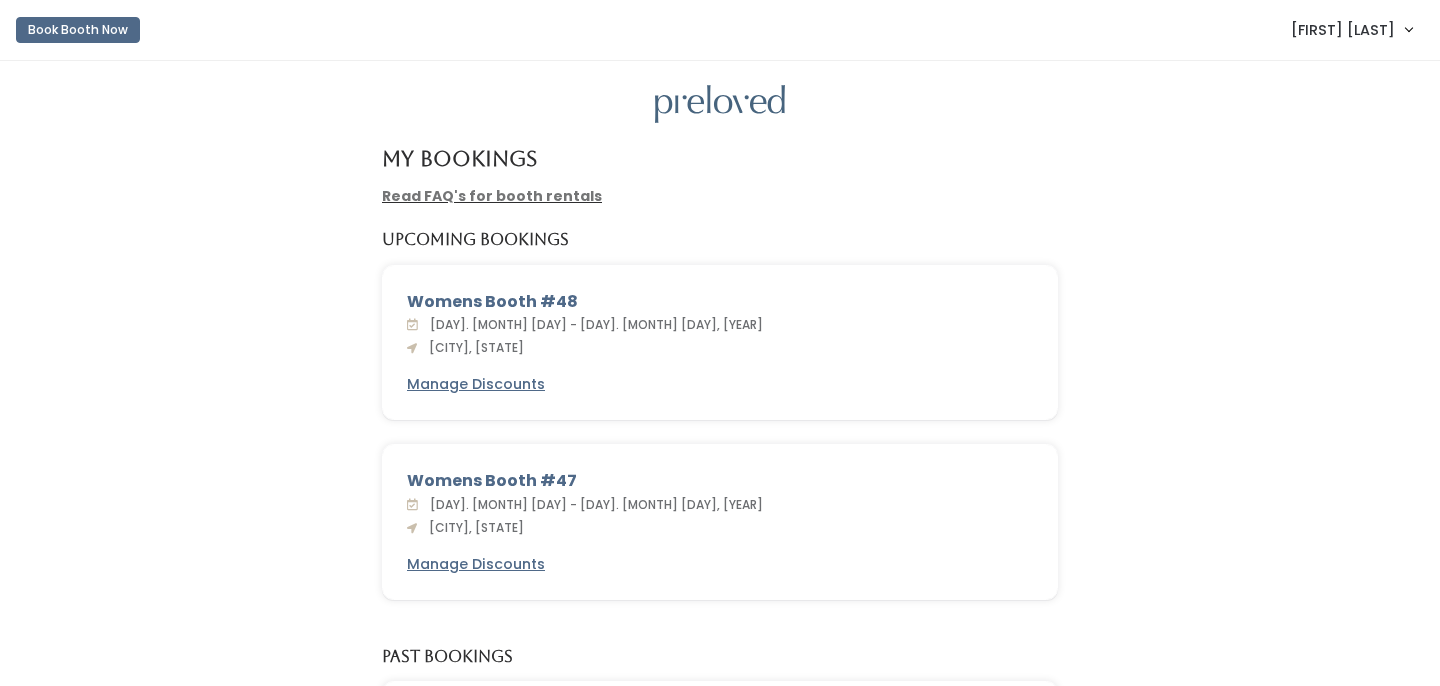 scroll, scrollTop: 0, scrollLeft: 0, axis: both 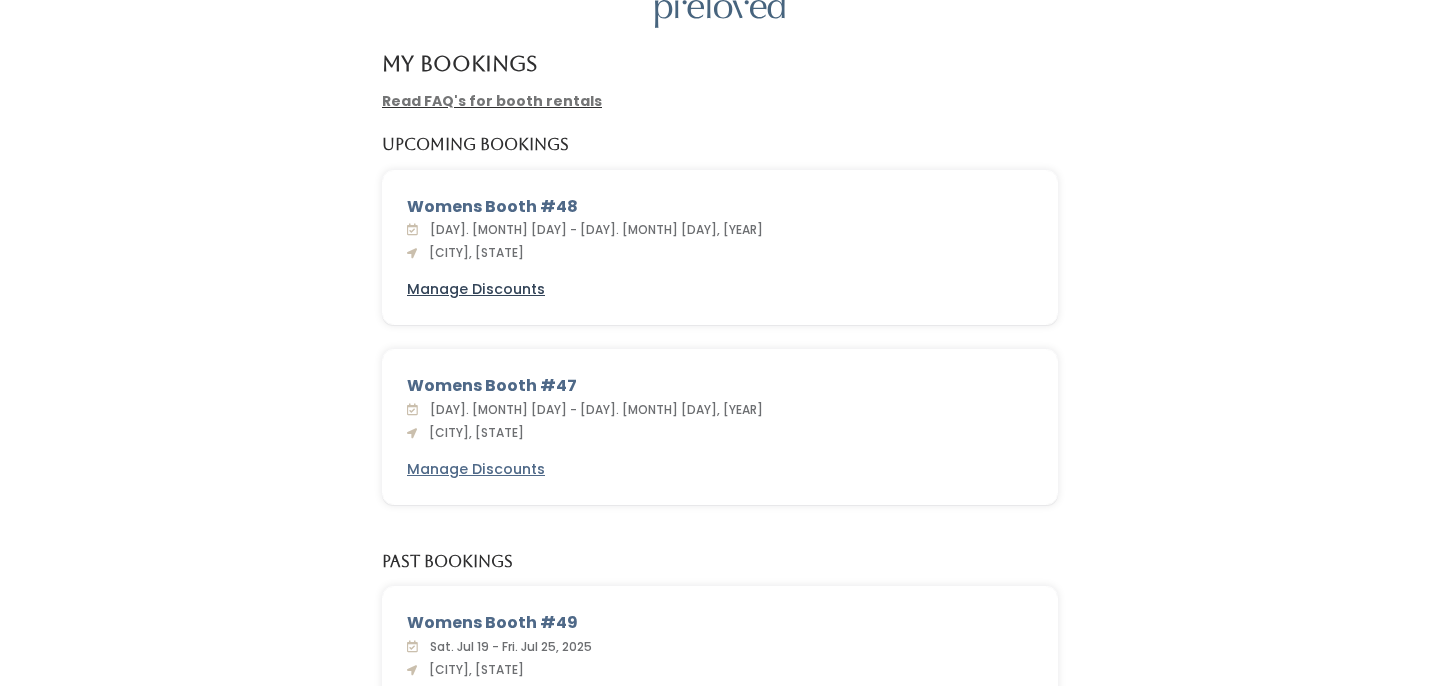 click on "Manage Discounts" at bounding box center (476, 289) 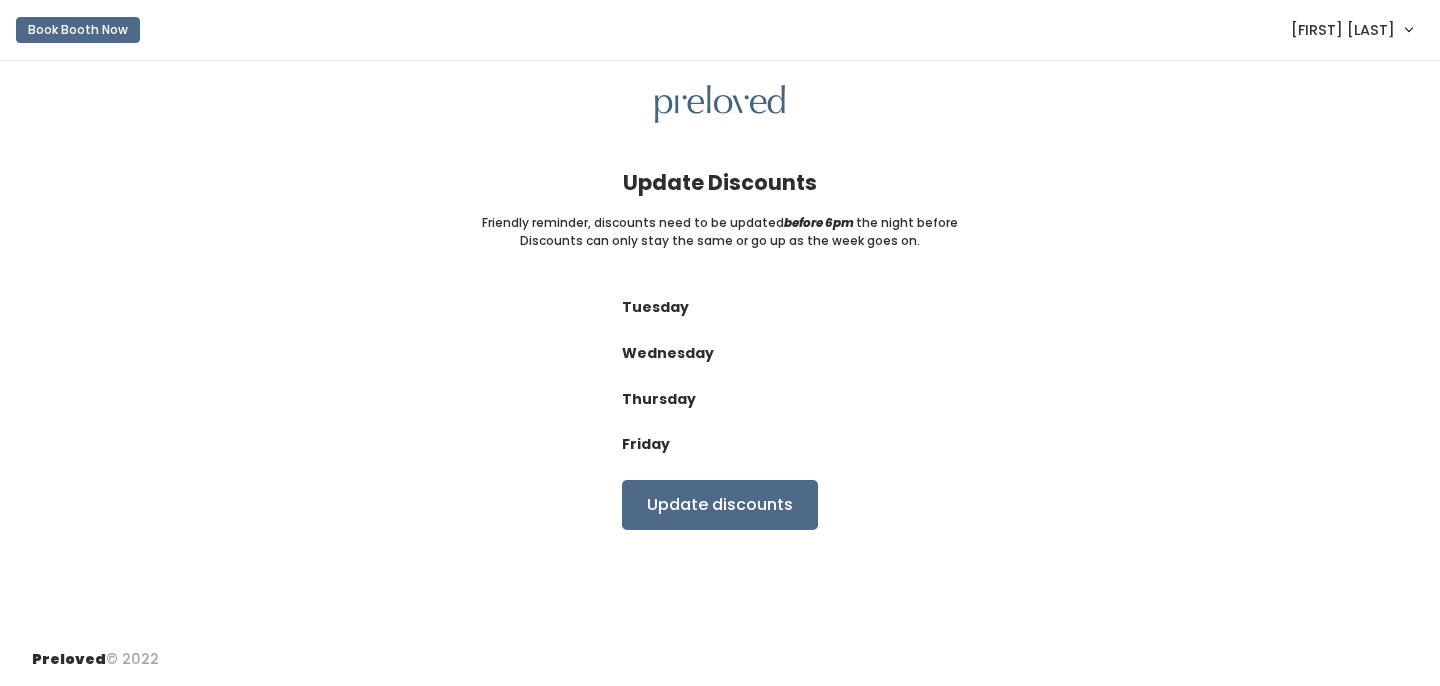 scroll, scrollTop: 0, scrollLeft: 0, axis: both 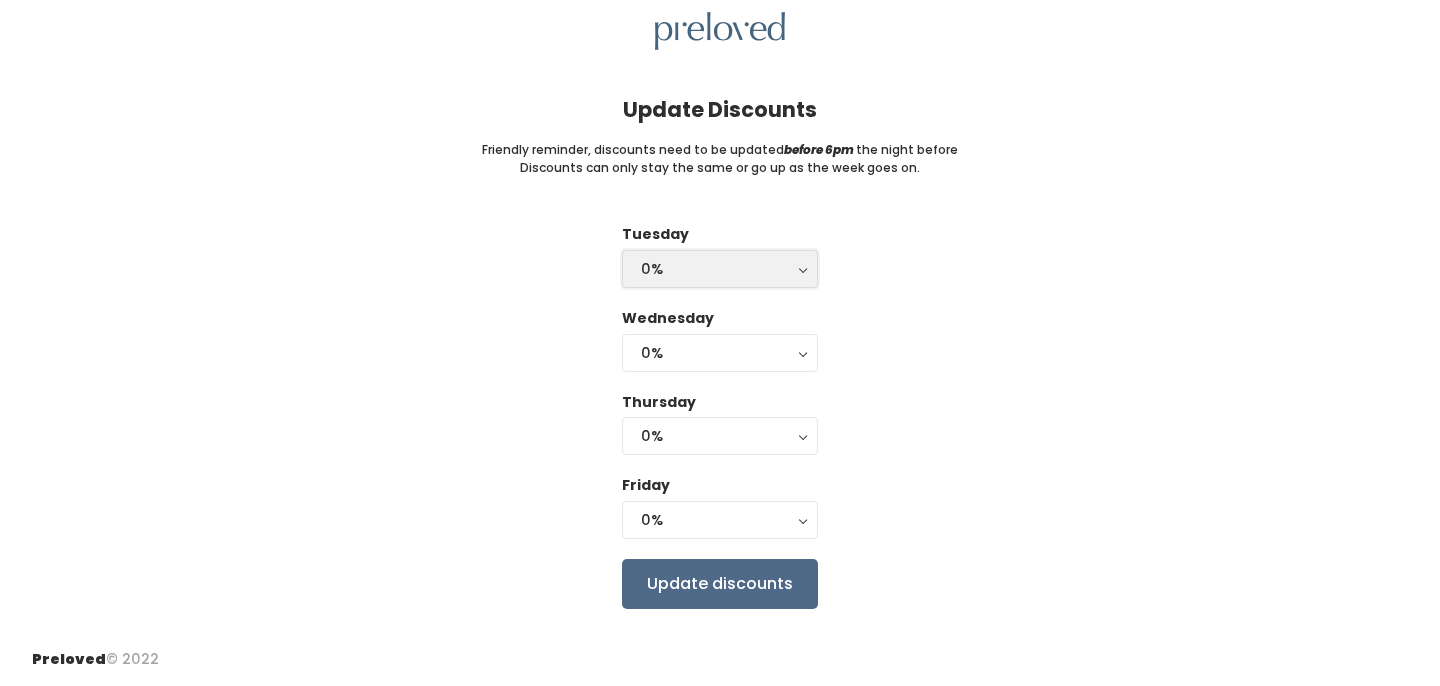 click on "0%" at bounding box center (720, 269) 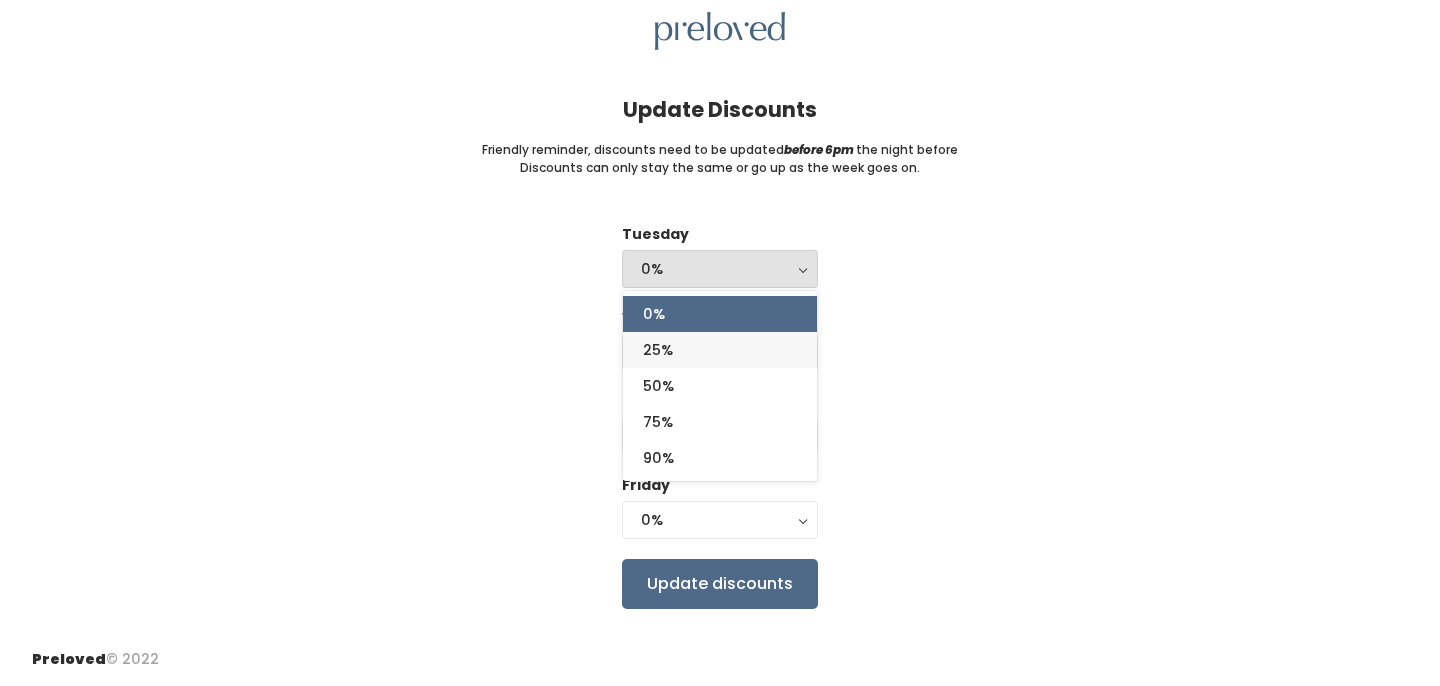 click on "25%" at bounding box center (720, 350) 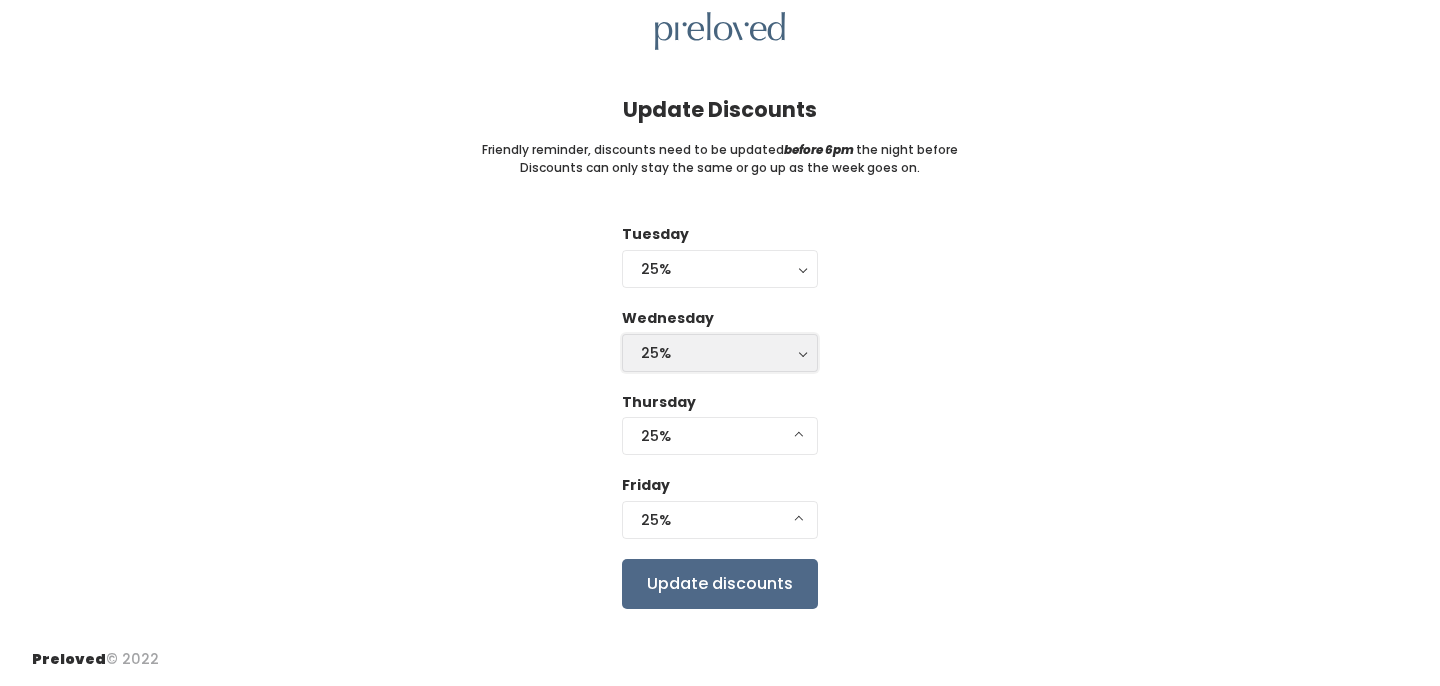 click on "25%" at bounding box center (720, 353) 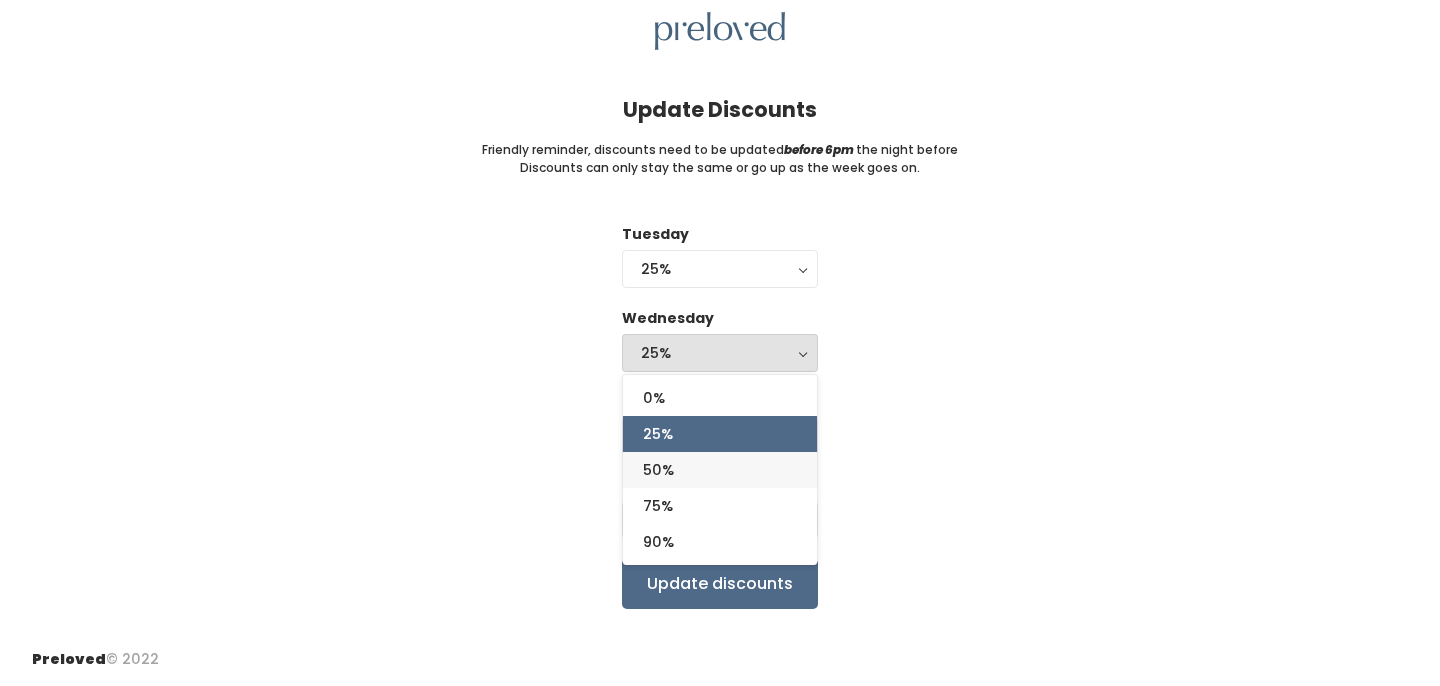 click on "50%" at bounding box center [720, 470] 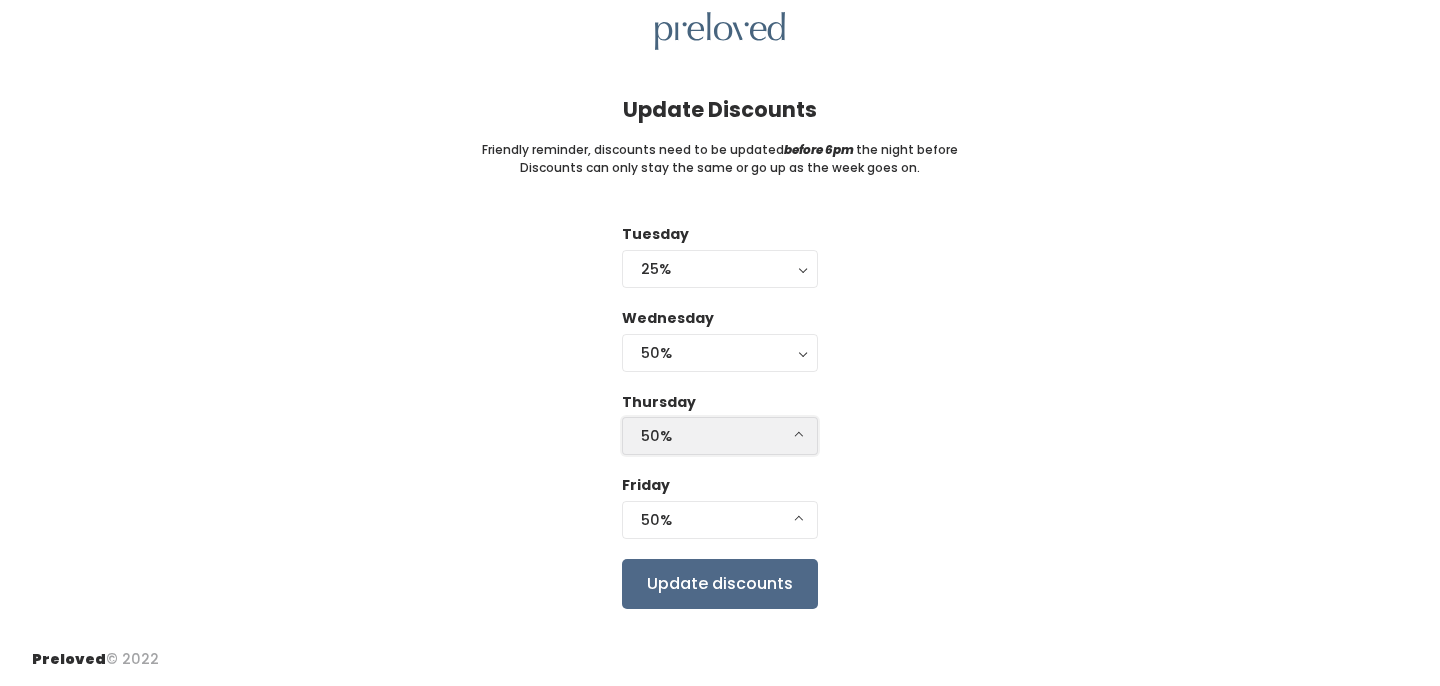 click on "50%" at bounding box center (720, 436) 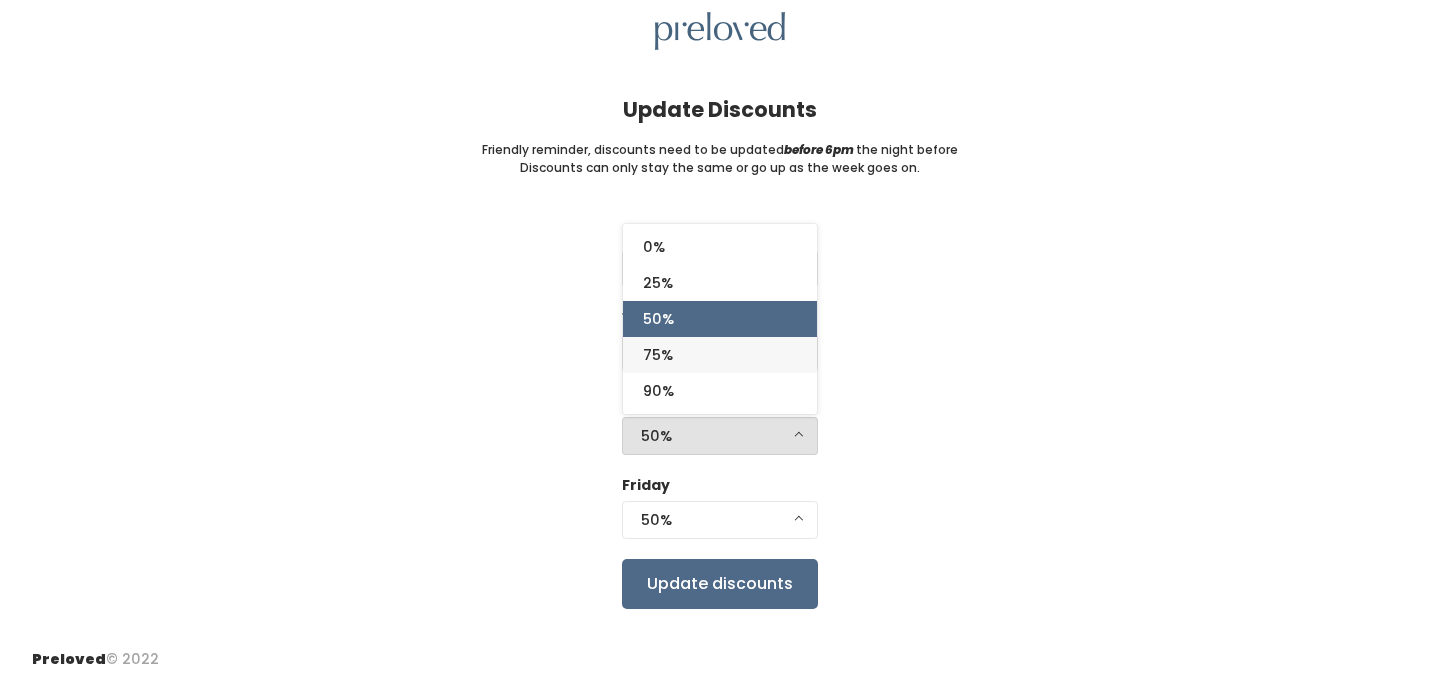 click on "75%" at bounding box center [720, 355] 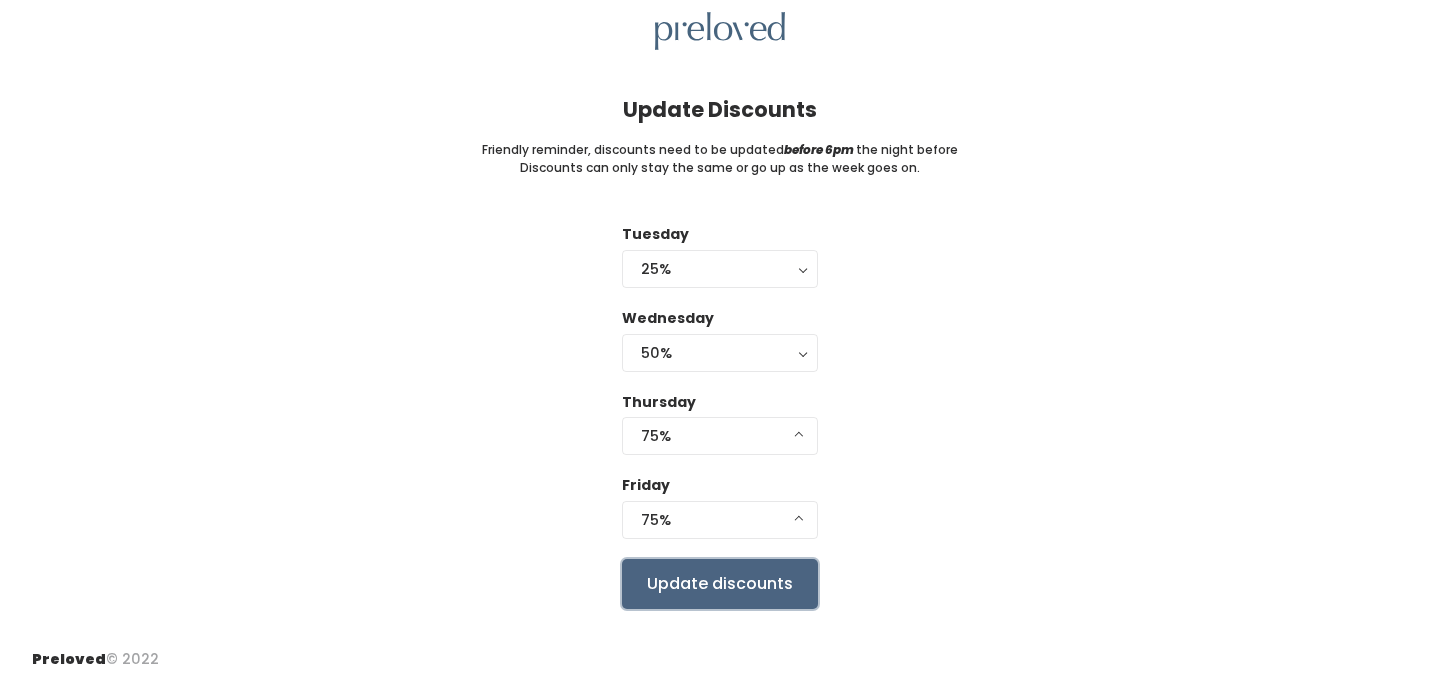 click on "Update discounts" at bounding box center (720, 584) 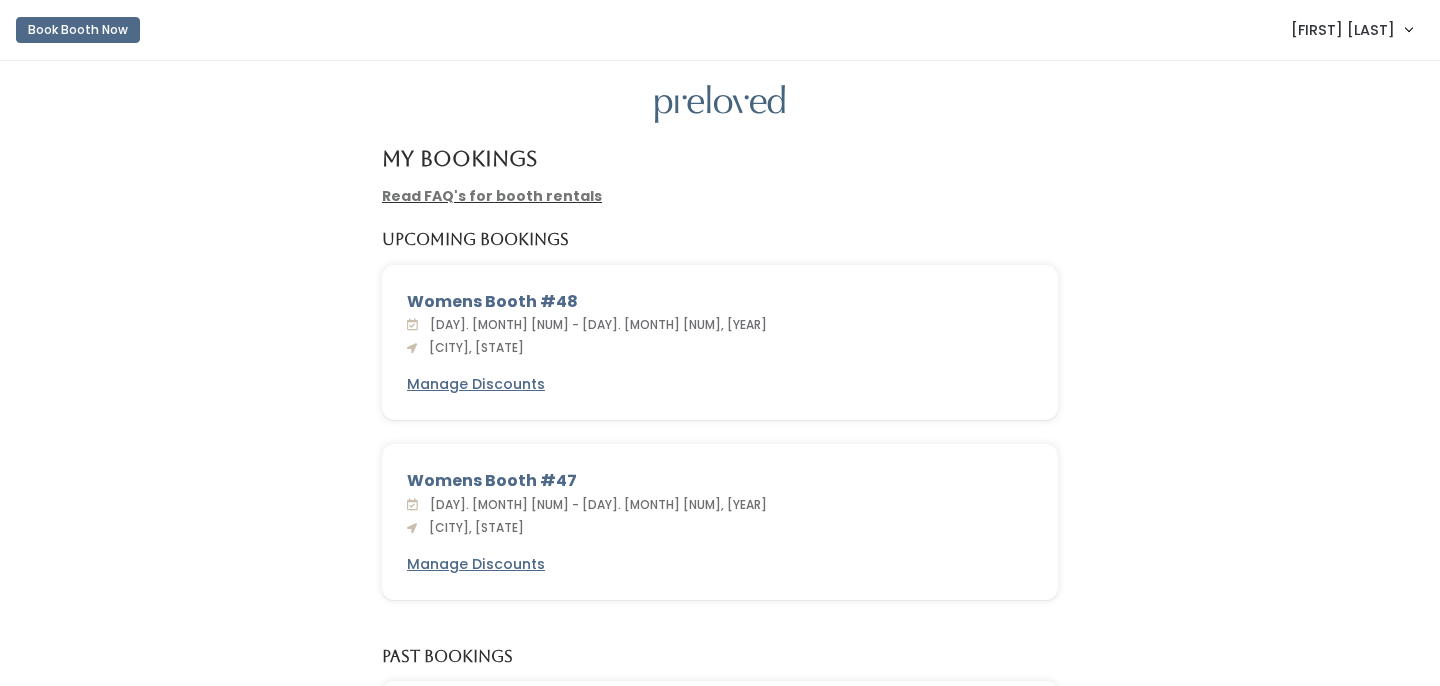 scroll, scrollTop: 0, scrollLeft: 0, axis: both 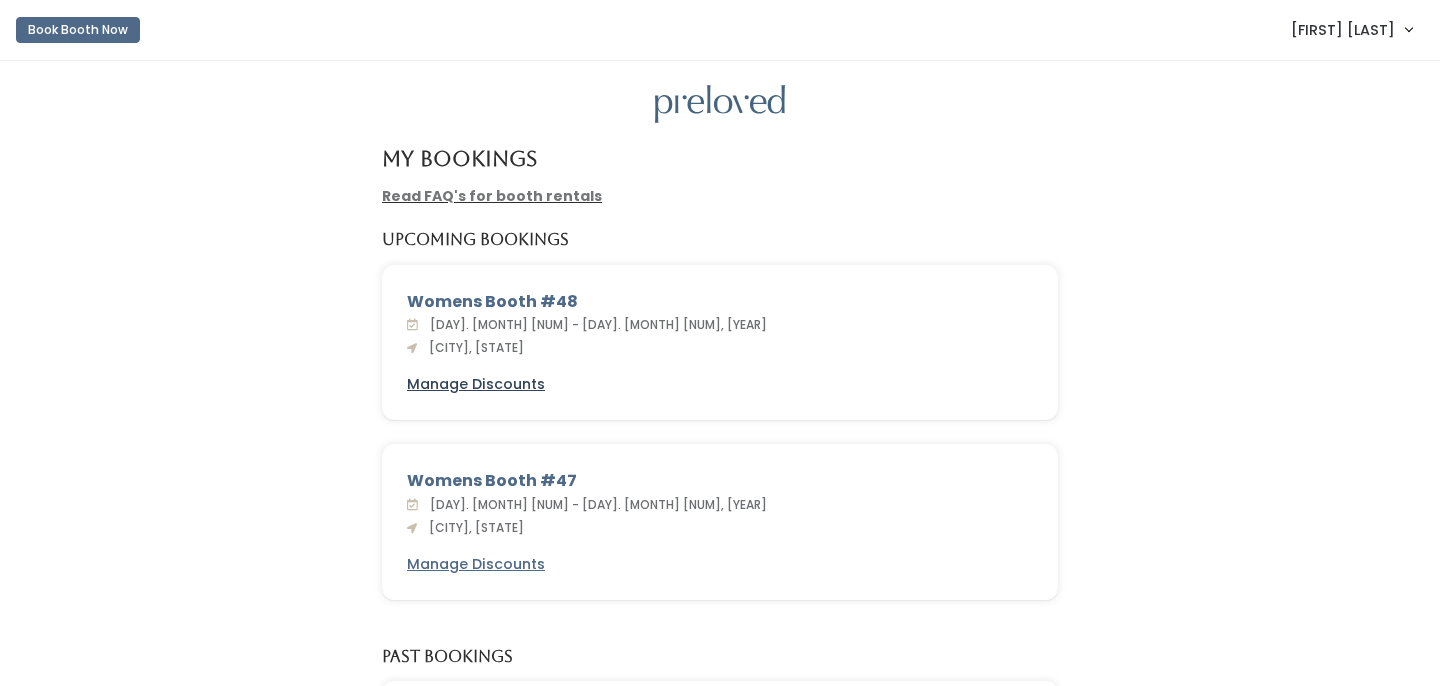 click on "Manage Discounts" at bounding box center [476, 384] 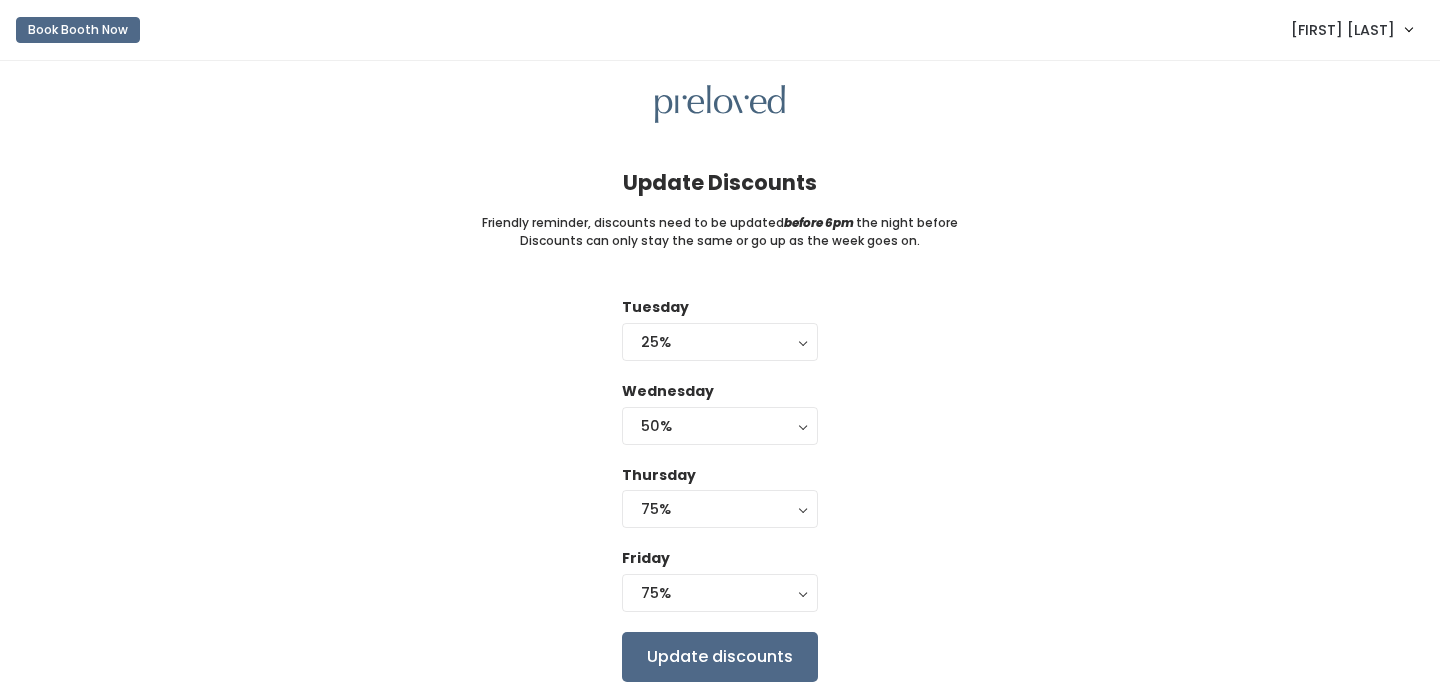 scroll, scrollTop: 0, scrollLeft: 0, axis: both 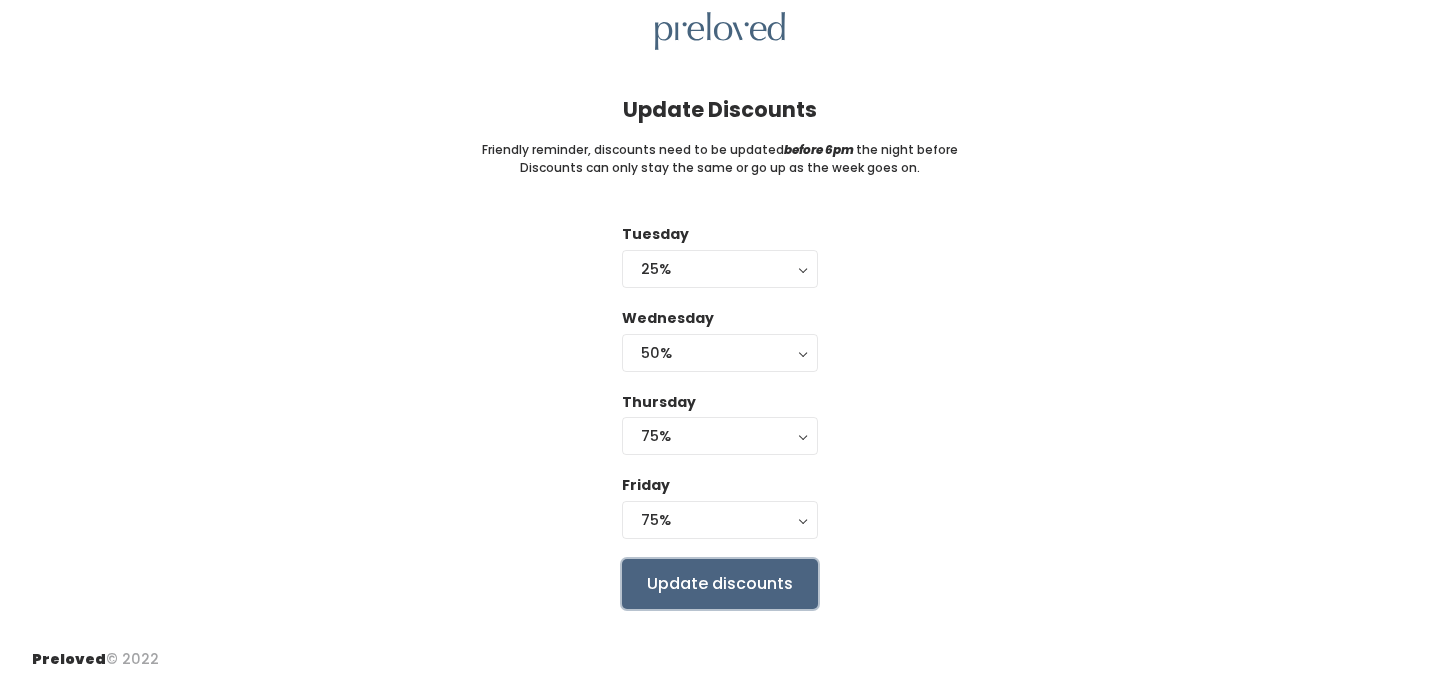 click on "Update discounts" at bounding box center (720, 584) 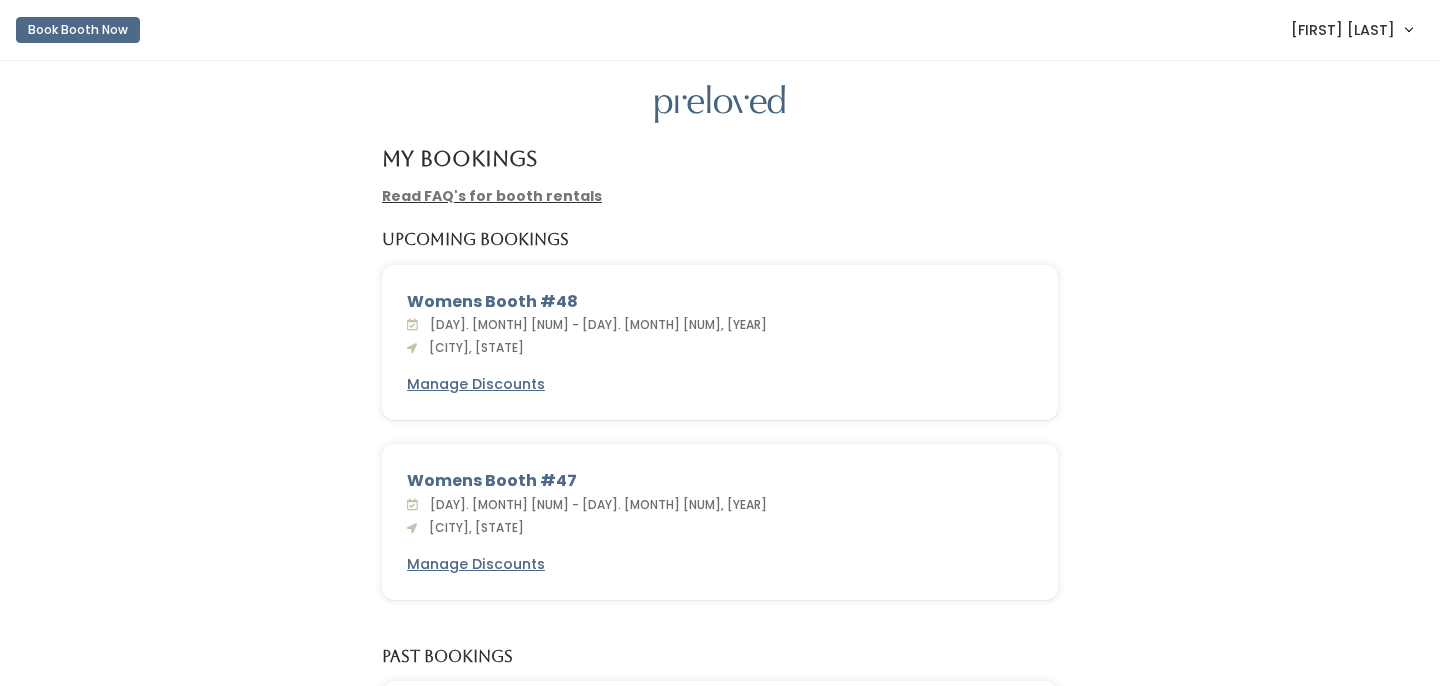 scroll, scrollTop: 0, scrollLeft: 0, axis: both 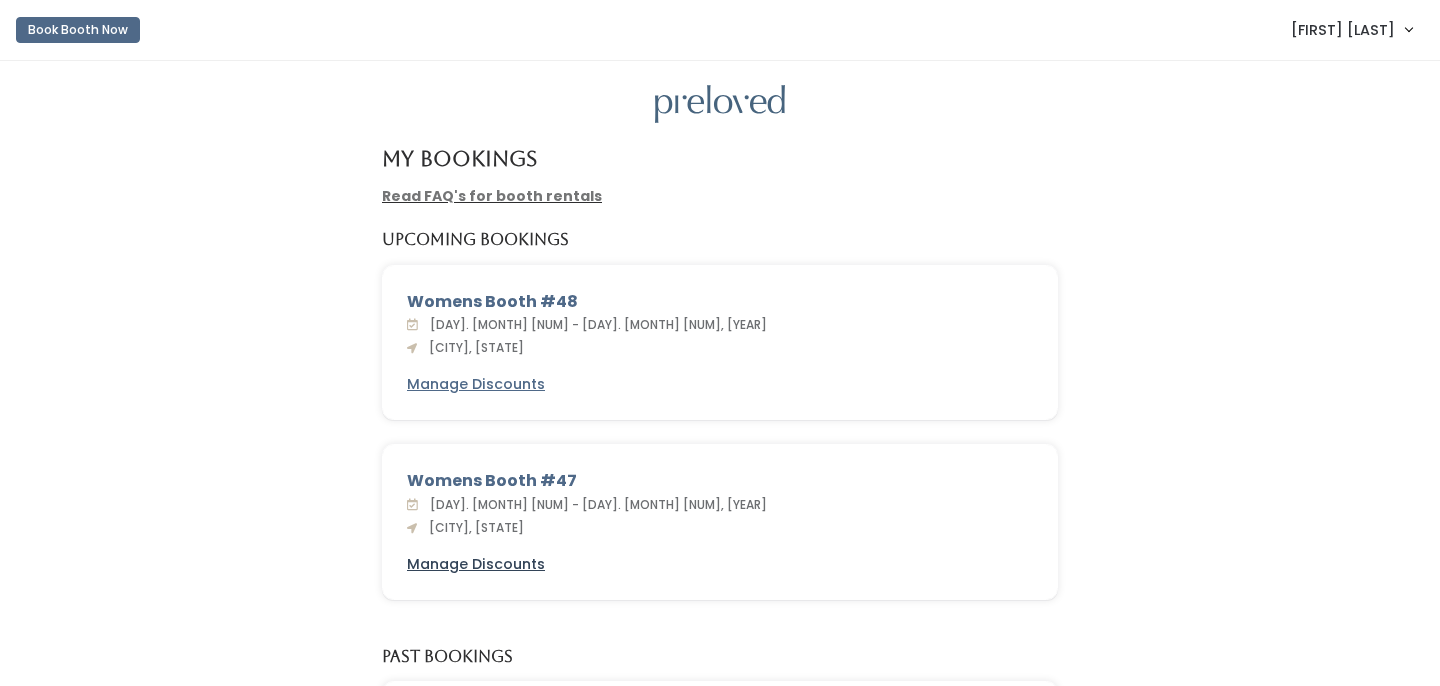 click on "Manage Discounts" at bounding box center [476, 564] 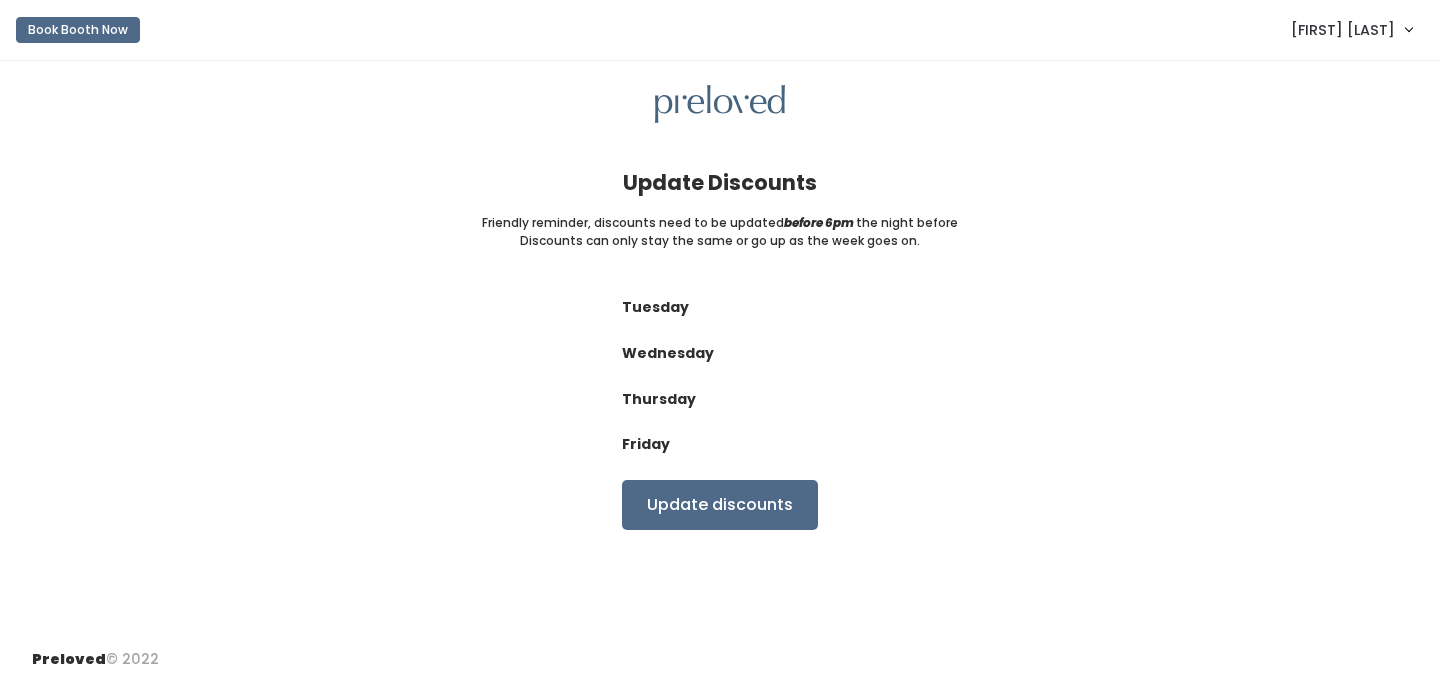 scroll, scrollTop: 0, scrollLeft: 0, axis: both 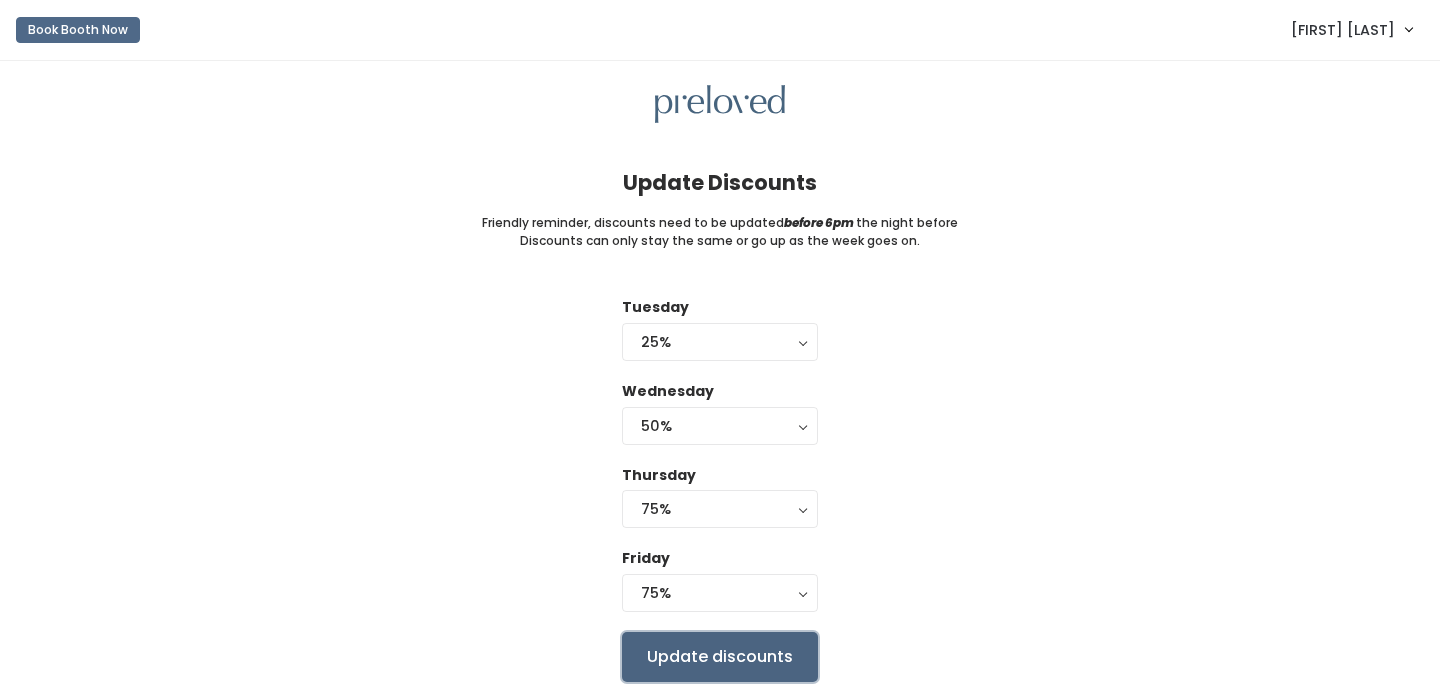 click on "Update discounts" at bounding box center [720, 657] 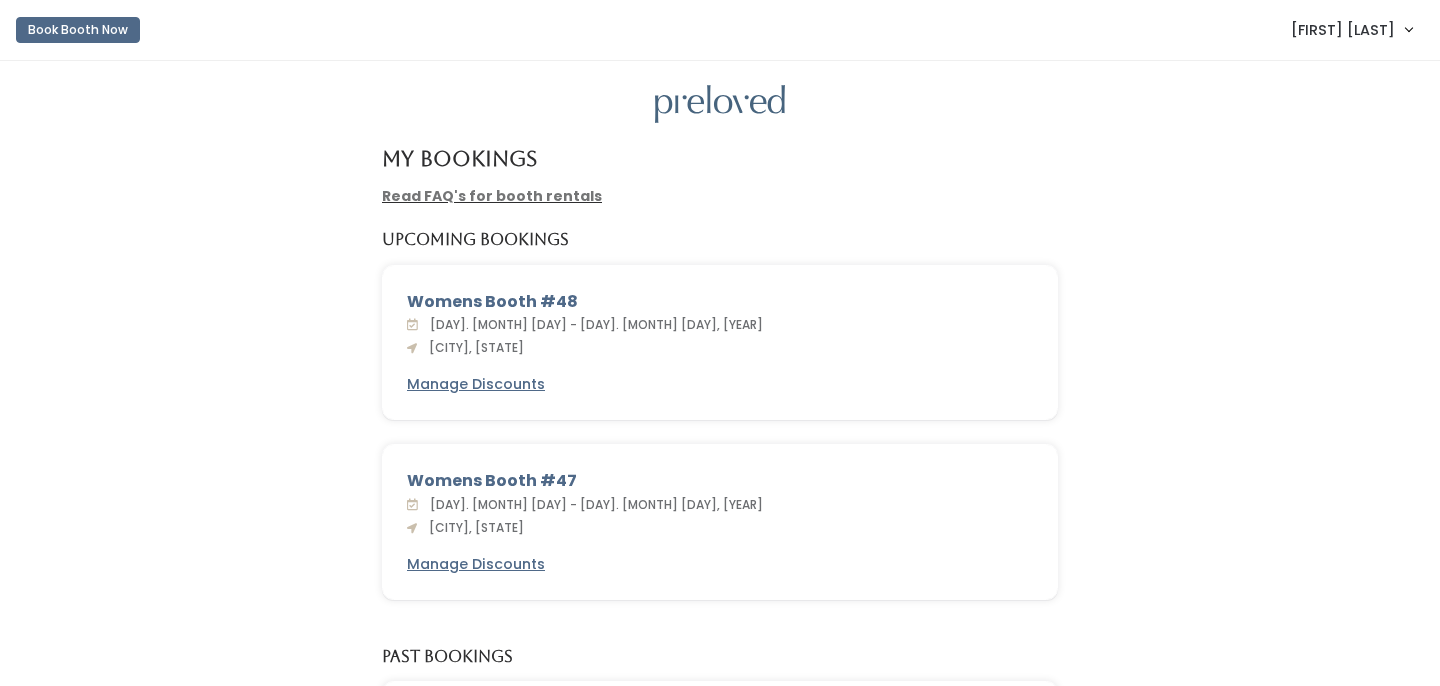 scroll, scrollTop: 0, scrollLeft: 0, axis: both 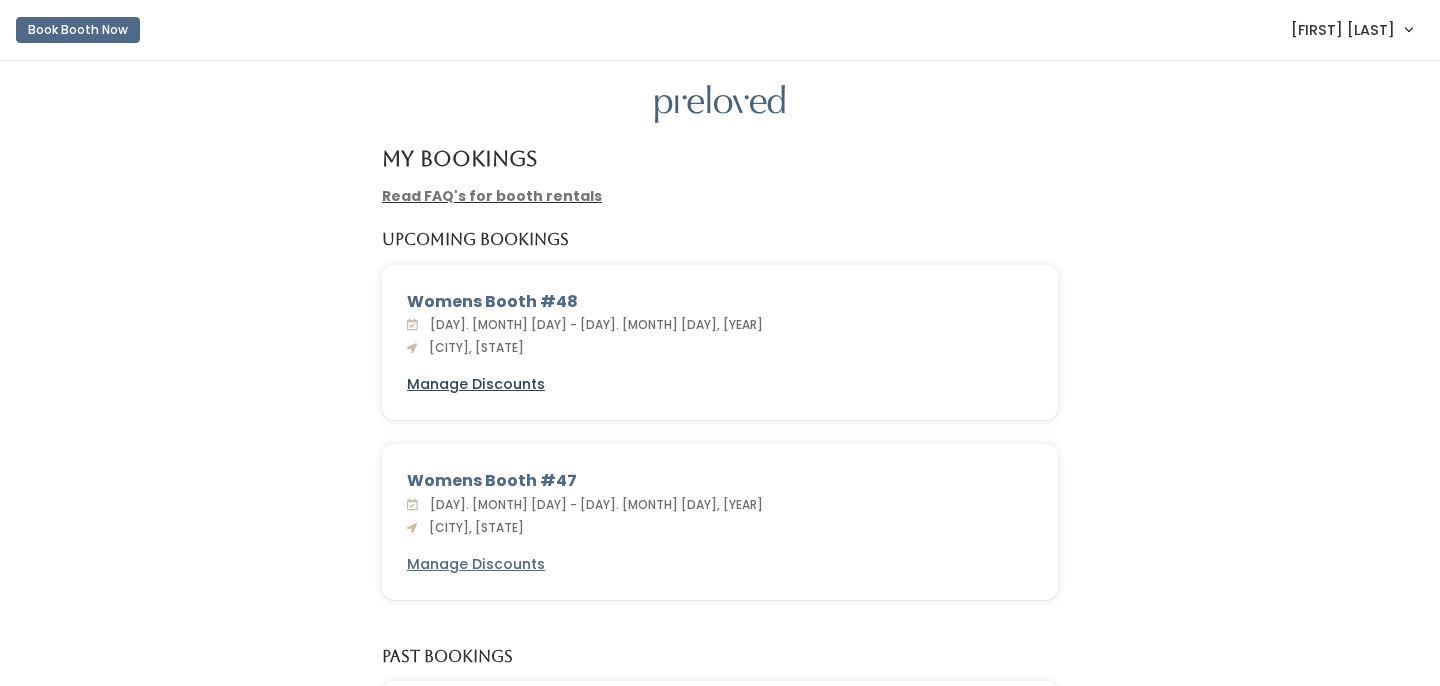 click on "Manage Discounts" at bounding box center (476, 384) 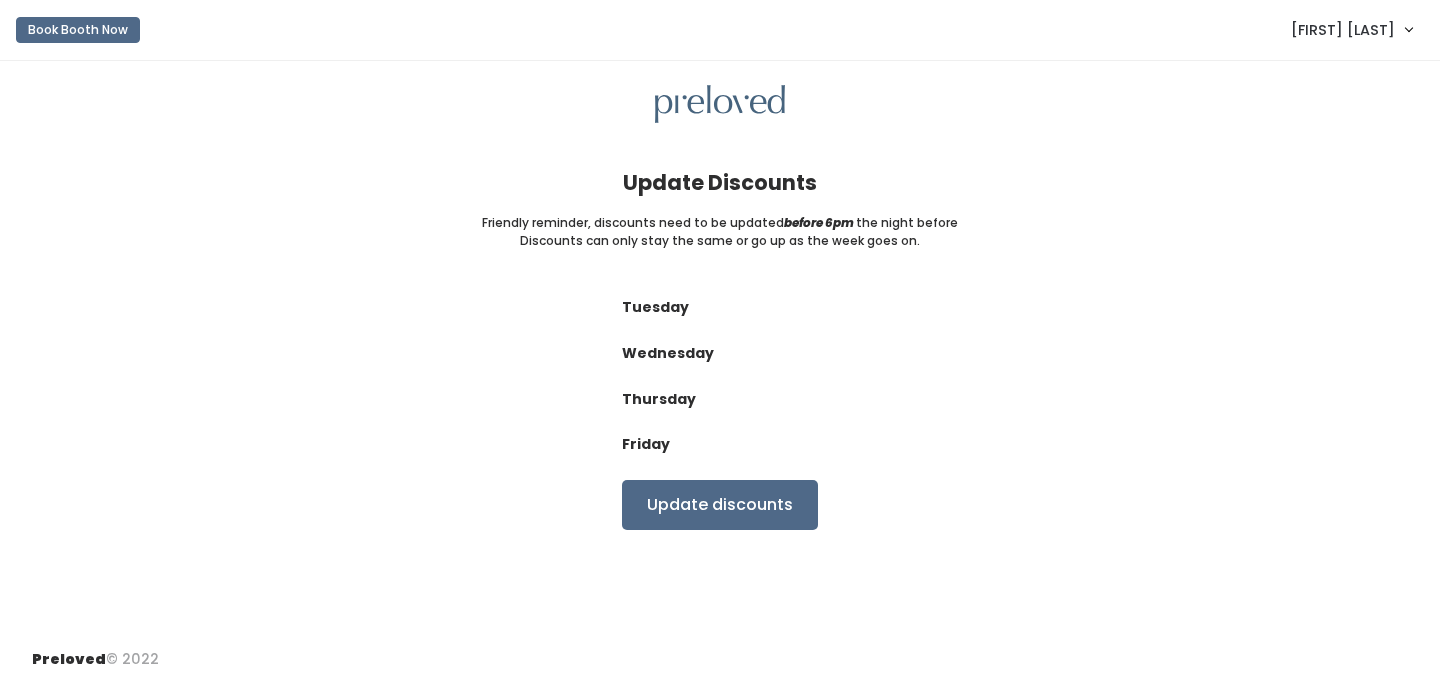 scroll, scrollTop: 0, scrollLeft: 0, axis: both 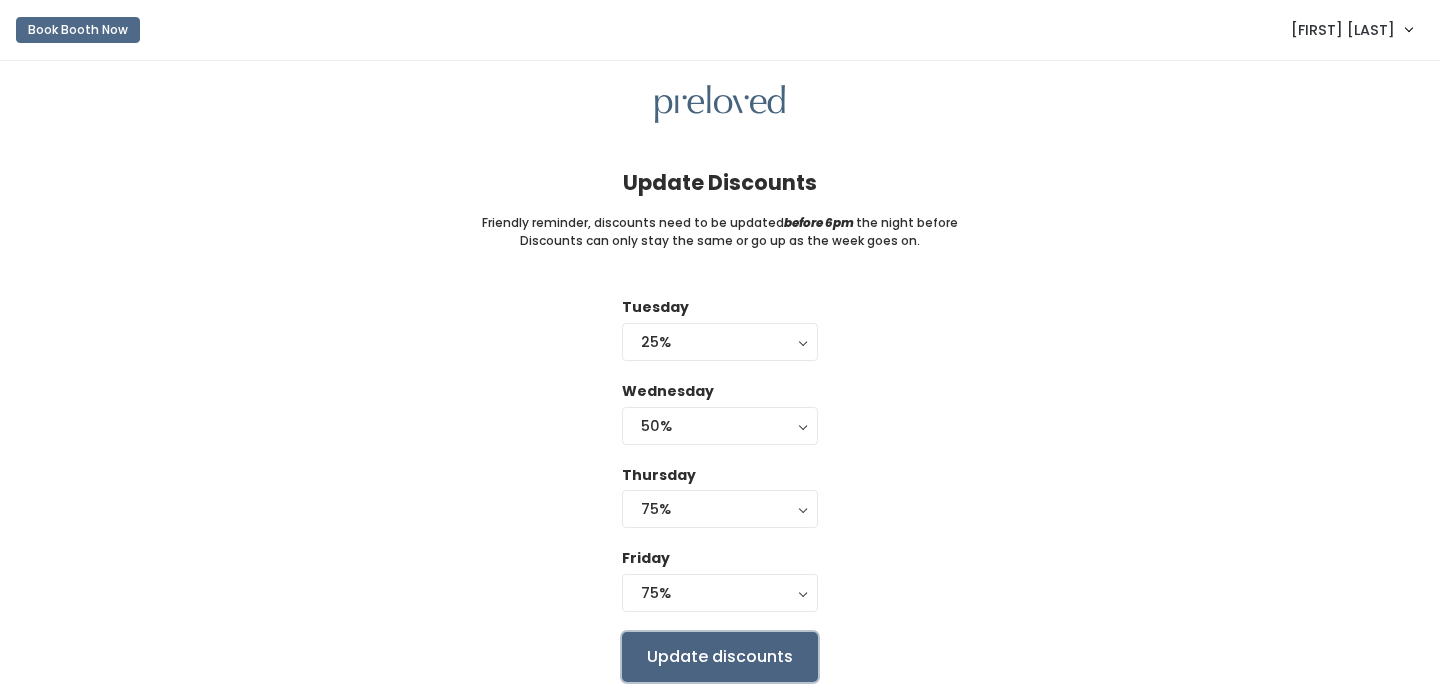 click on "Update discounts" at bounding box center (720, 657) 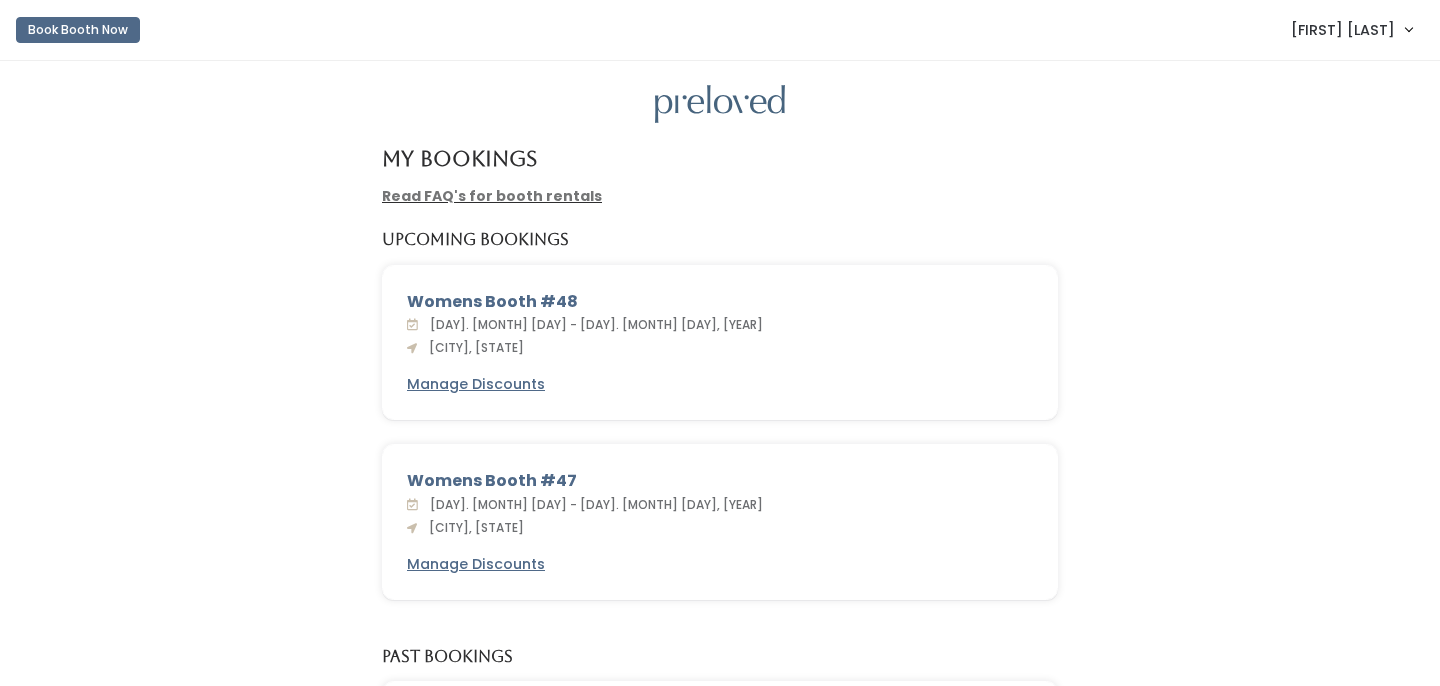 scroll, scrollTop: 0, scrollLeft: 0, axis: both 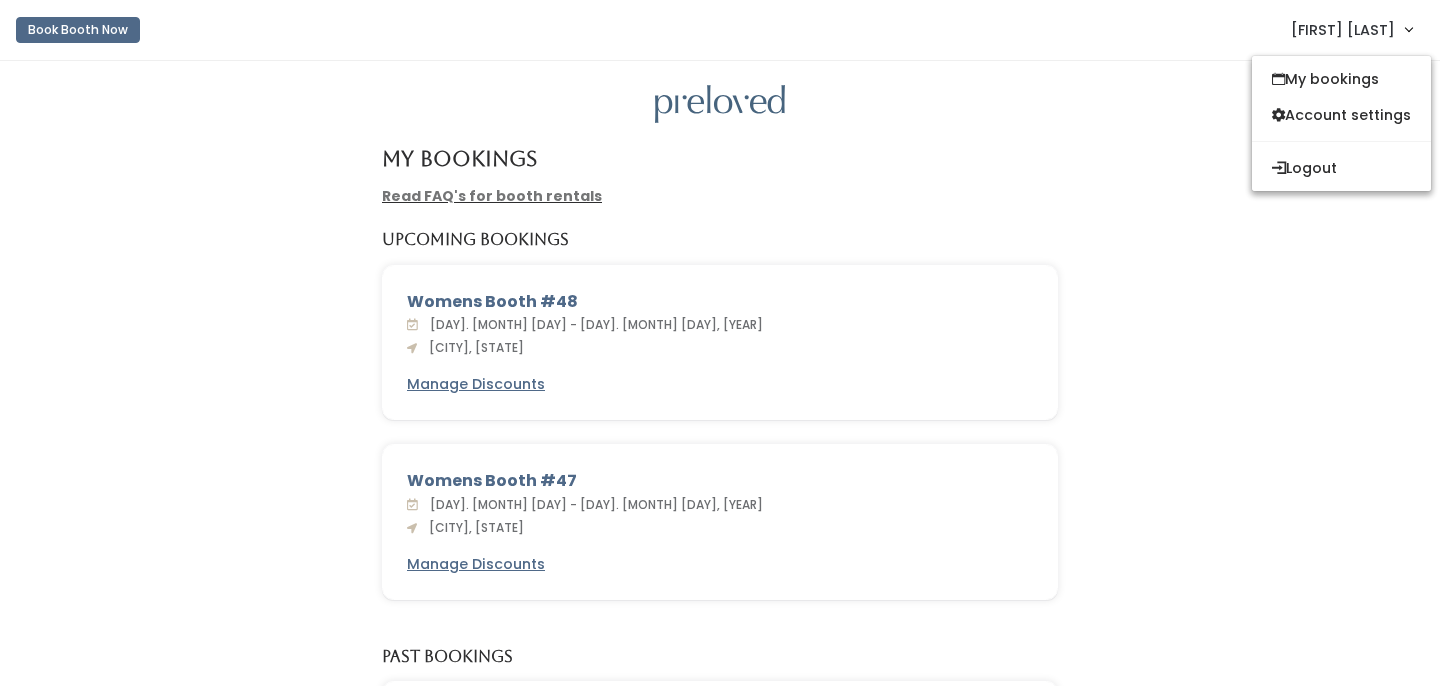 click on "Womens Booth  #[NUMBER]
[DAY]. [MONTH] [DAY] - [DAY]. [MONTH] [DAY], [YEAR]
[CITY], [STATE]
Manage Discounts" at bounding box center (720, 534) 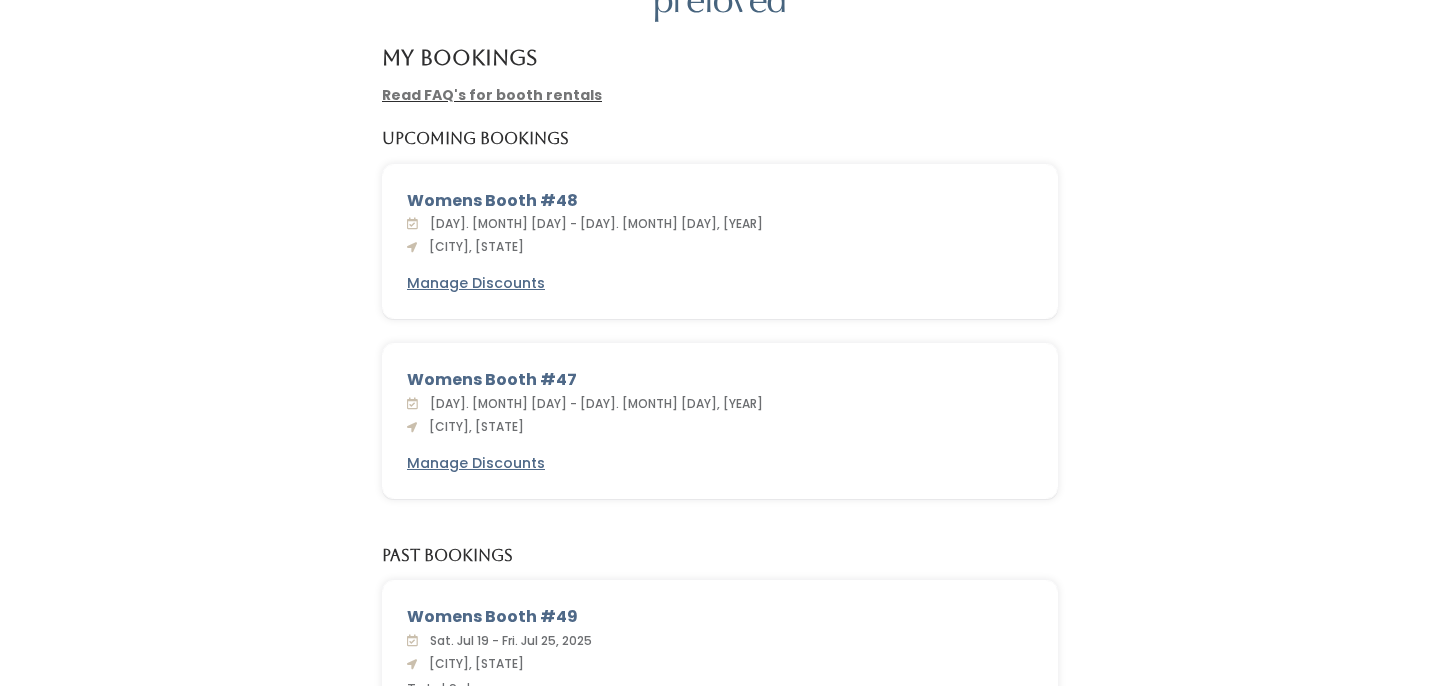 scroll, scrollTop: 0, scrollLeft: 0, axis: both 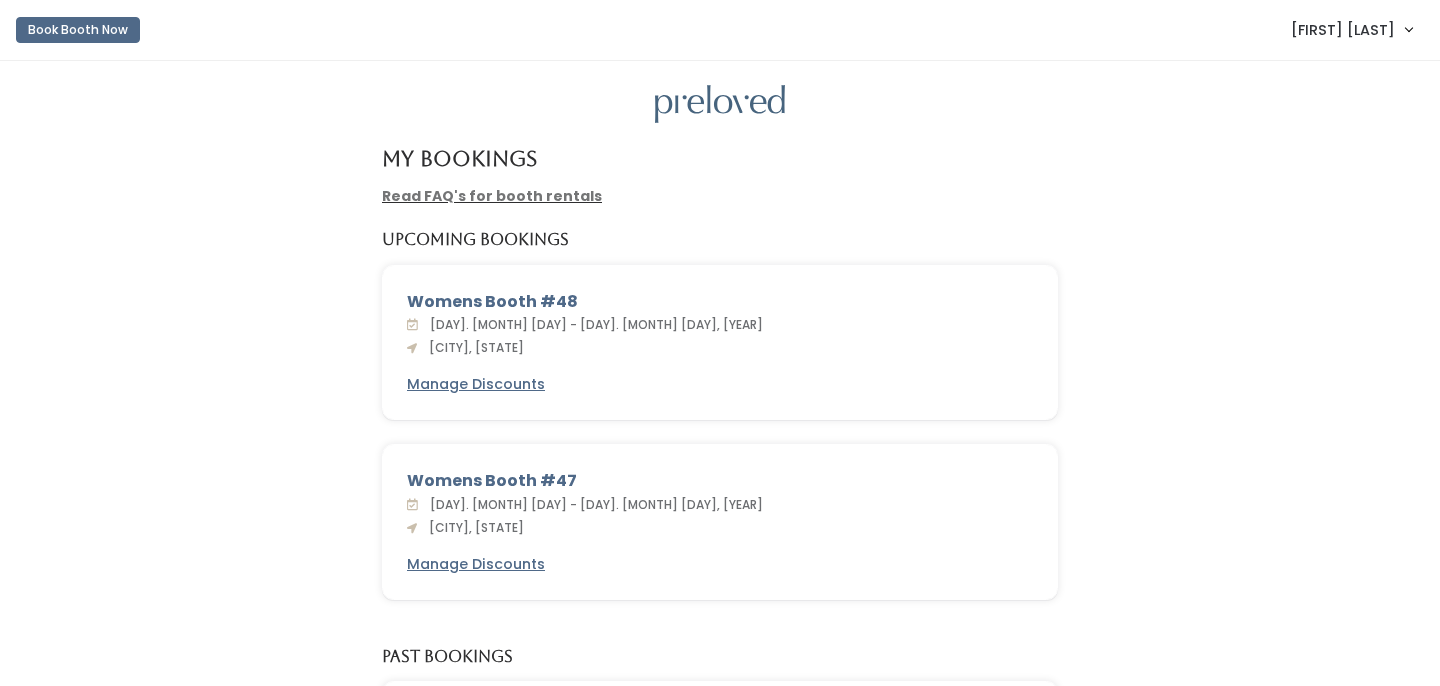click on "[FIRST] [LAST]" at bounding box center [1343, 30] 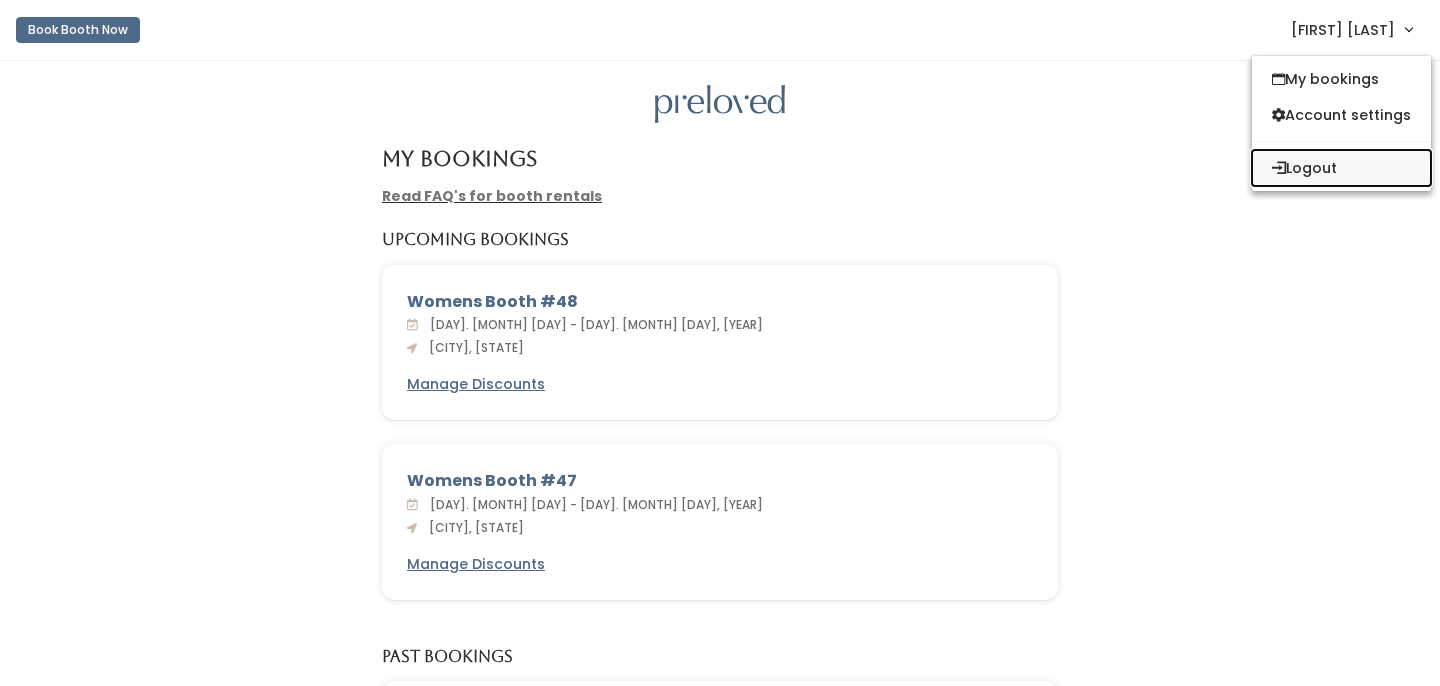 click on "Logout" at bounding box center (1341, 168) 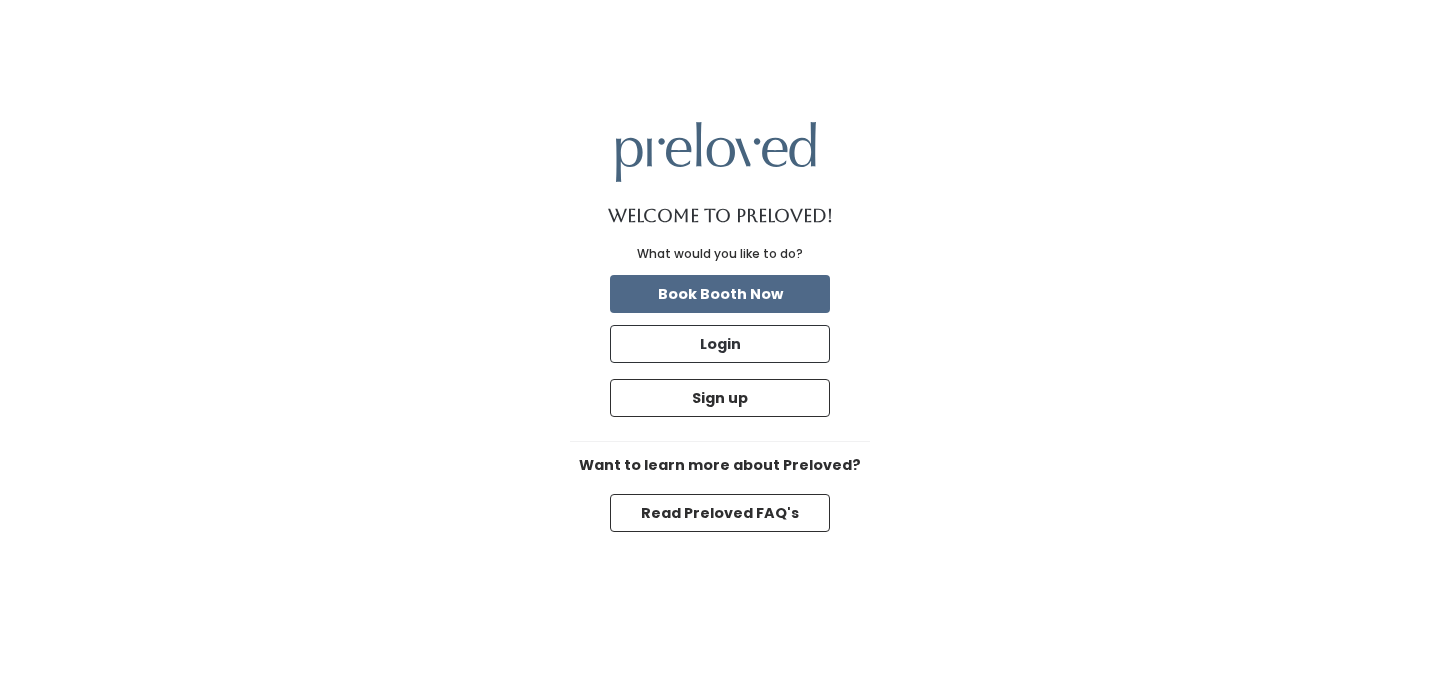 scroll, scrollTop: 0, scrollLeft: 0, axis: both 